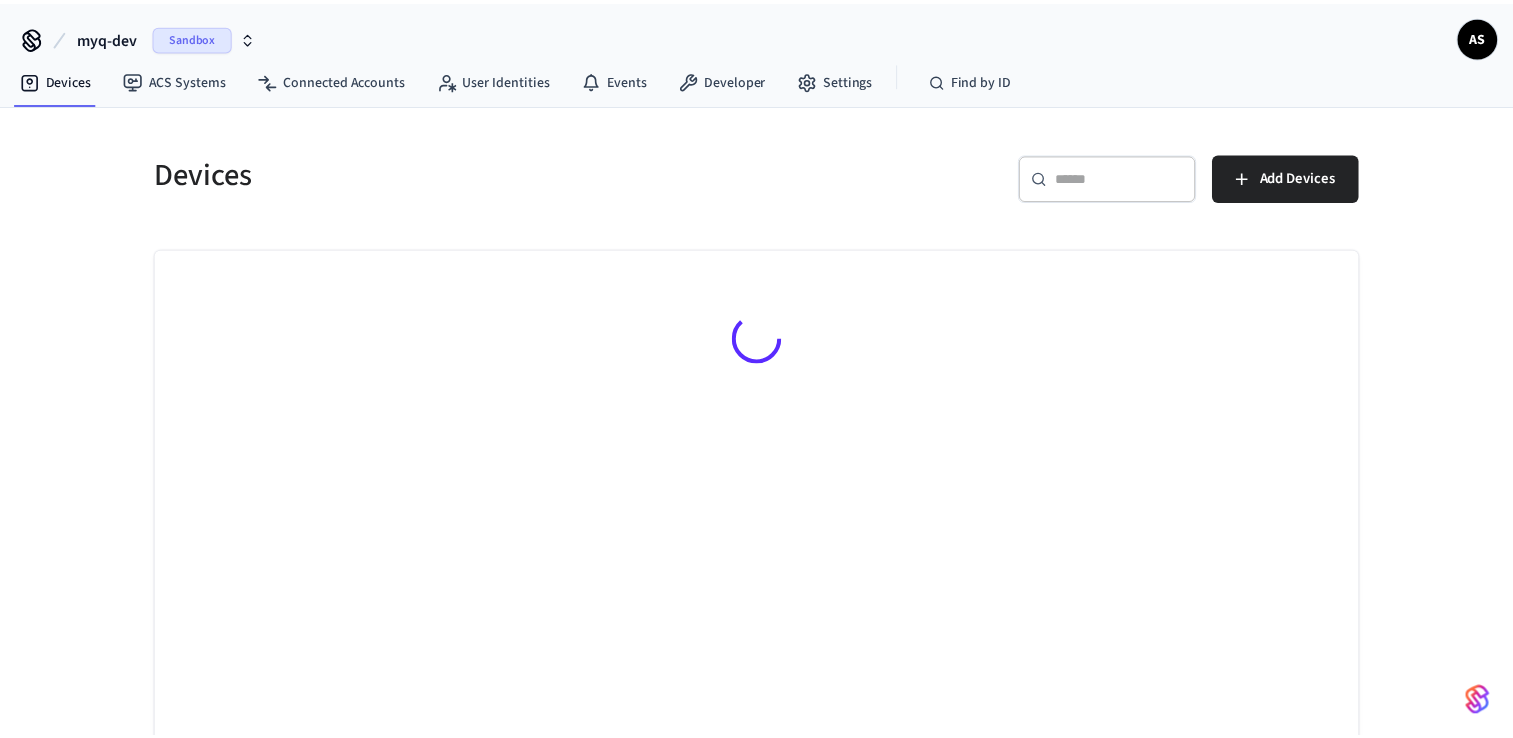 scroll, scrollTop: 0, scrollLeft: 0, axis: both 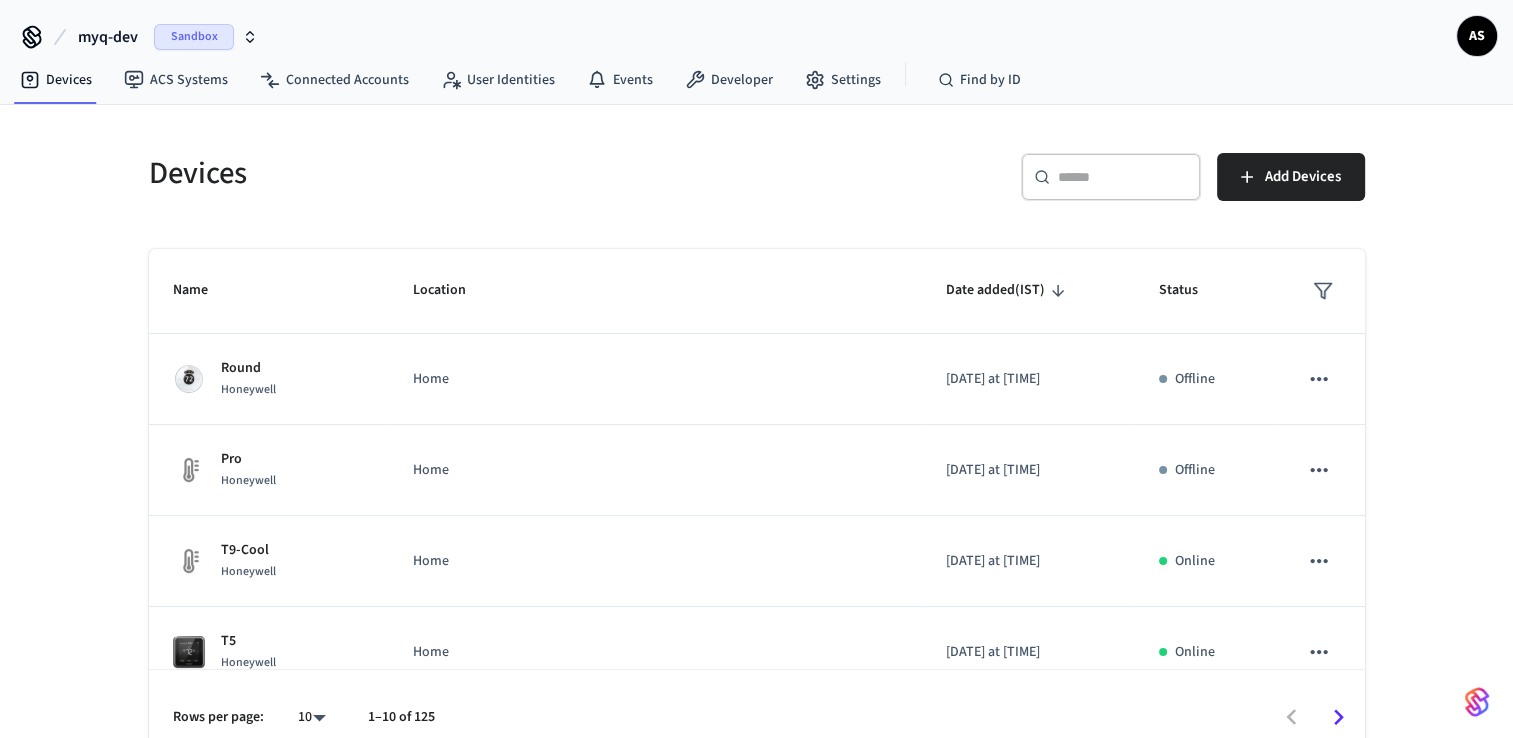 click on "​ ​" at bounding box center [1111, 177] 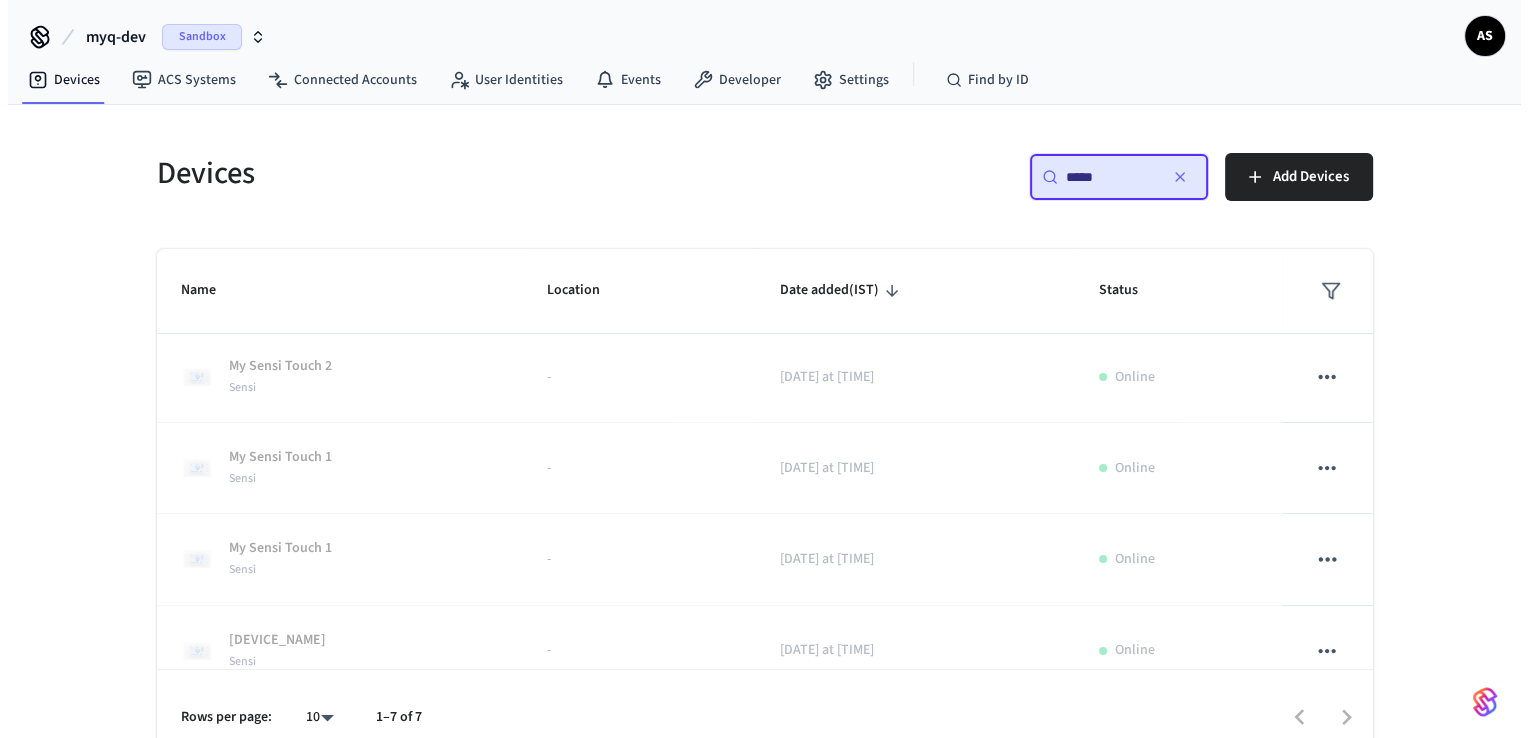 scroll, scrollTop: 0, scrollLeft: 0, axis: both 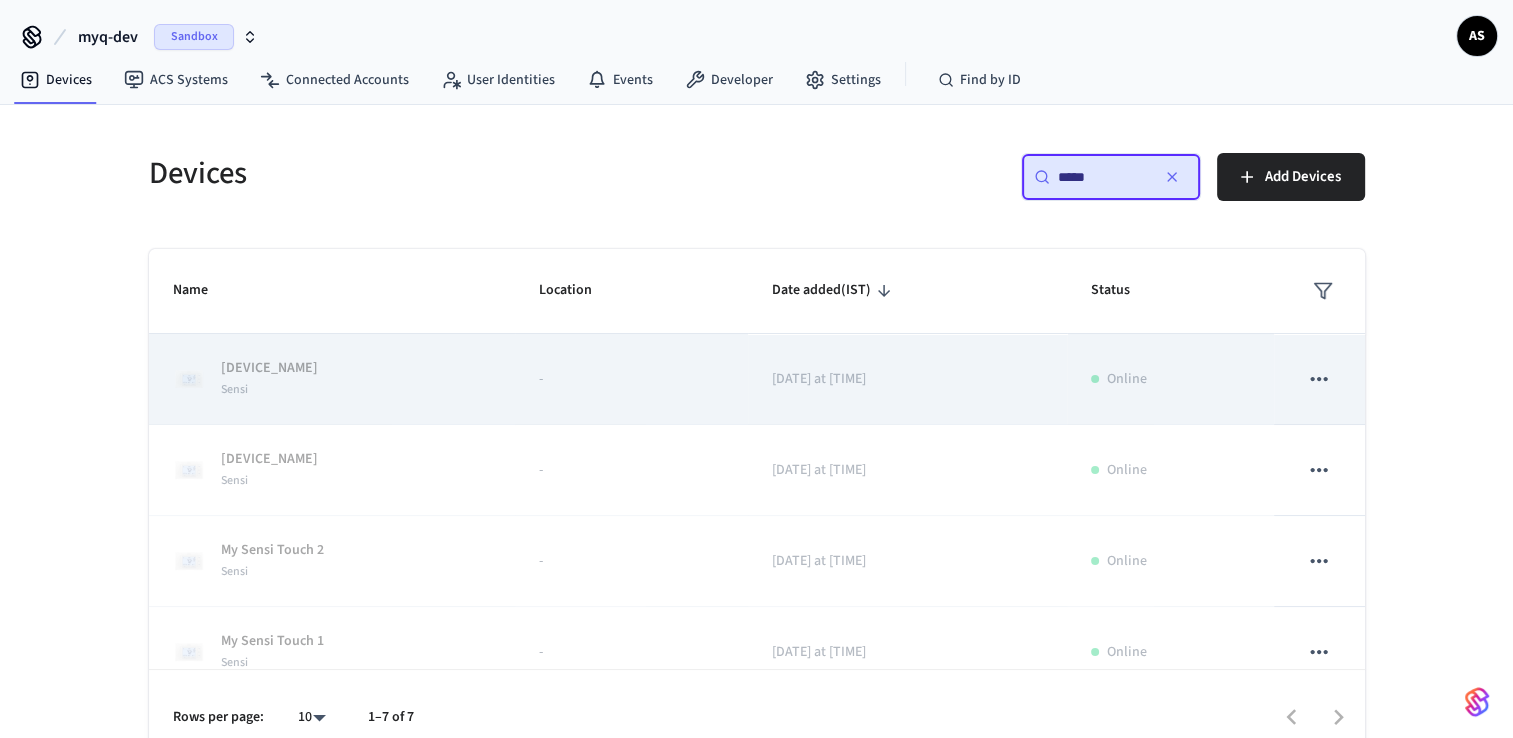 type on "*****" 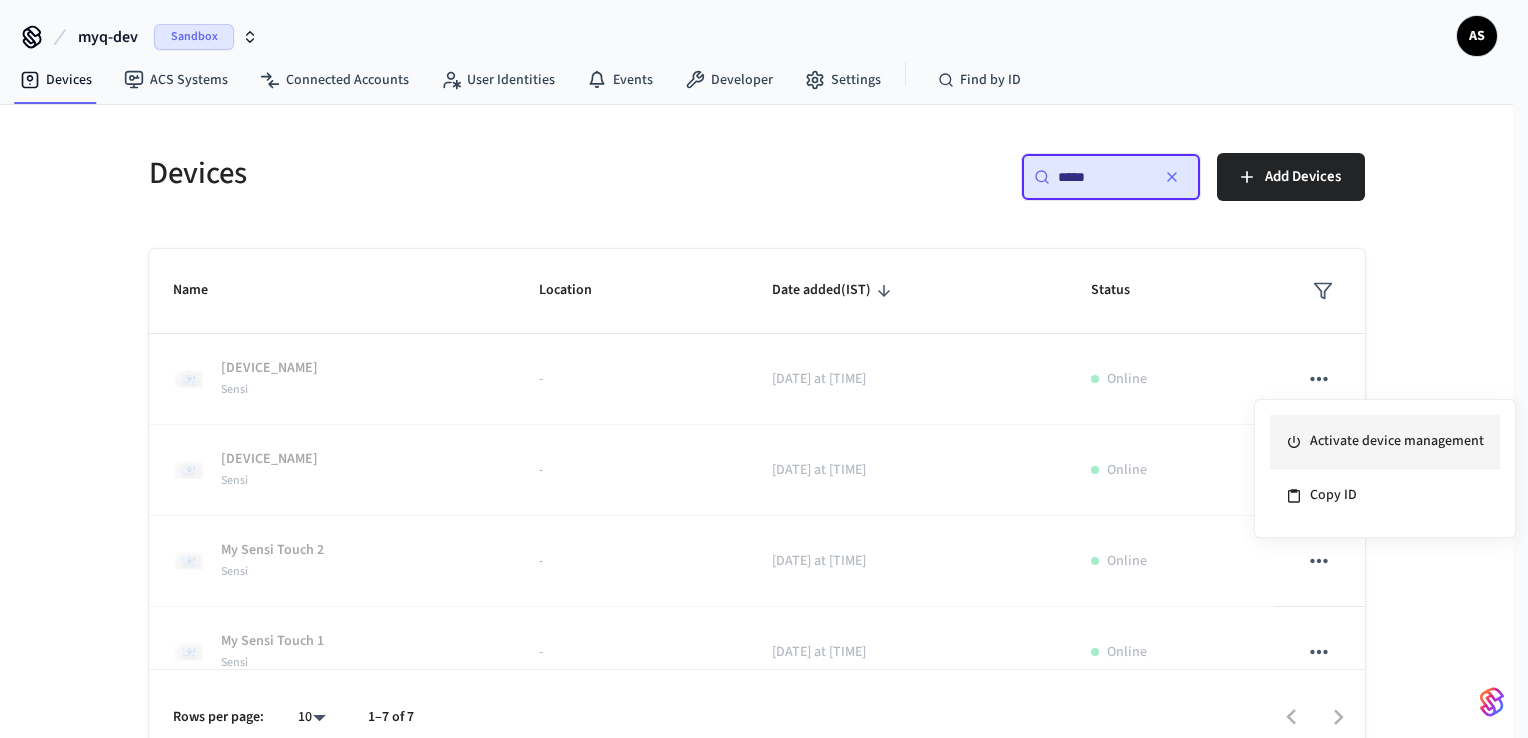 click on "Activate device management" at bounding box center (1385, 442) 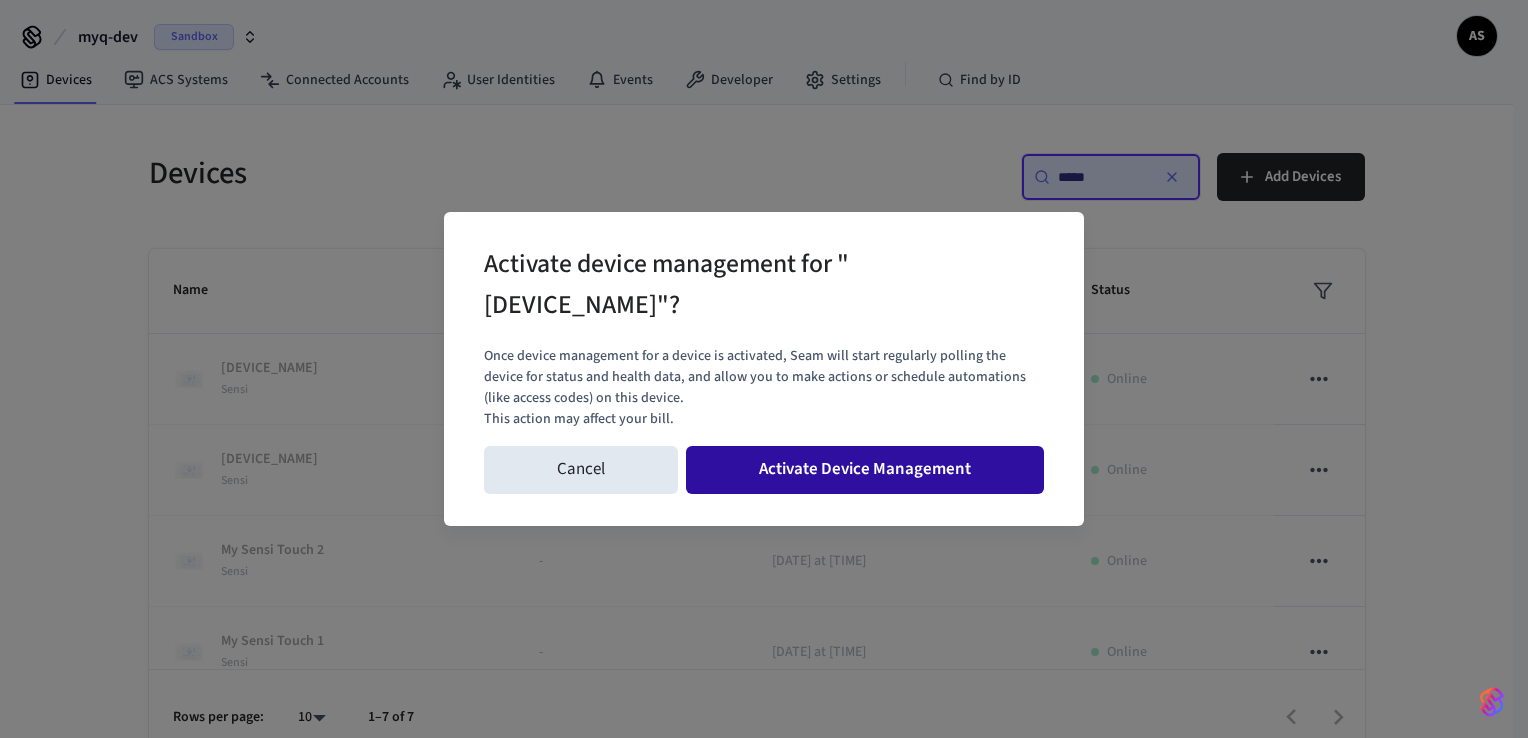 click on "Activate Device Management" at bounding box center (865, 470) 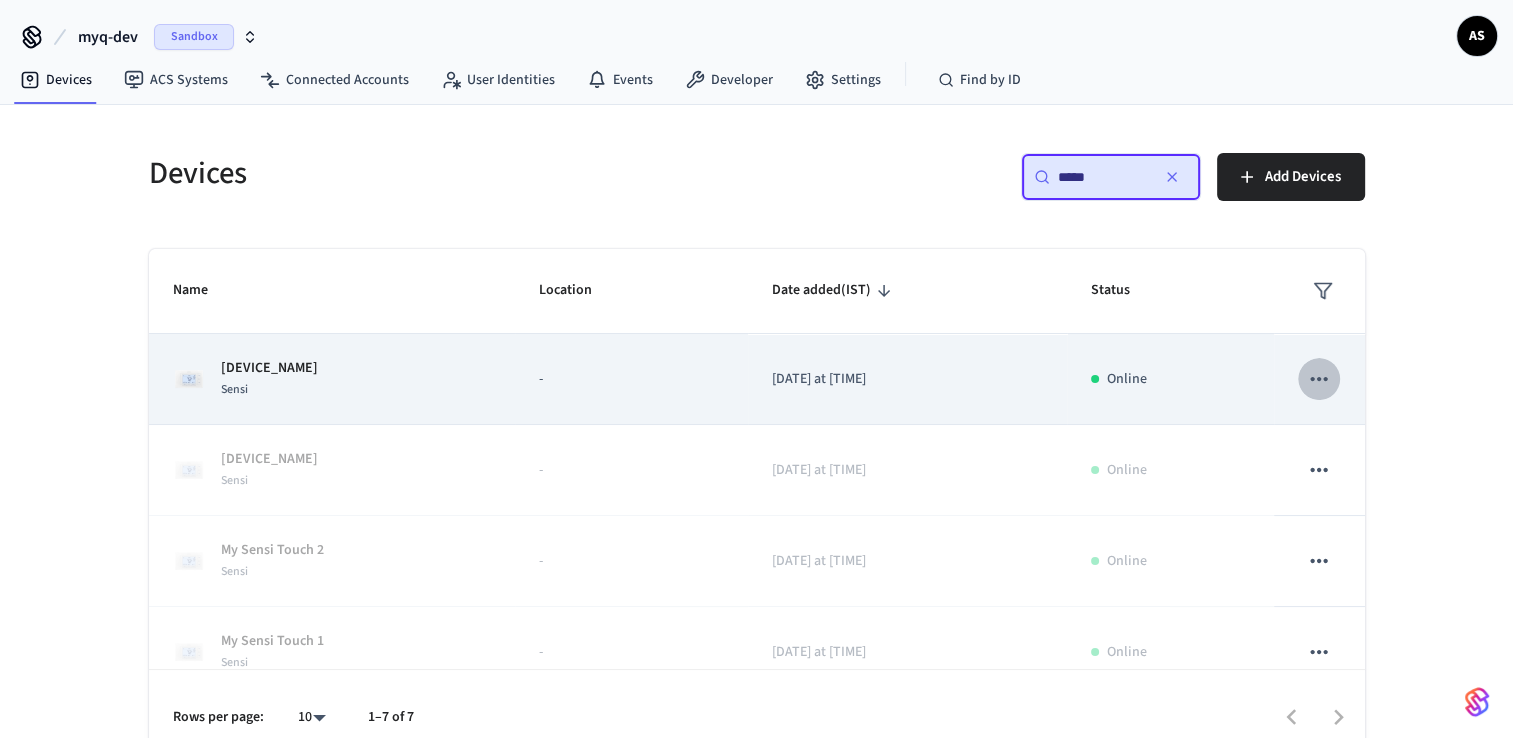click 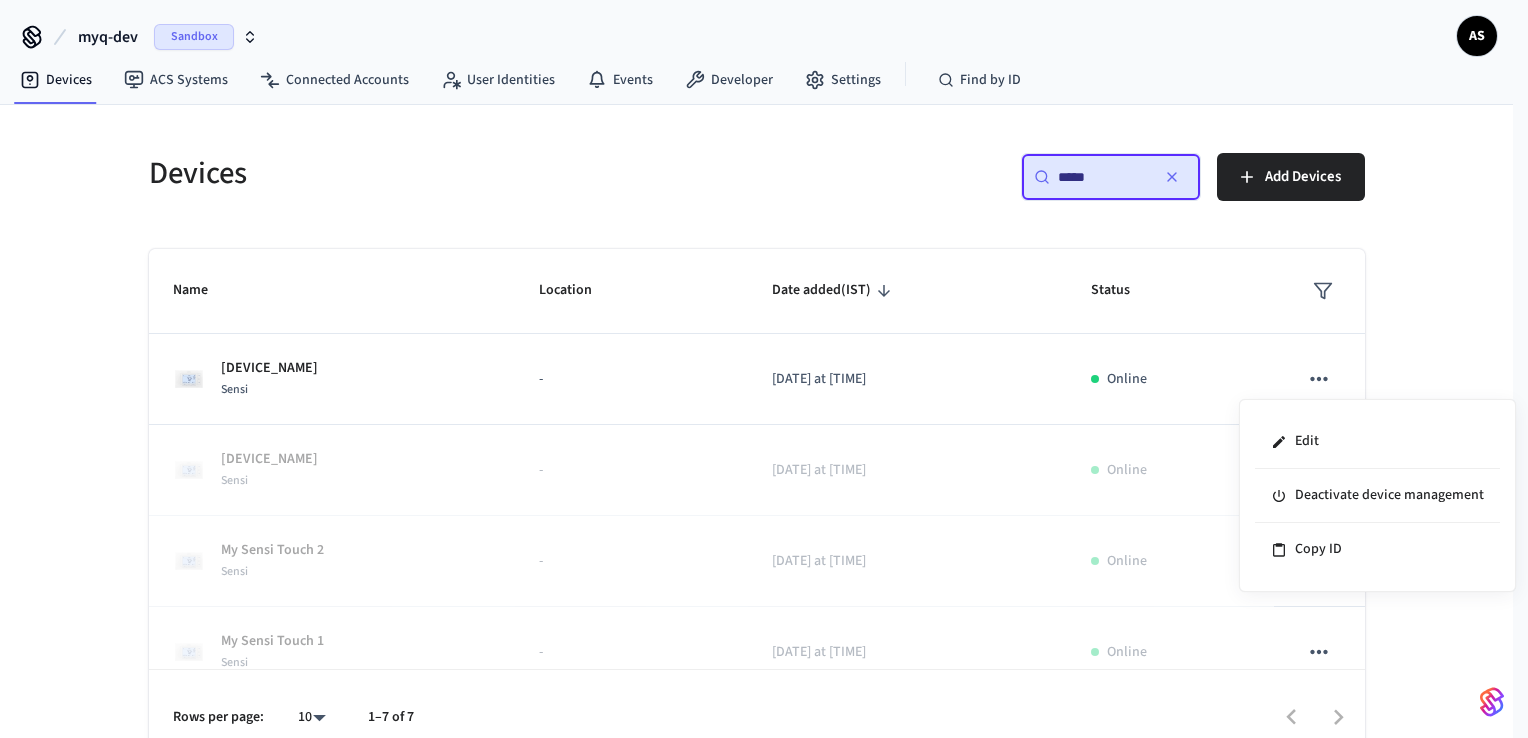 click at bounding box center [764, 369] 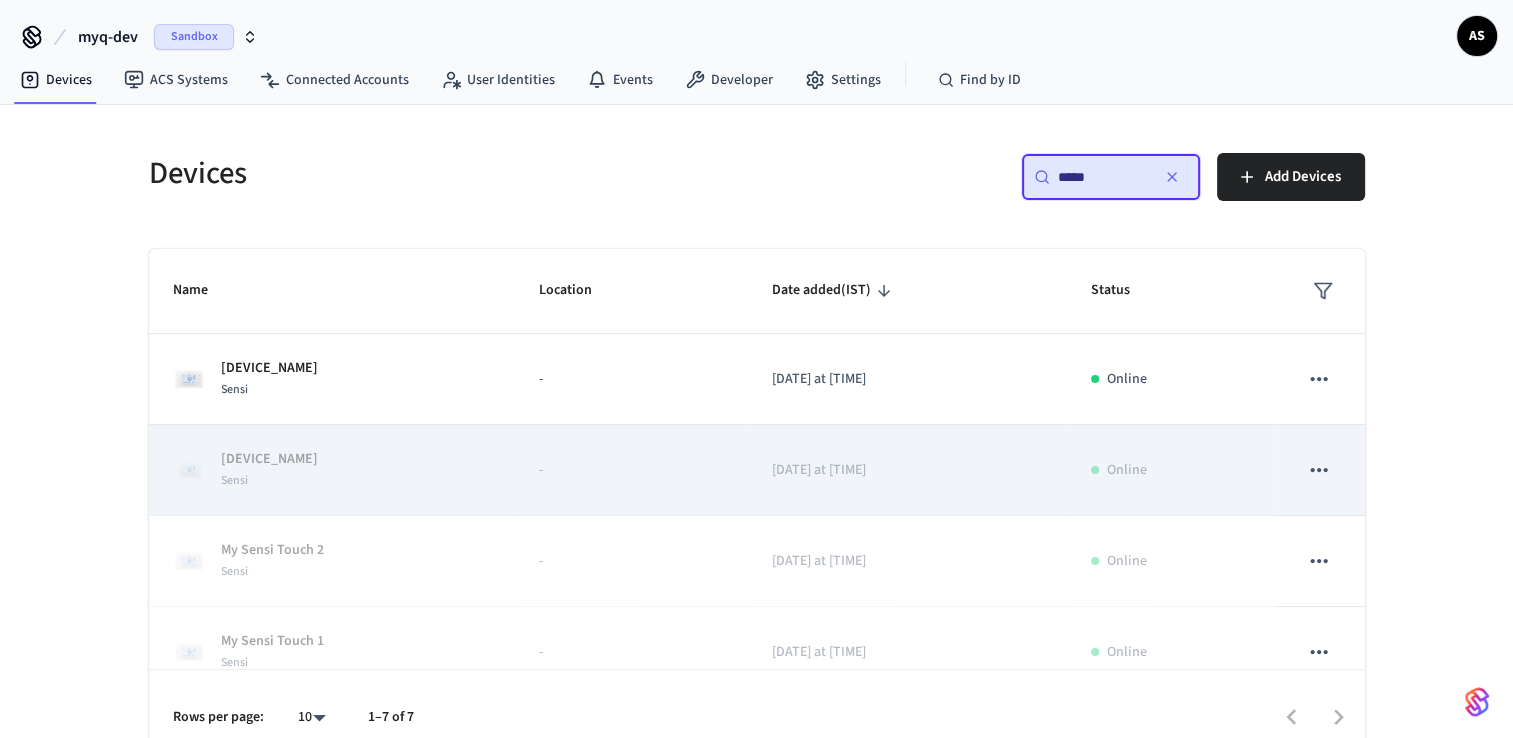 click 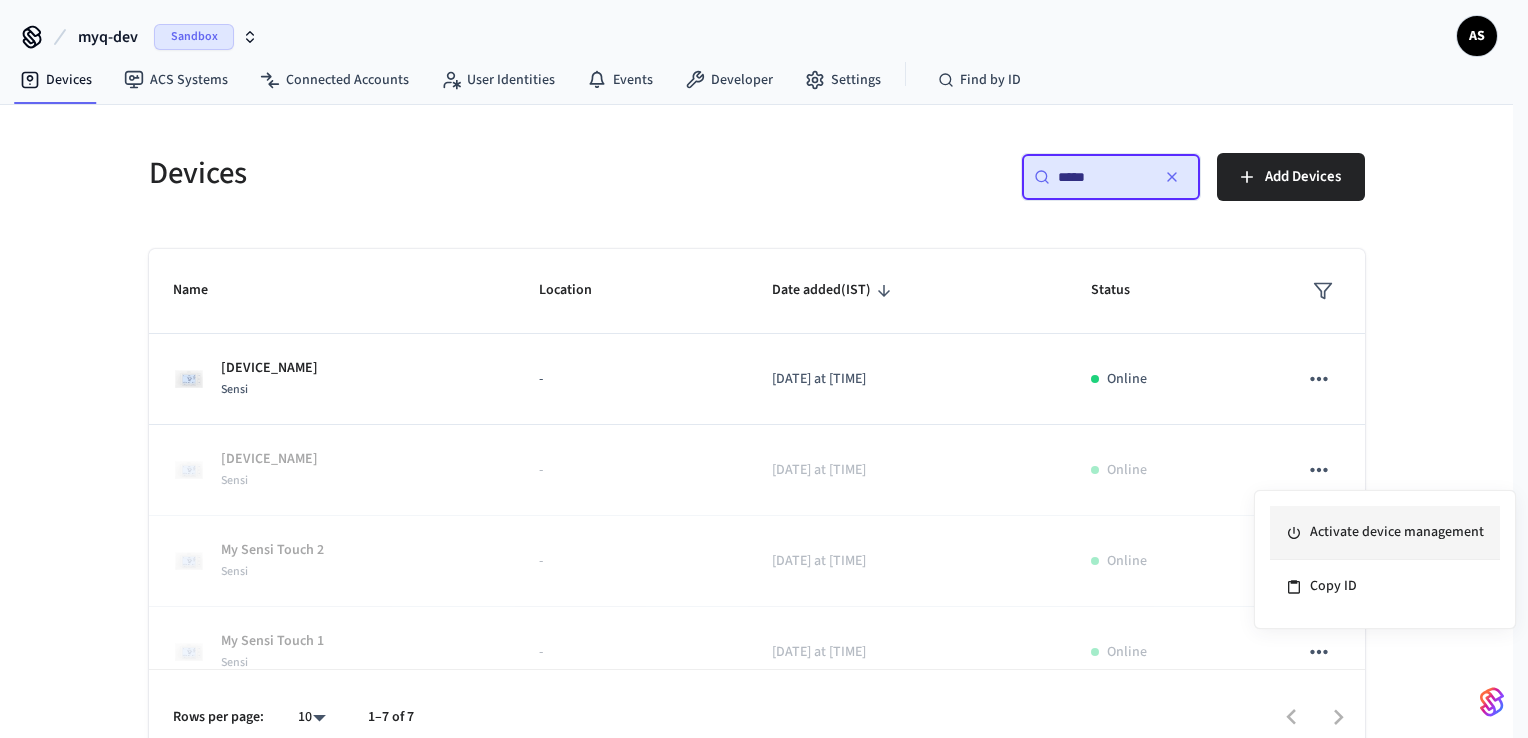 click on "Activate device management" at bounding box center (1385, 533) 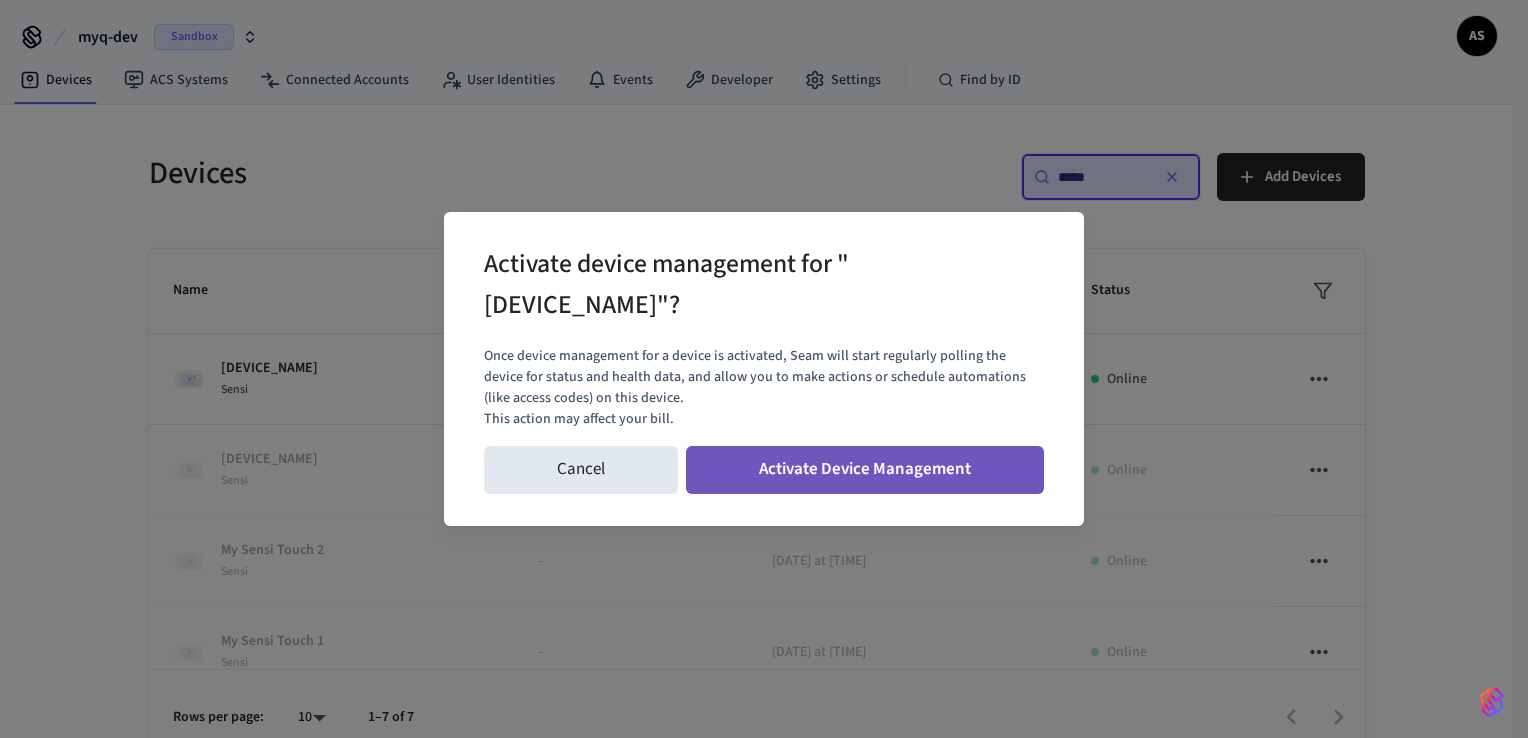click on "Activate Device Management" at bounding box center [865, 470] 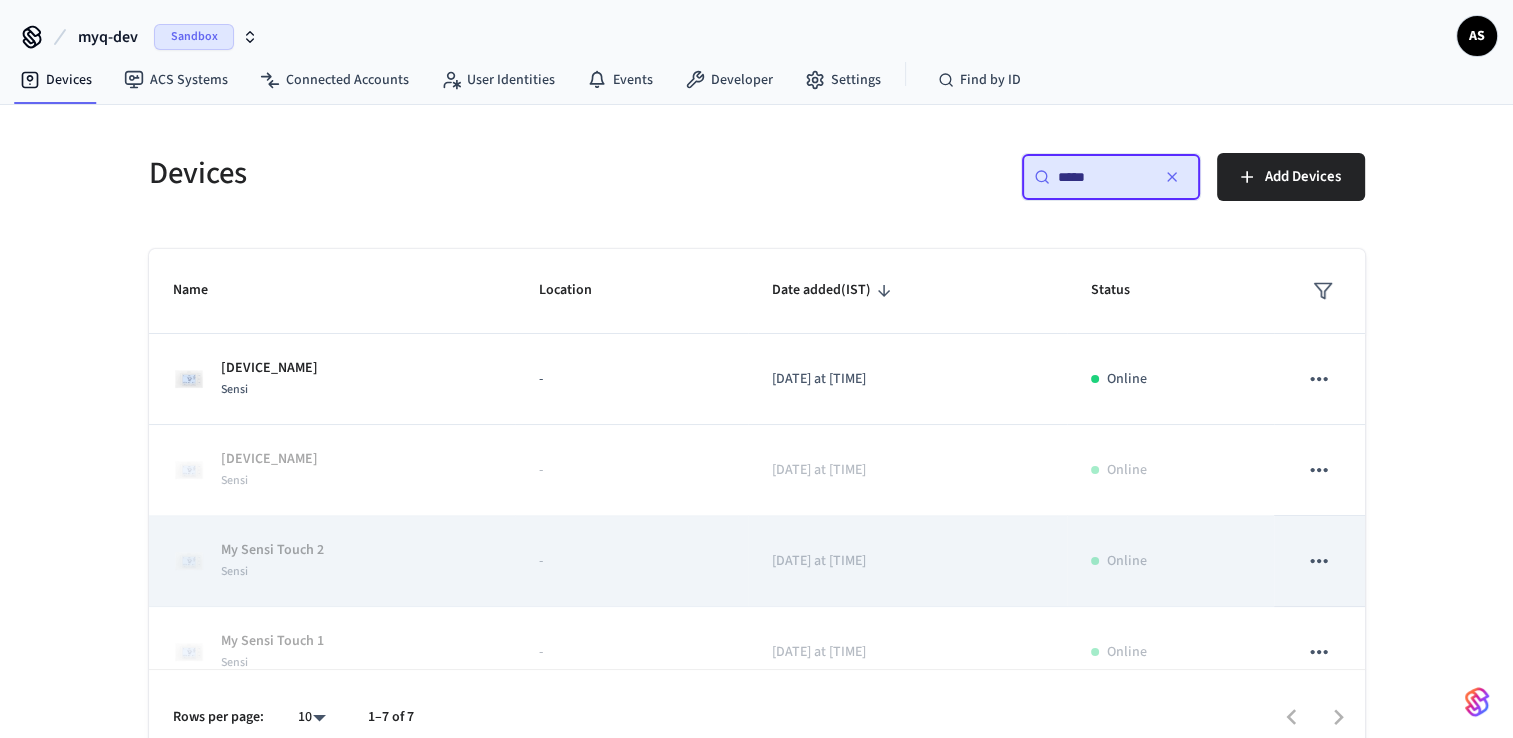 click 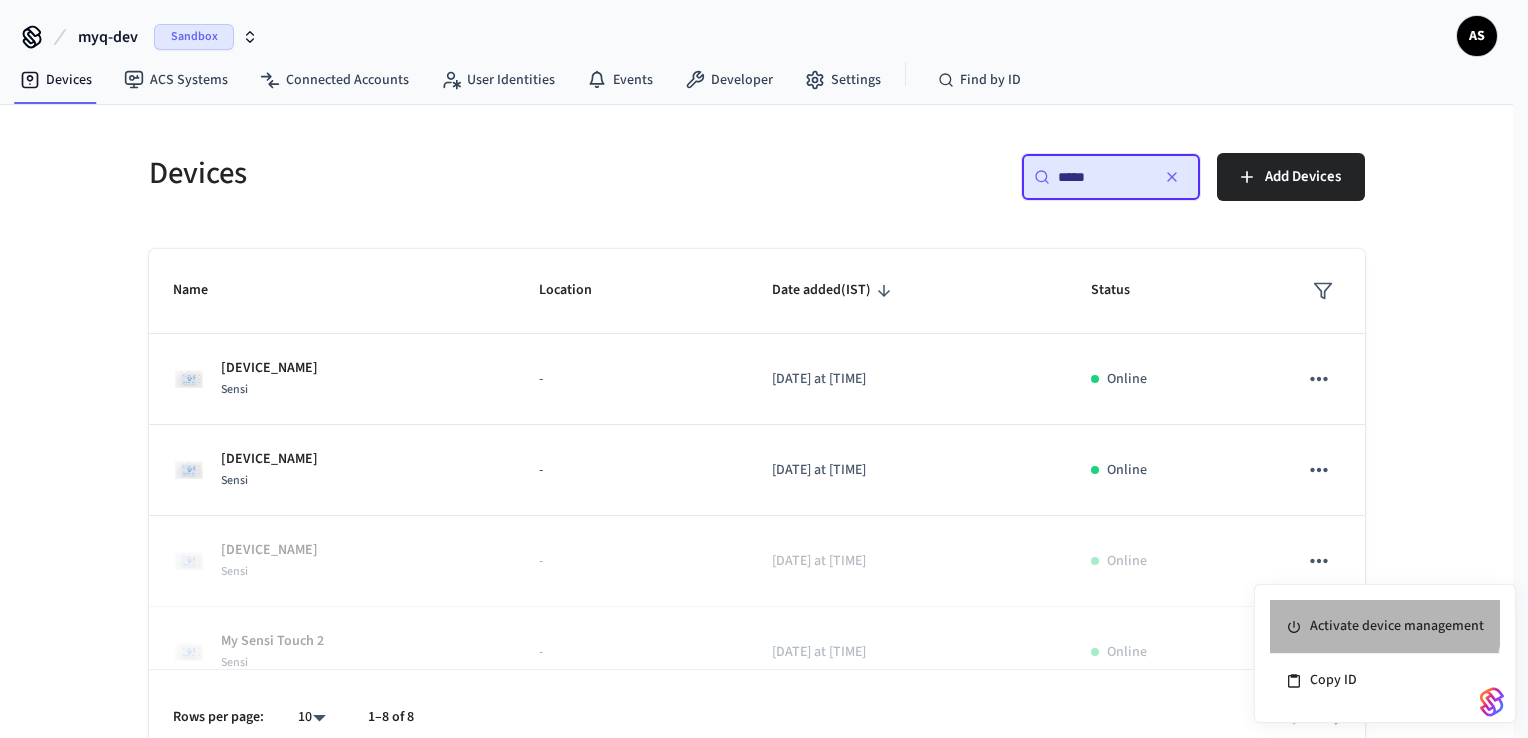 click on "Activate device management" at bounding box center [1385, 627] 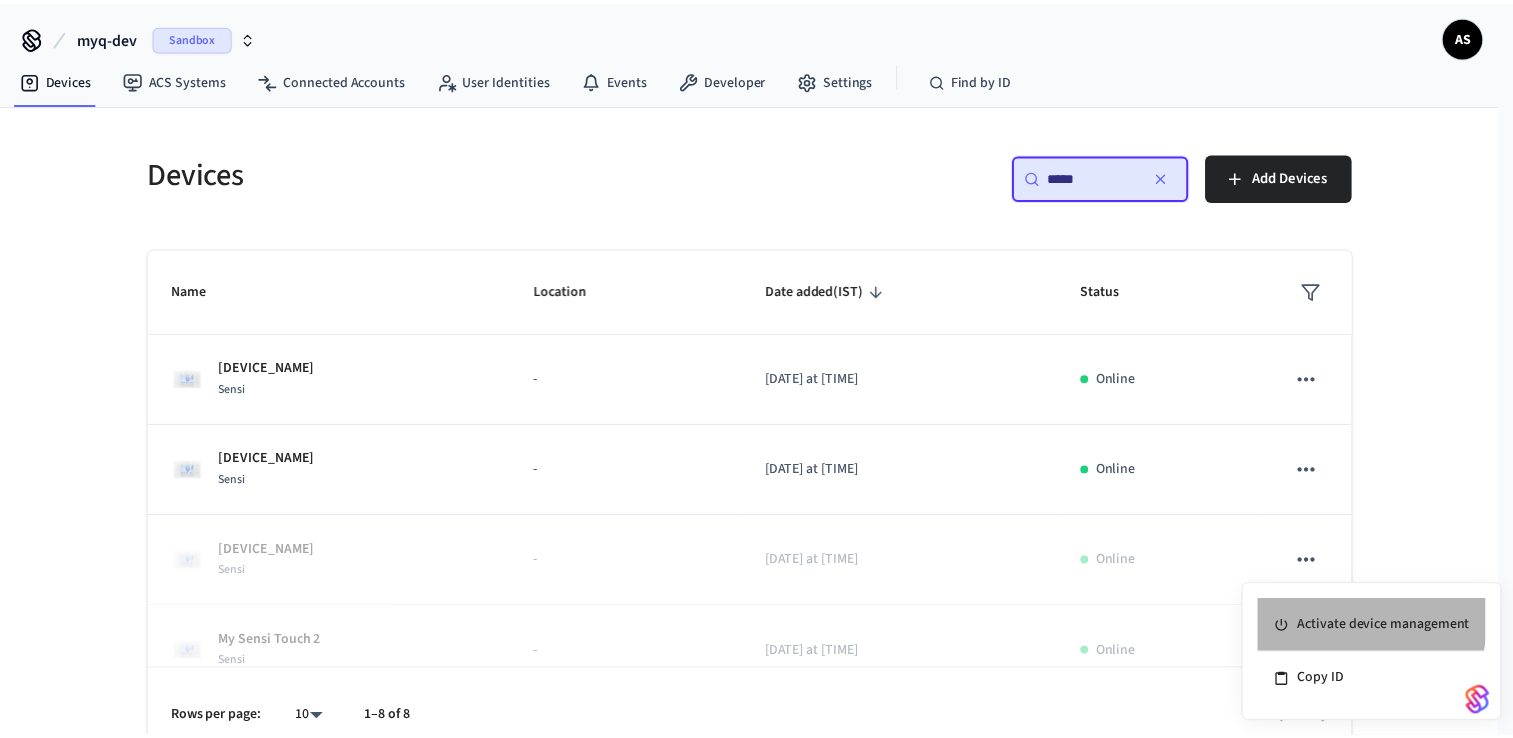 scroll, scrollTop: 3, scrollLeft: 0, axis: vertical 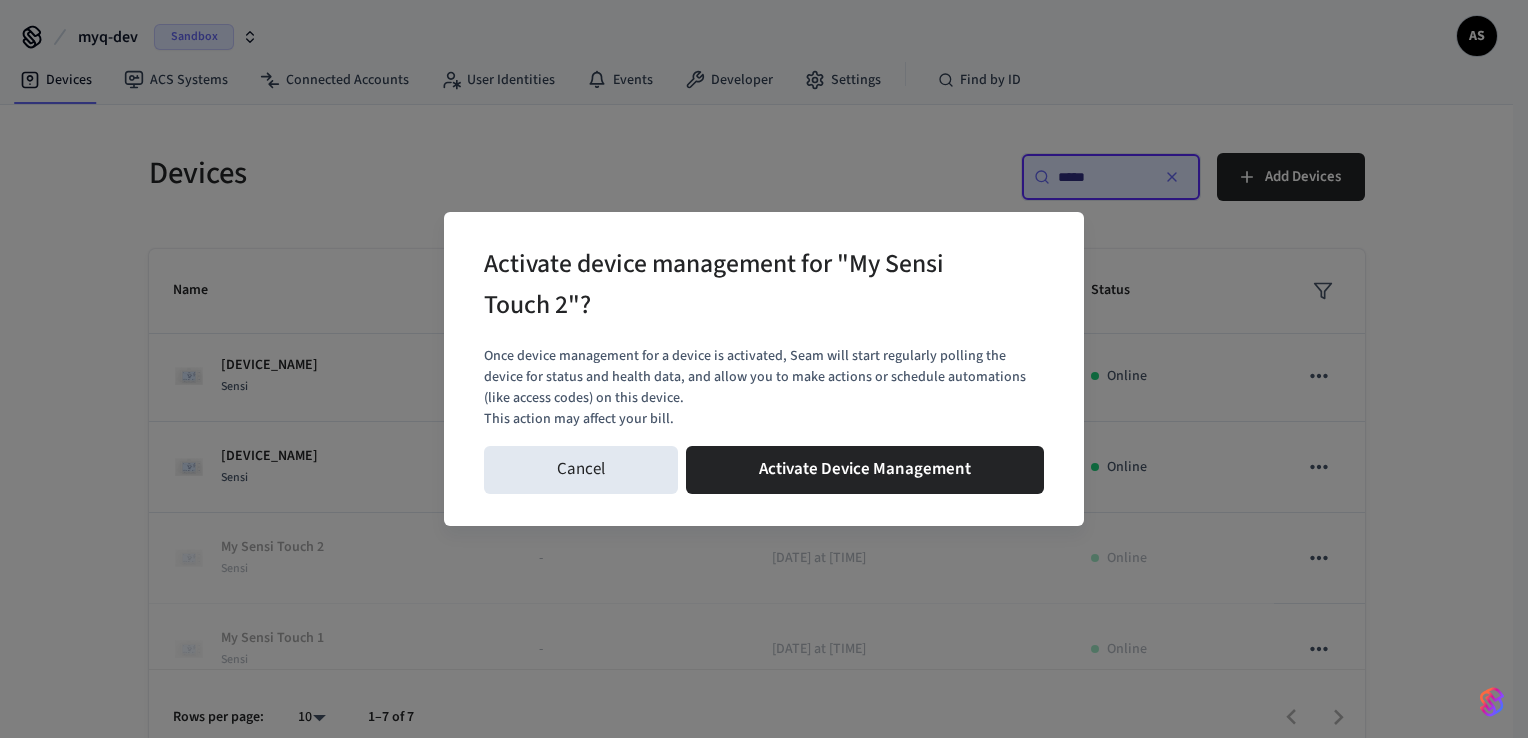 click on "Activate Device Management" at bounding box center (865, 470) 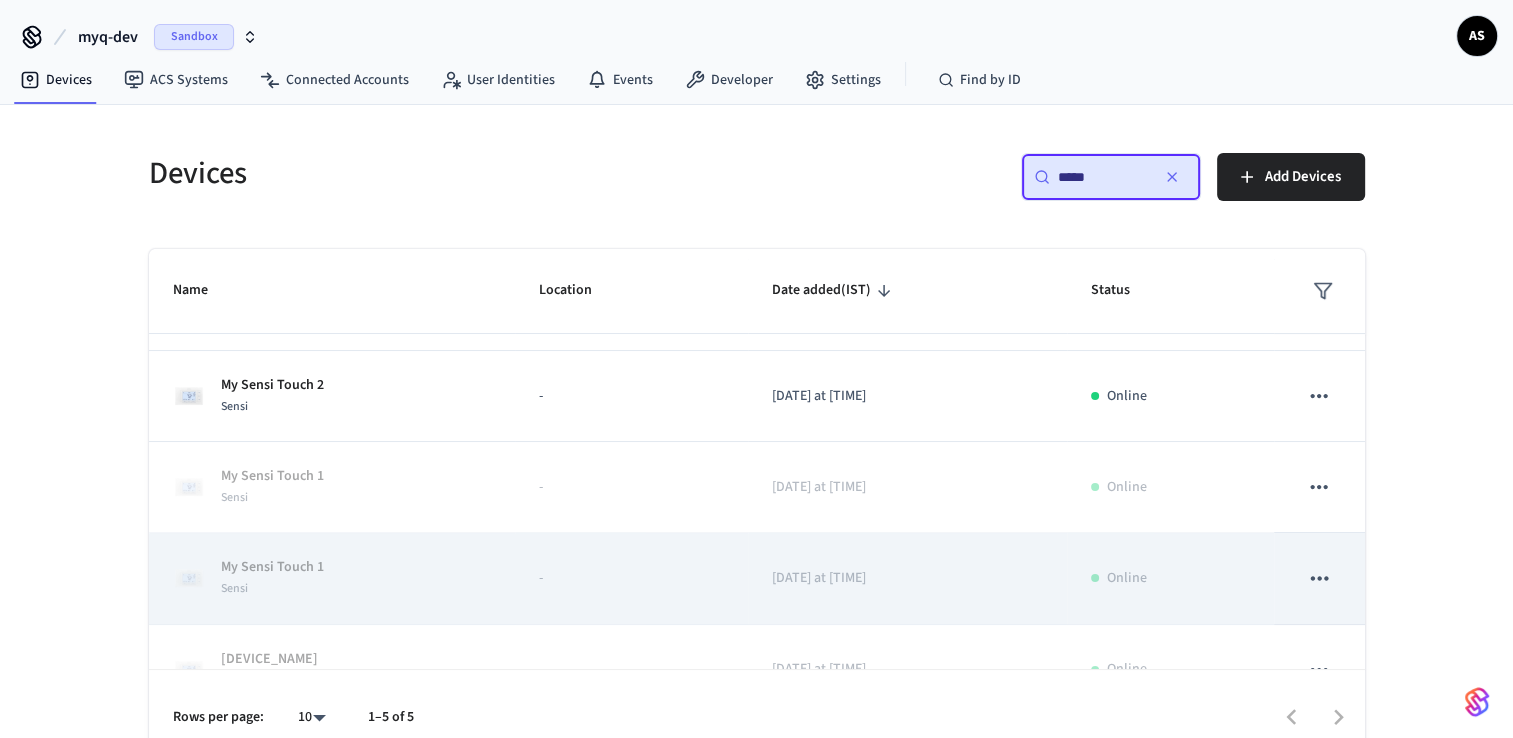 scroll, scrollTop: 200, scrollLeft: 0, axis: vertical 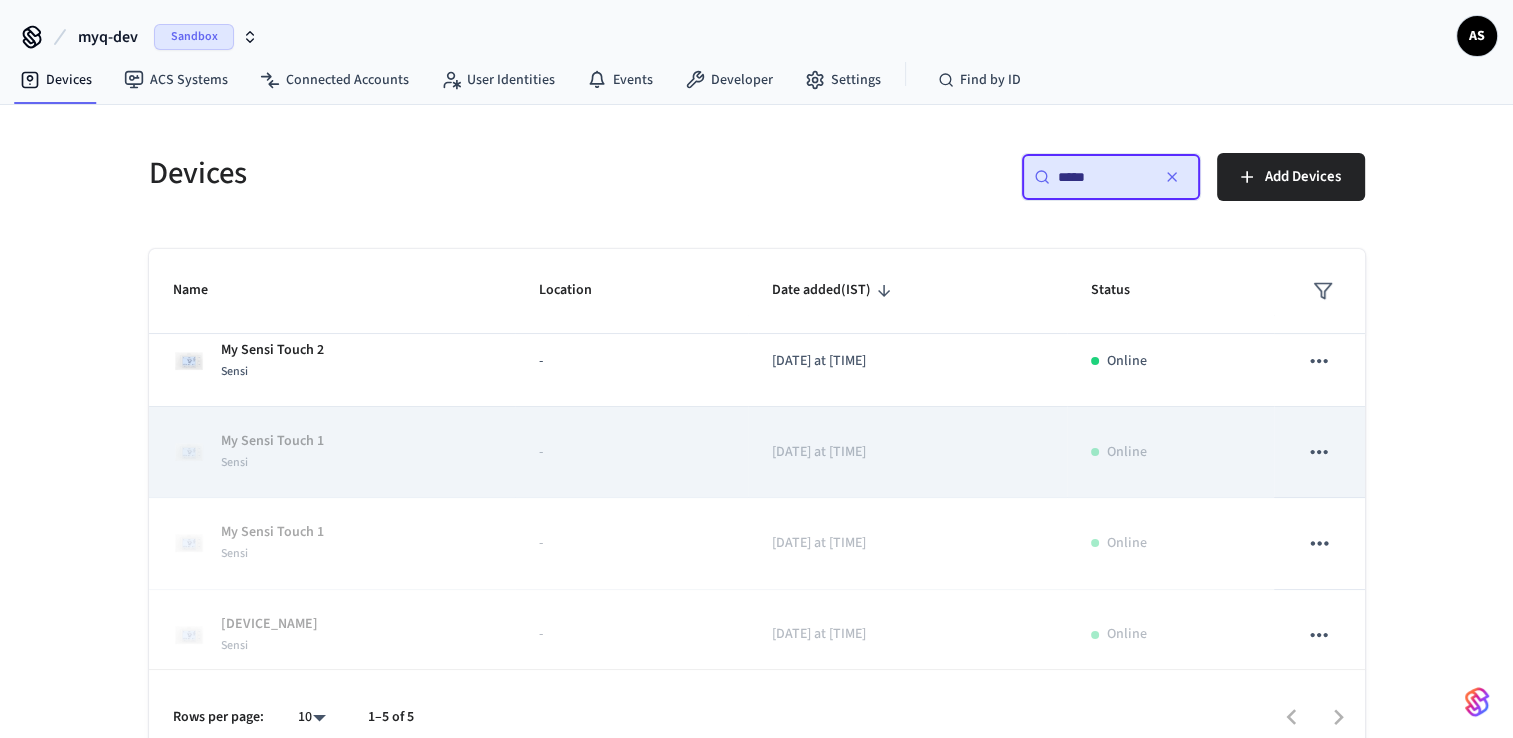 click 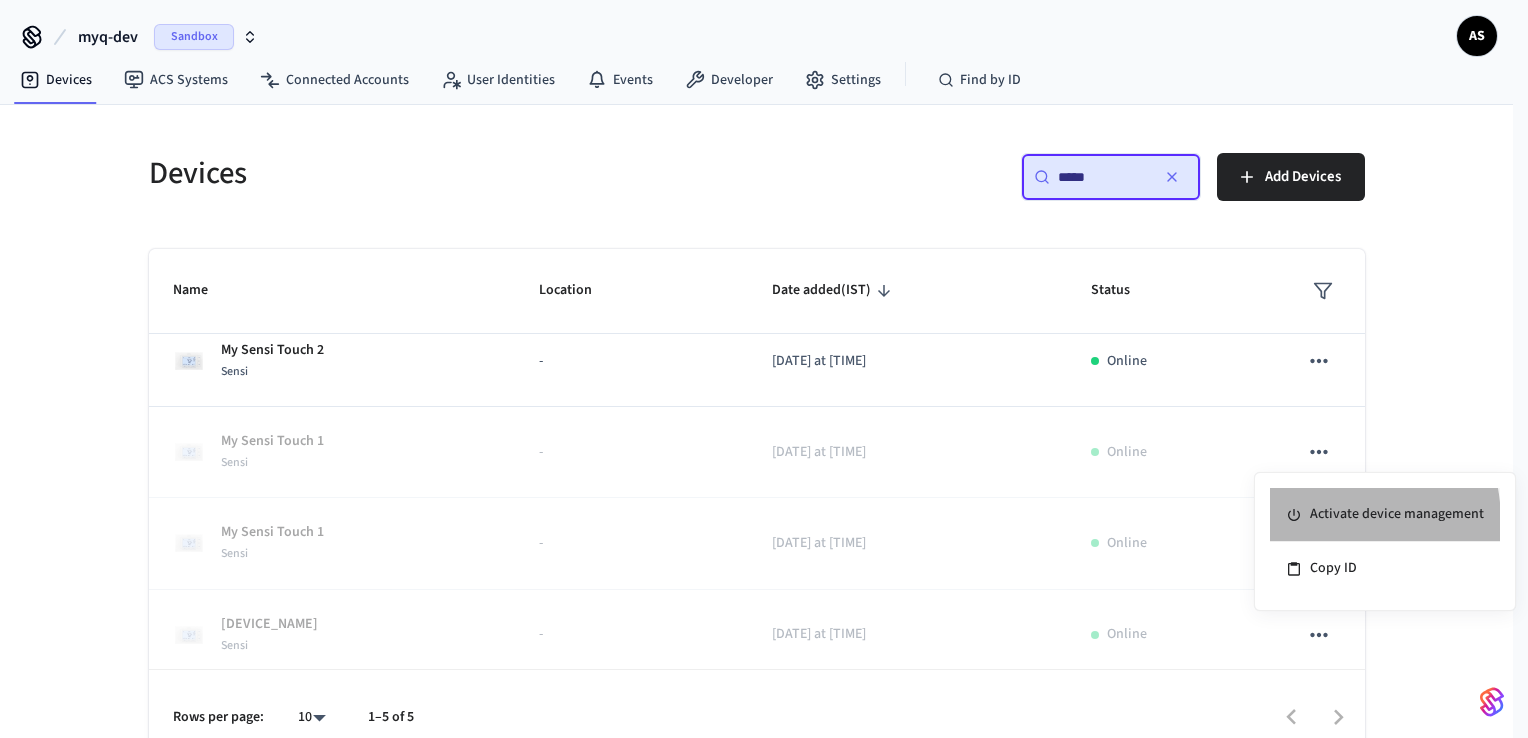 click on "Activate device management" at bounding box center [1385, 515] 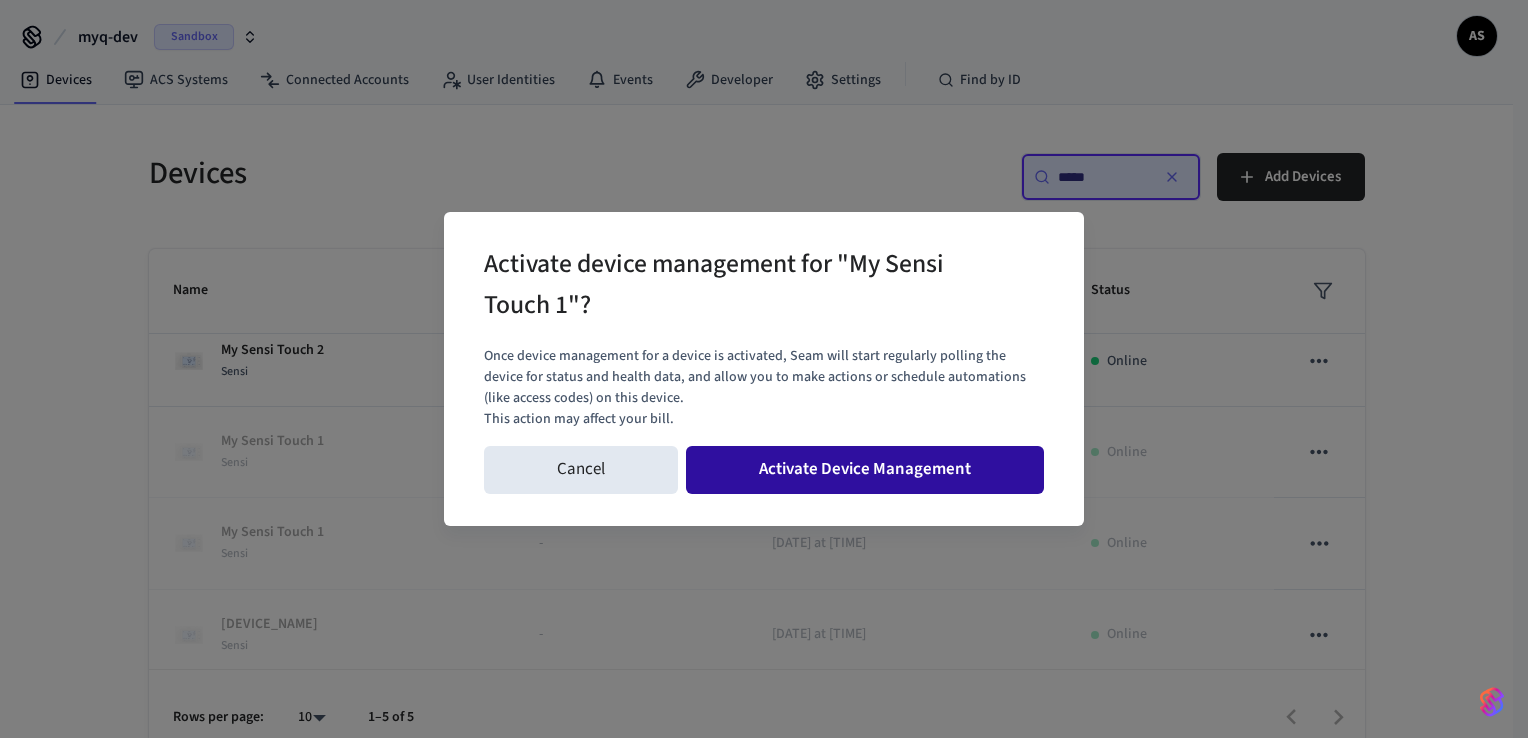 click on "Activate Device Management" at bounding box center (865, 470) 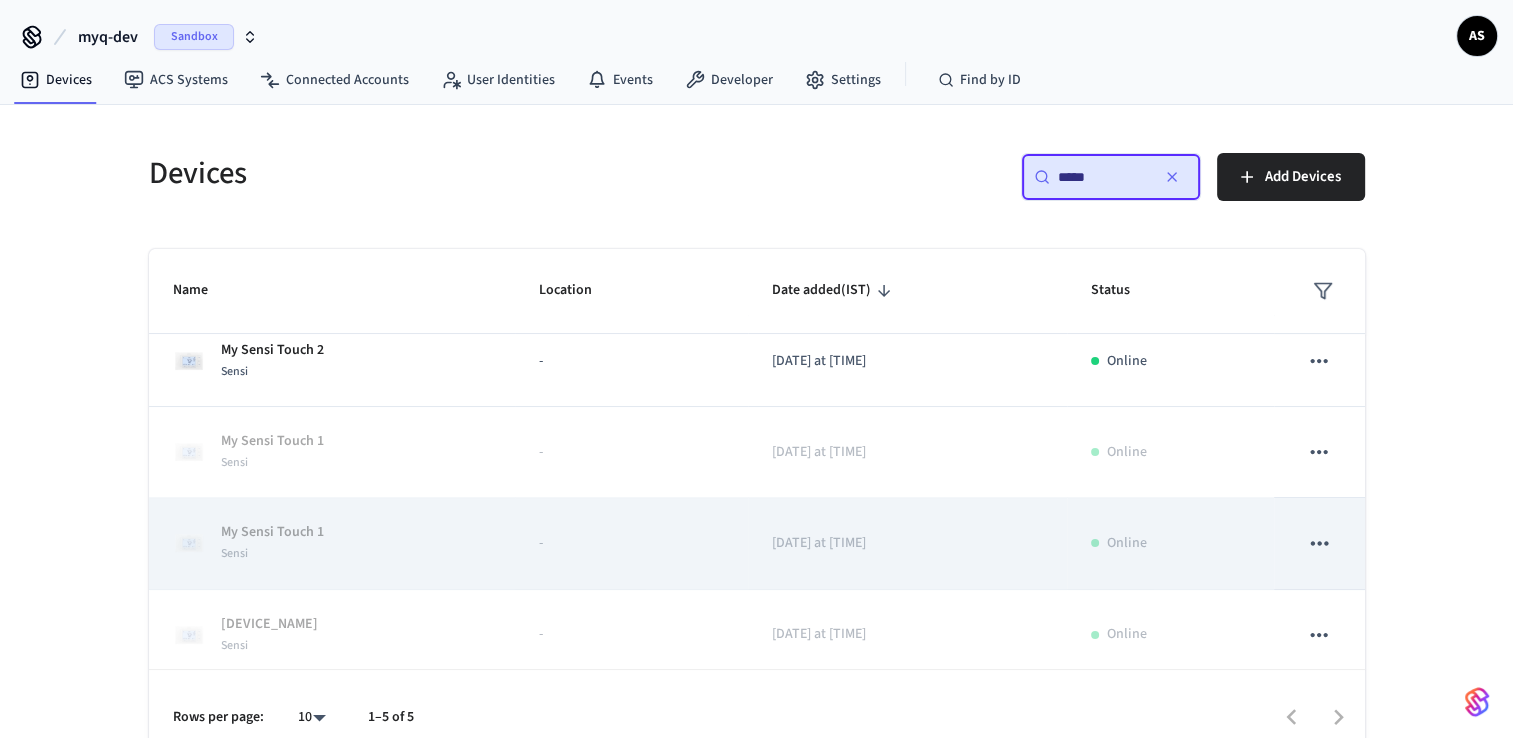 scroll, scrollTop: 300, scrollLeft: 0, axis: vertical 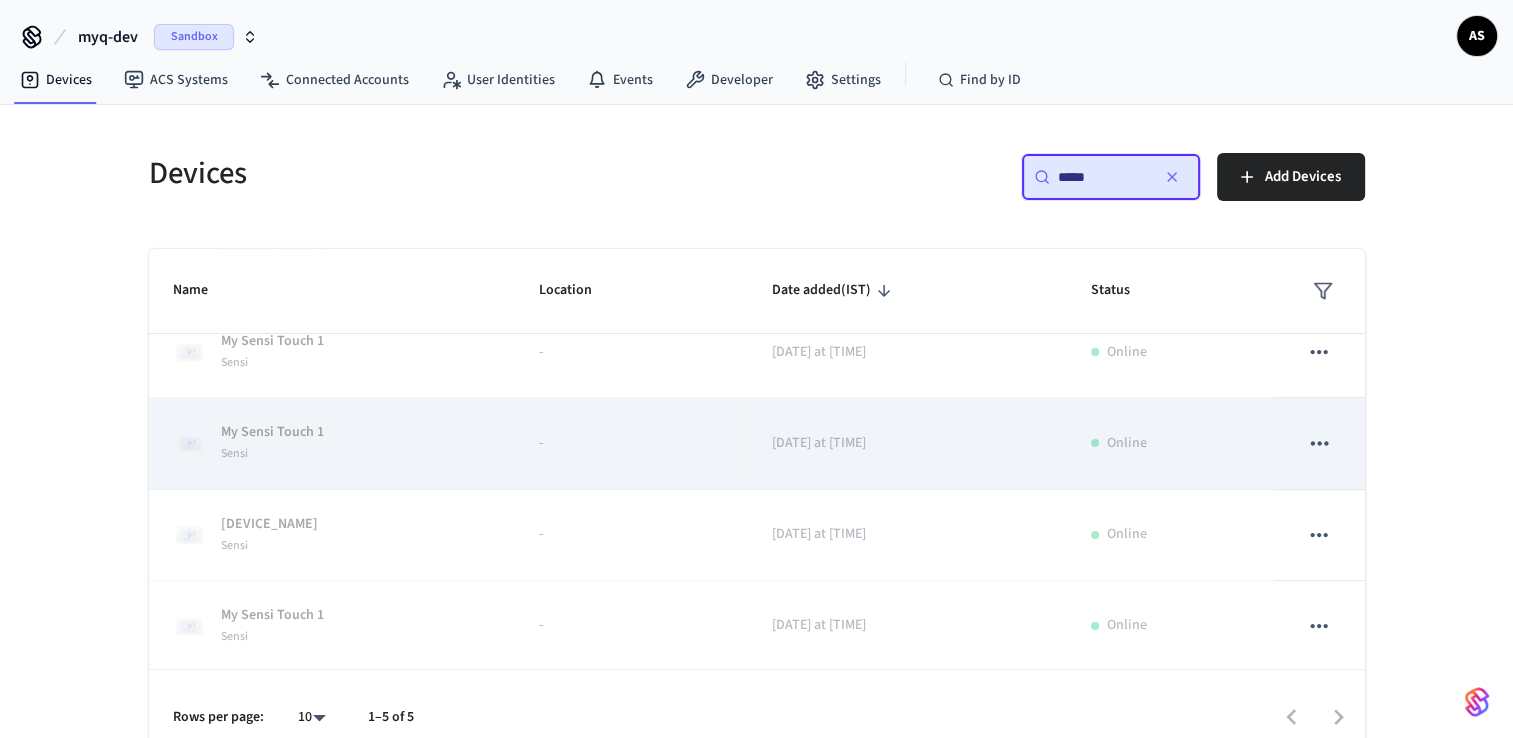 click 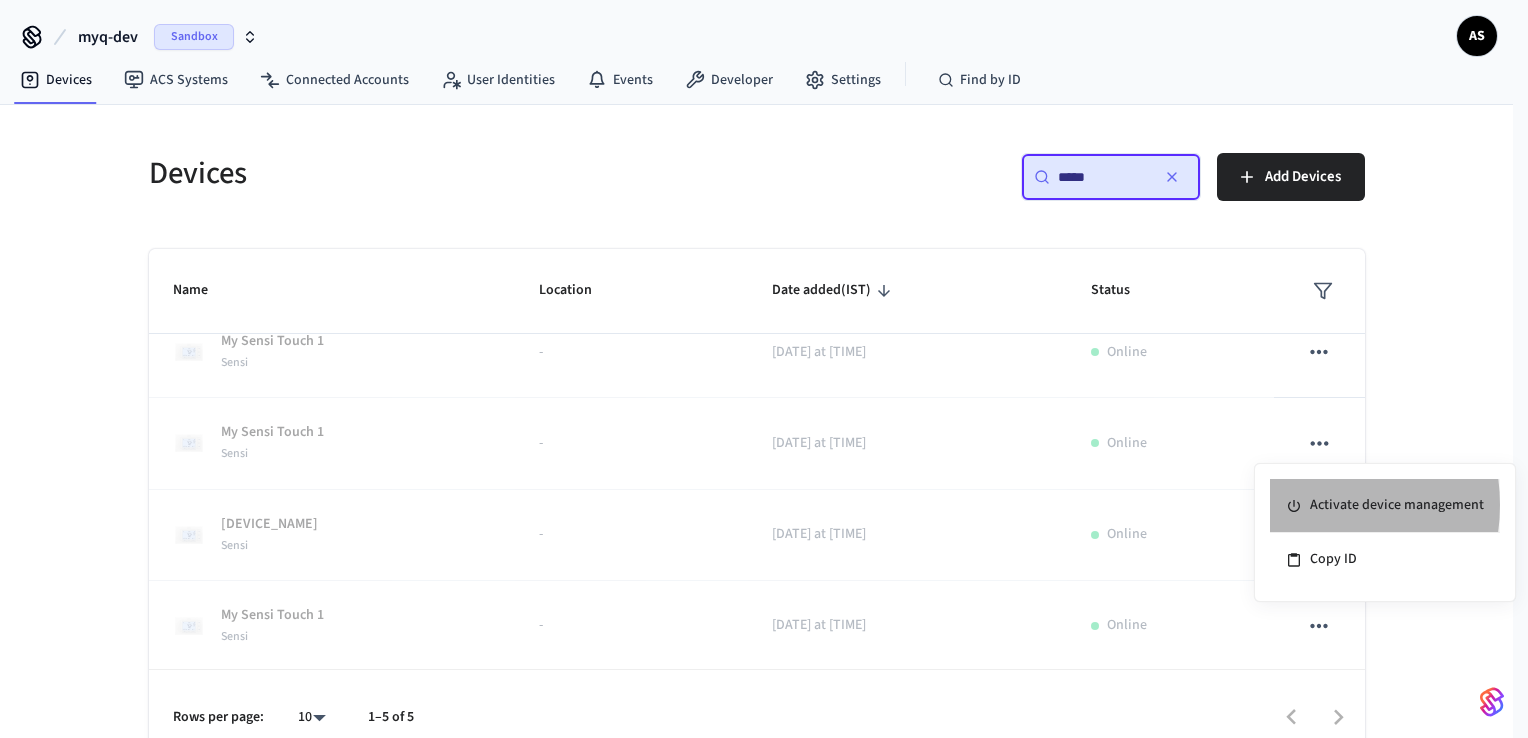 click 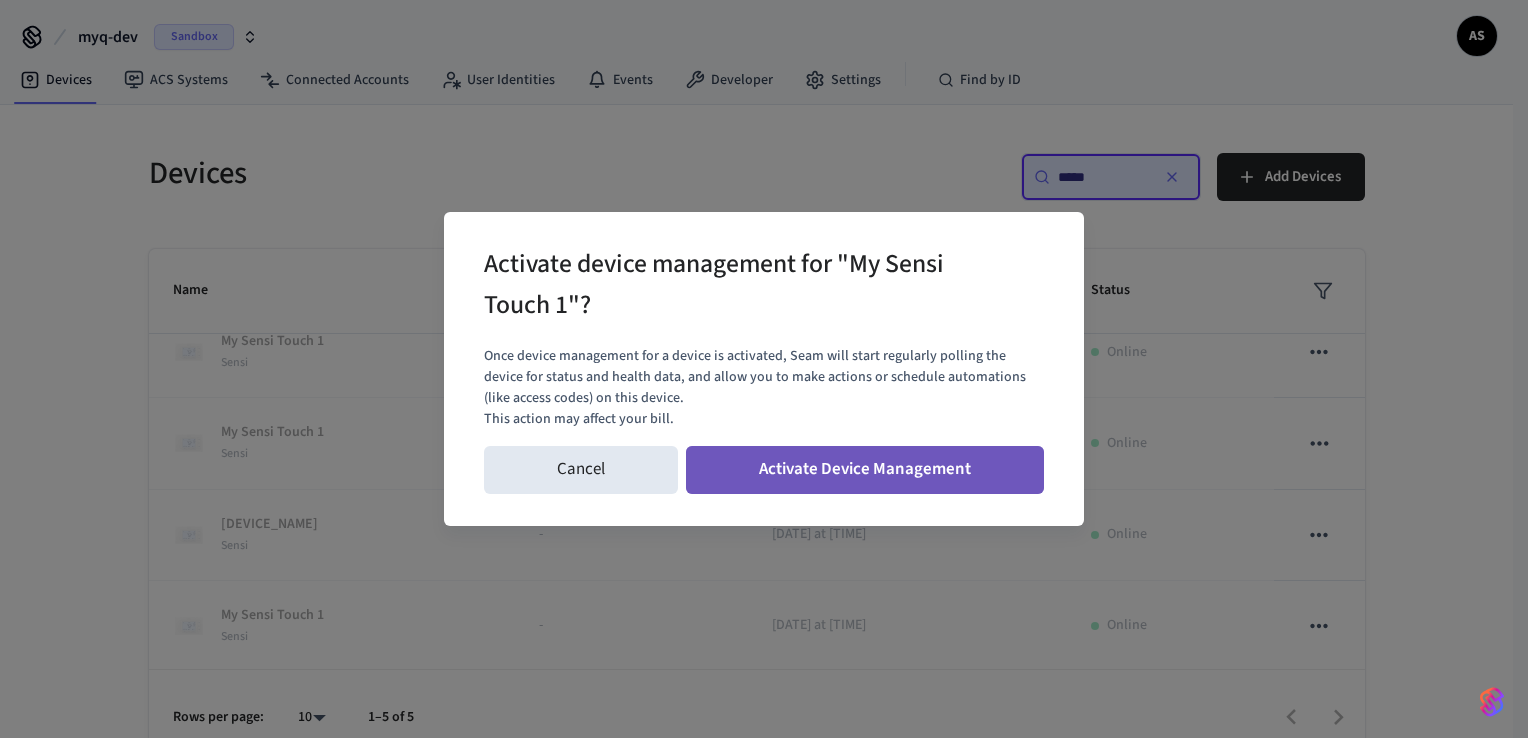 click on "Activate Device Management" at bounding box center [865, 470] 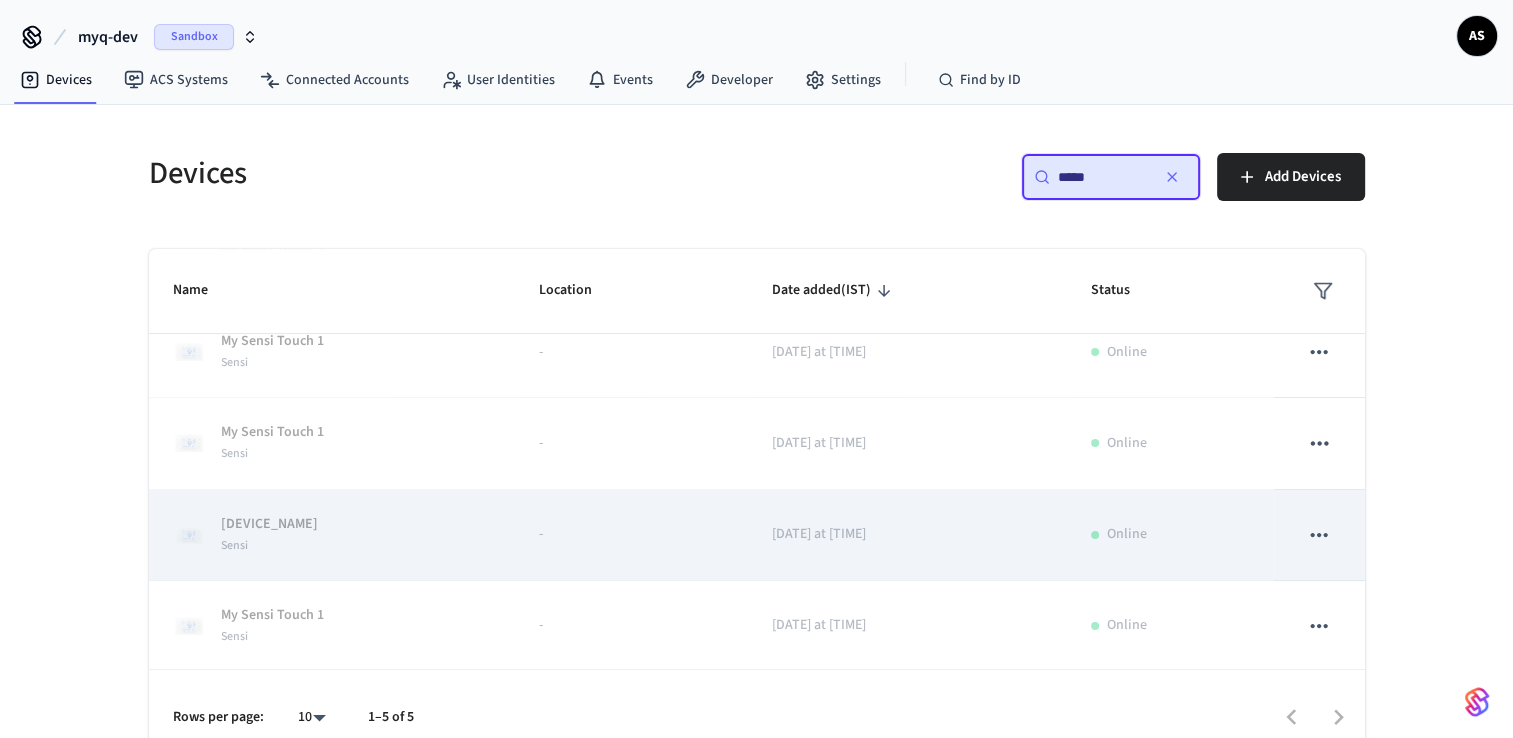 click 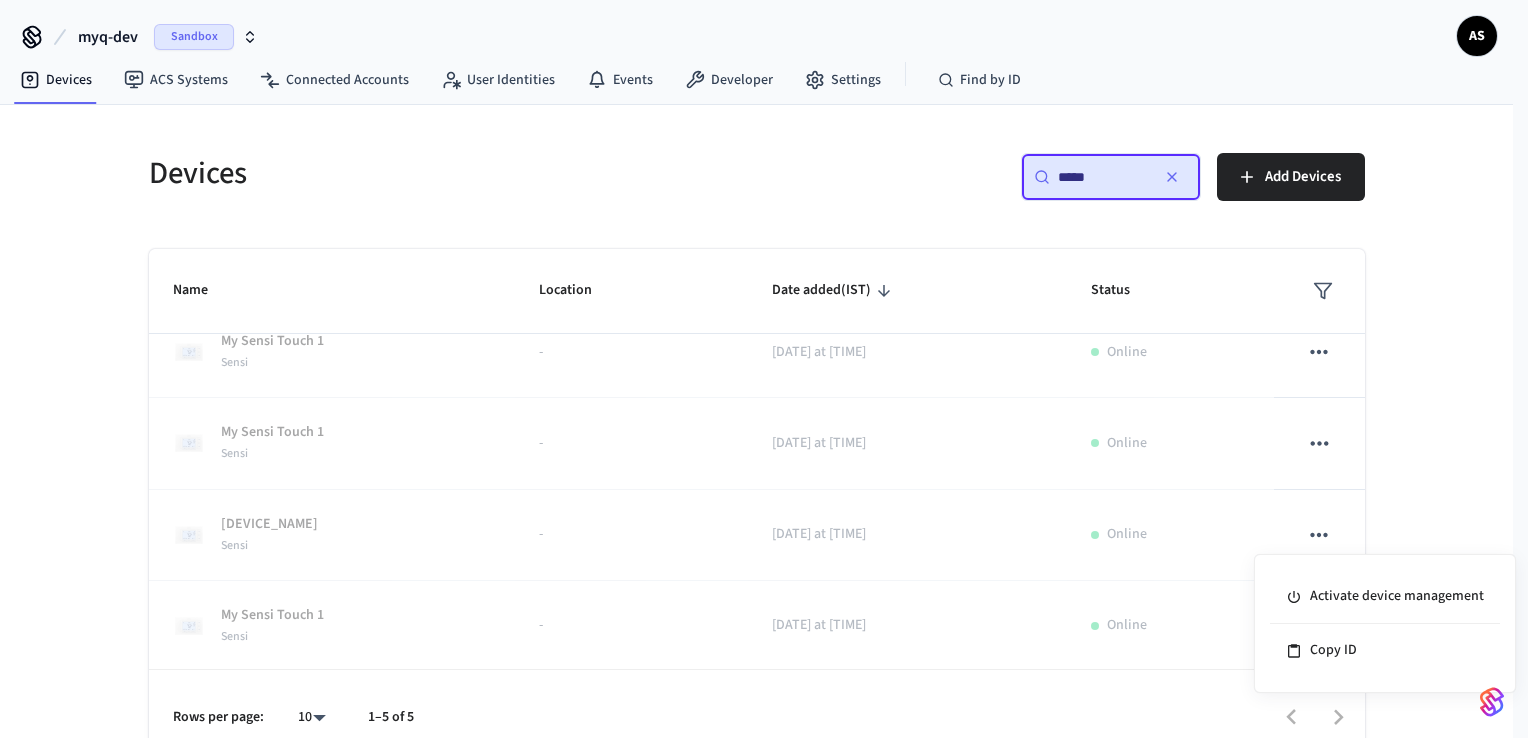 click on "Activate device management Copy ID" at bounding box center (1385, 623) 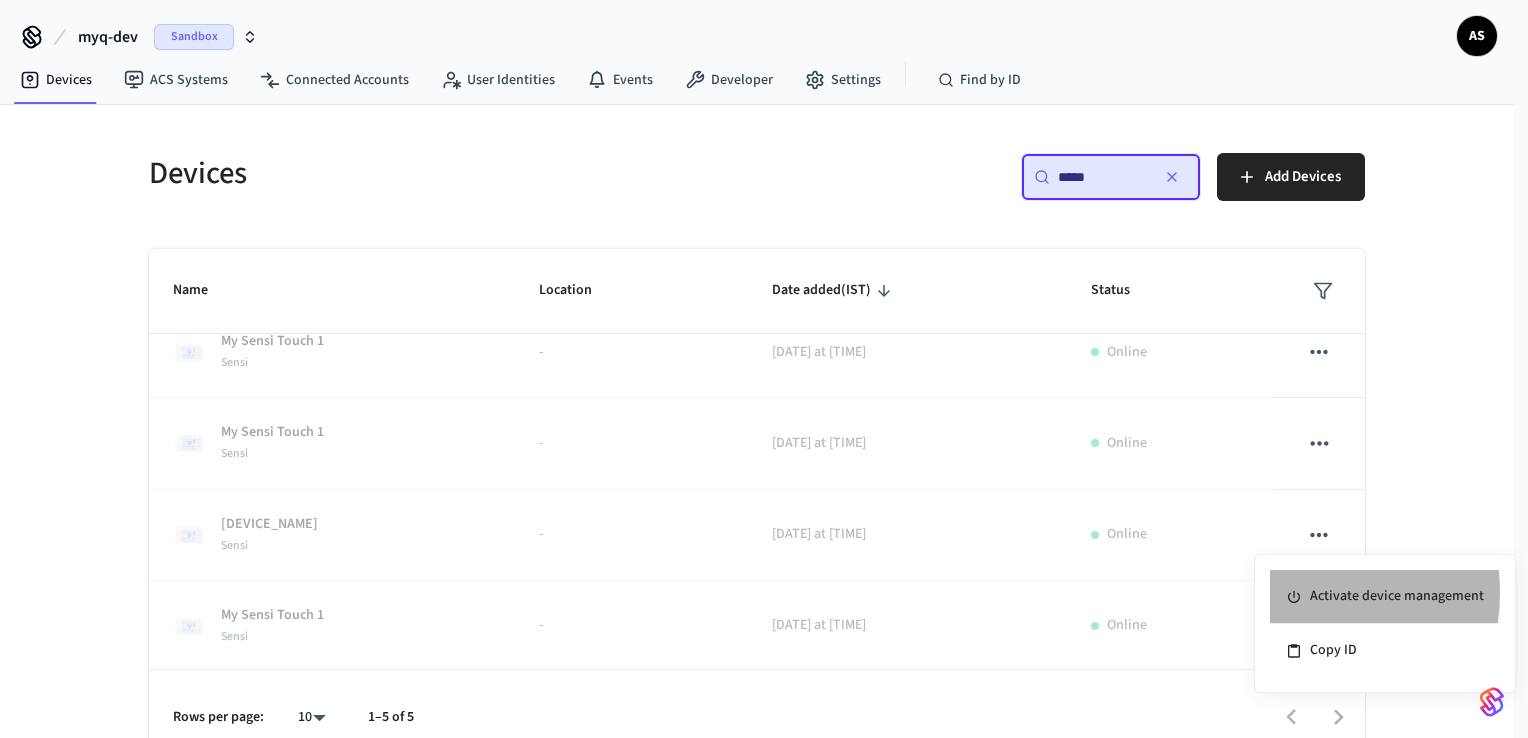 click on "Activate device management" at bounding box center (1385, 597) 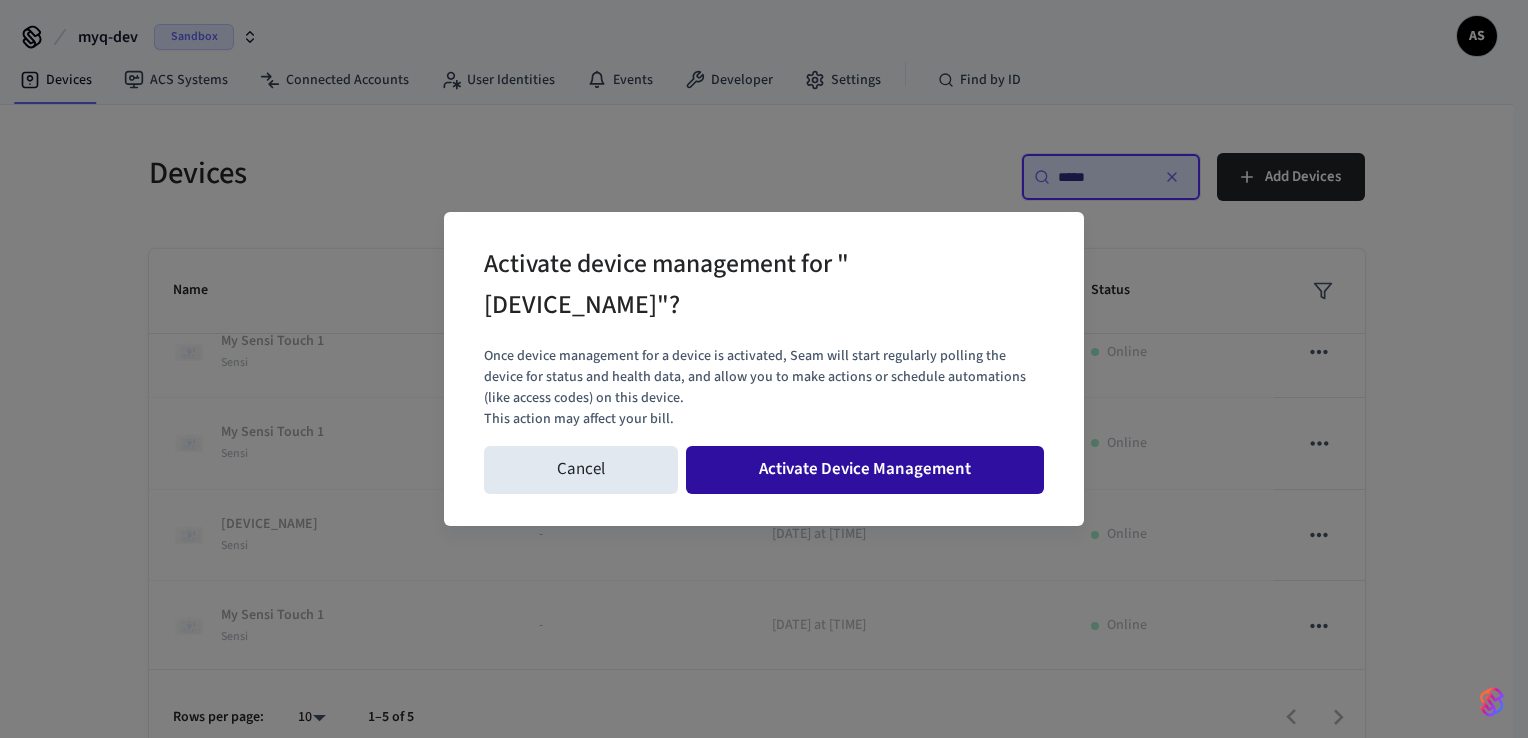 click on "Activate Device Management" at bounding box center [865, 470] 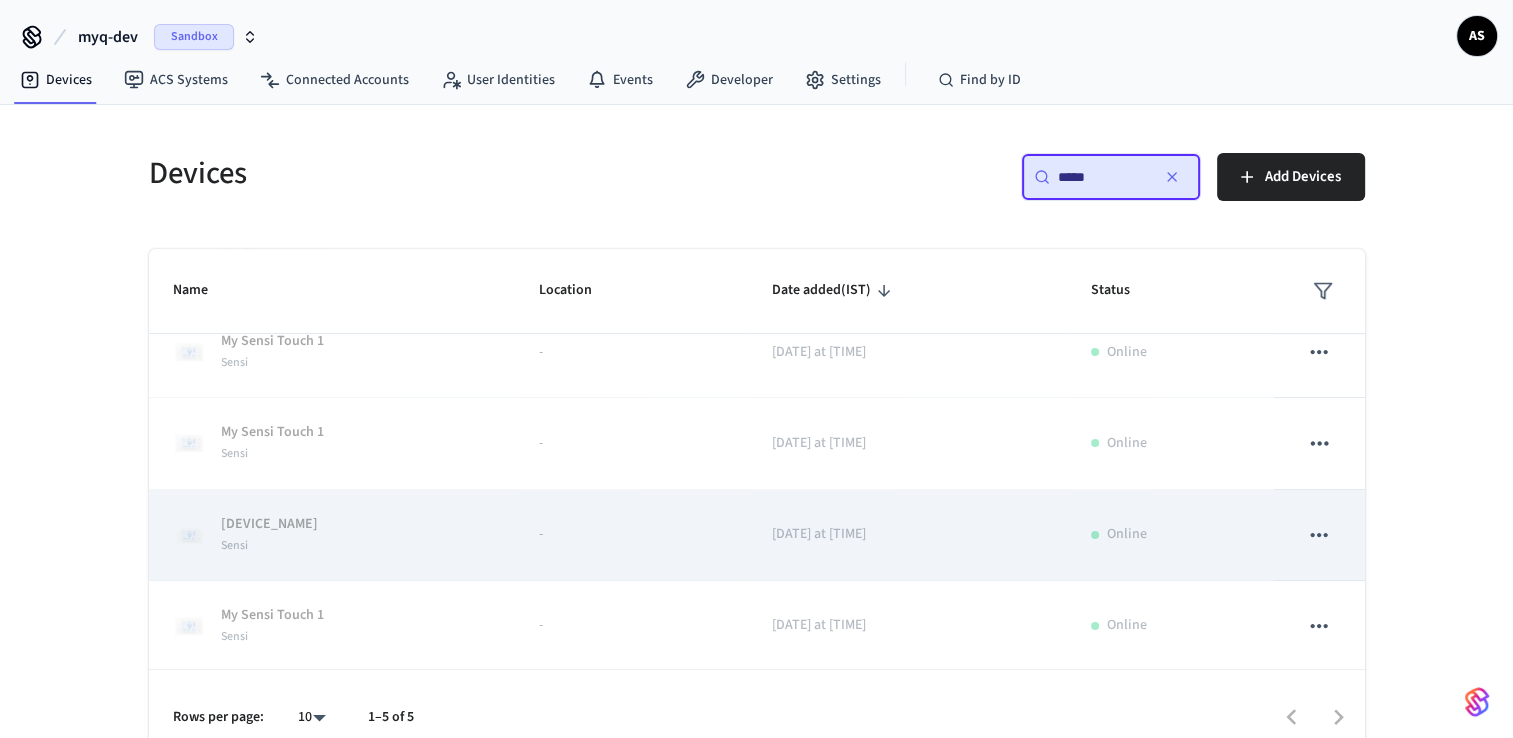 click 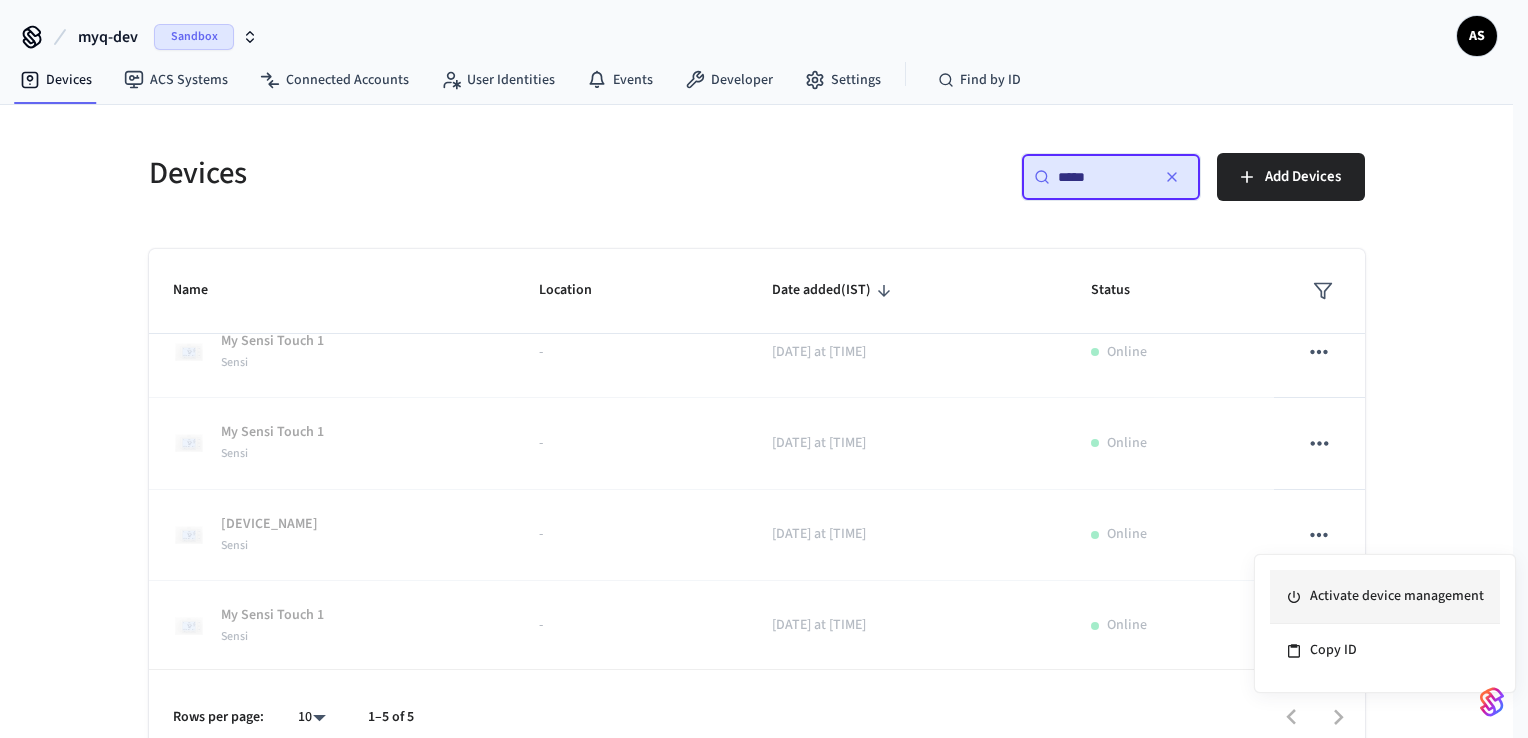 click on "Activate device management" at bounding box center [1385, 597] 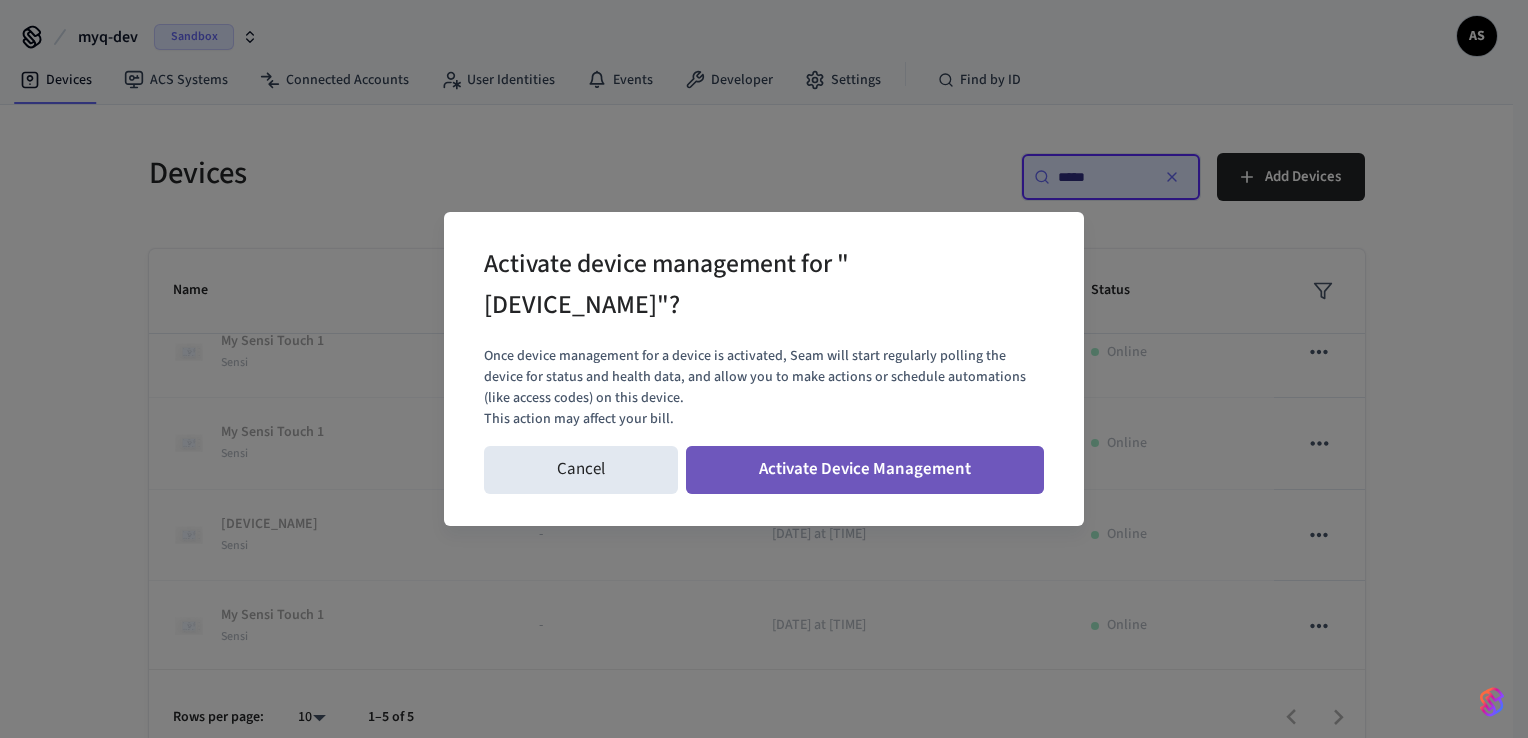 click on "Activate Device Management" at bounding box center [865, 470] 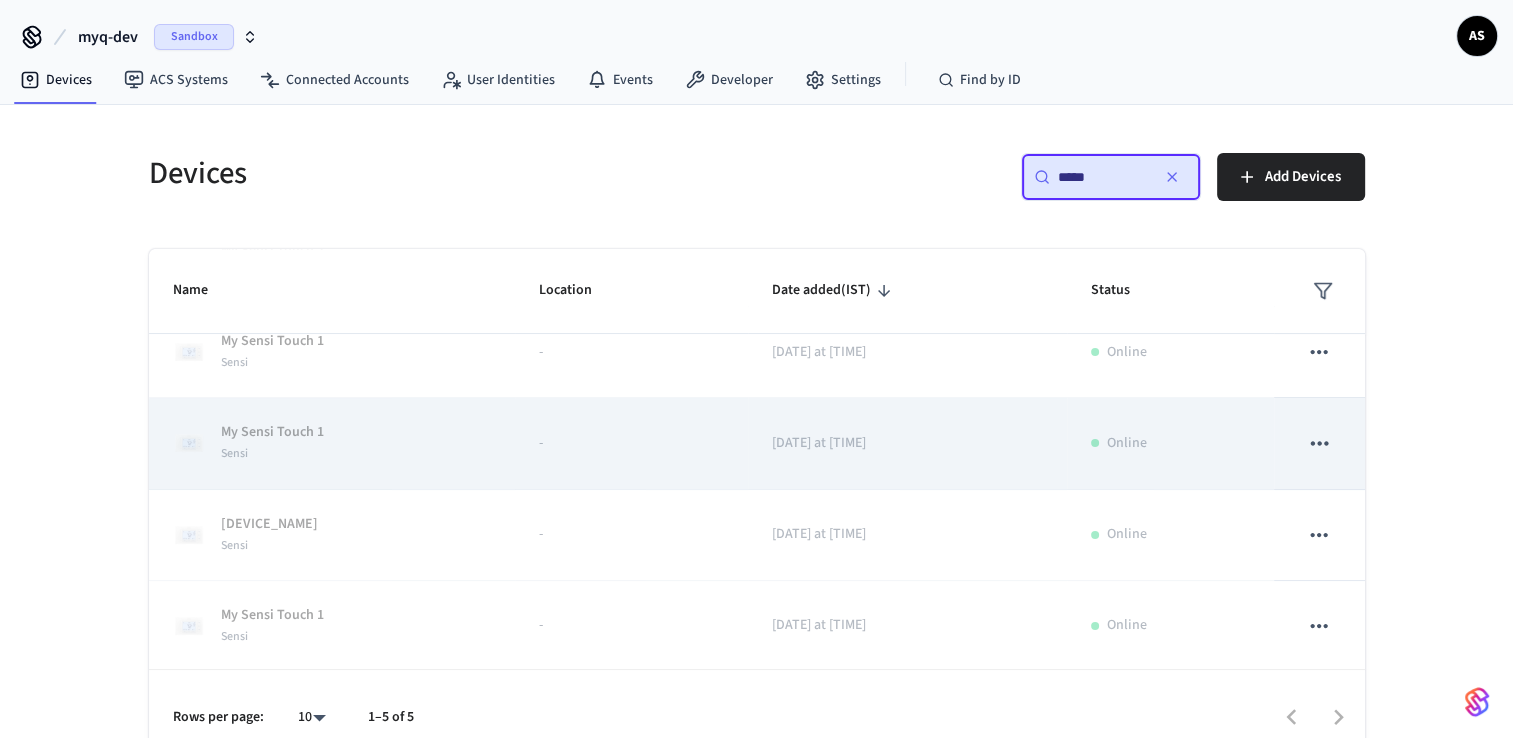 click 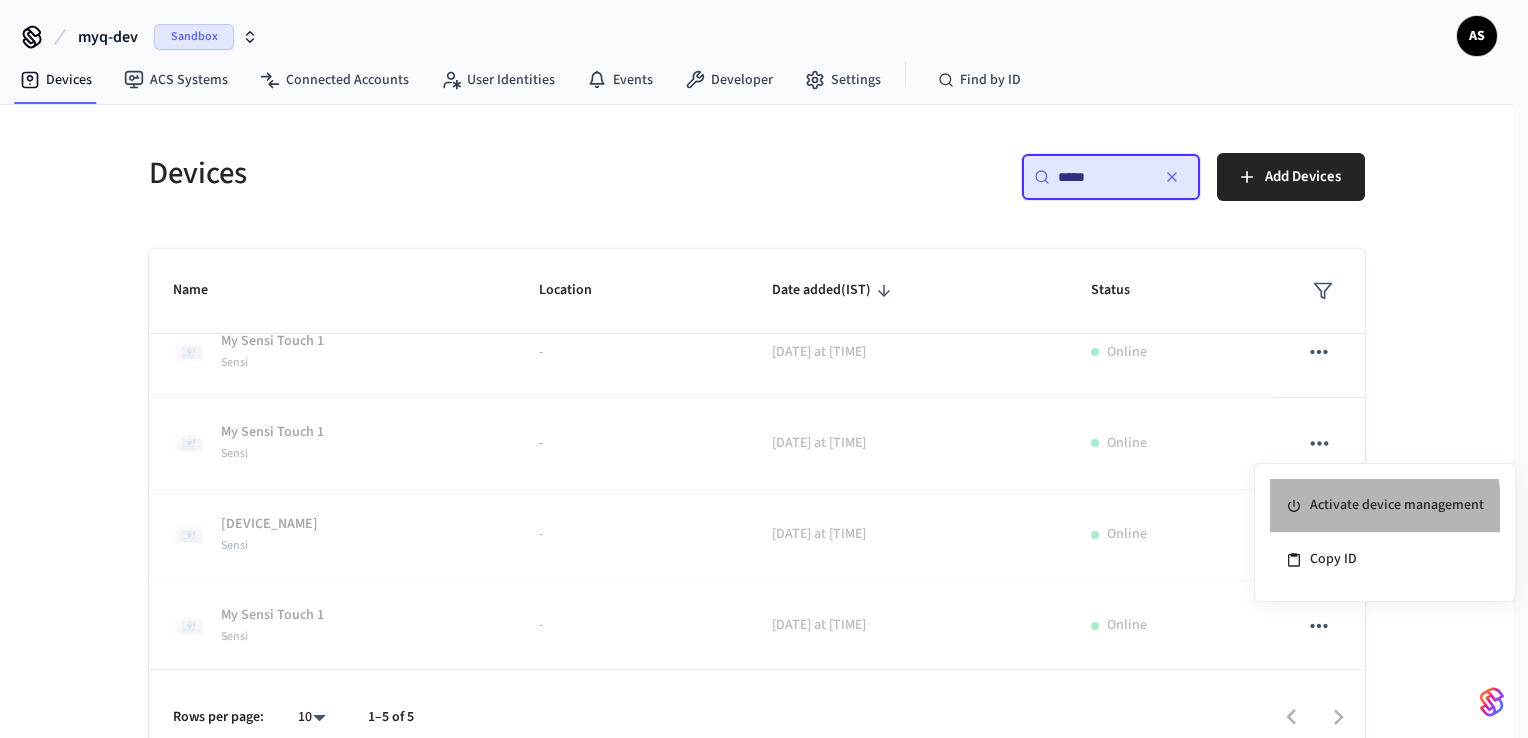 click on "Activate device management" at bounding box center (1385, 506) 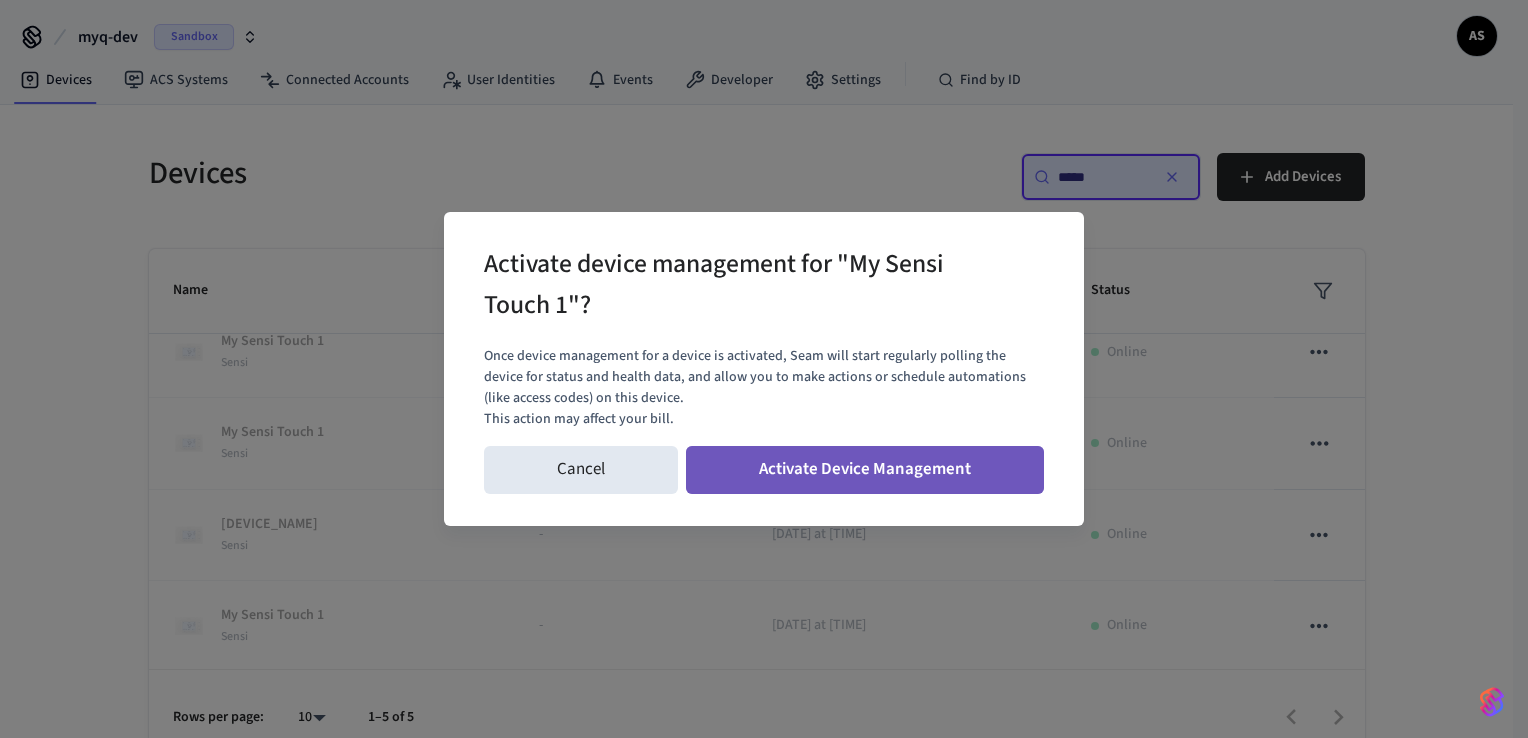 click on "Activate Device Management" at bounding box center [865, 470] 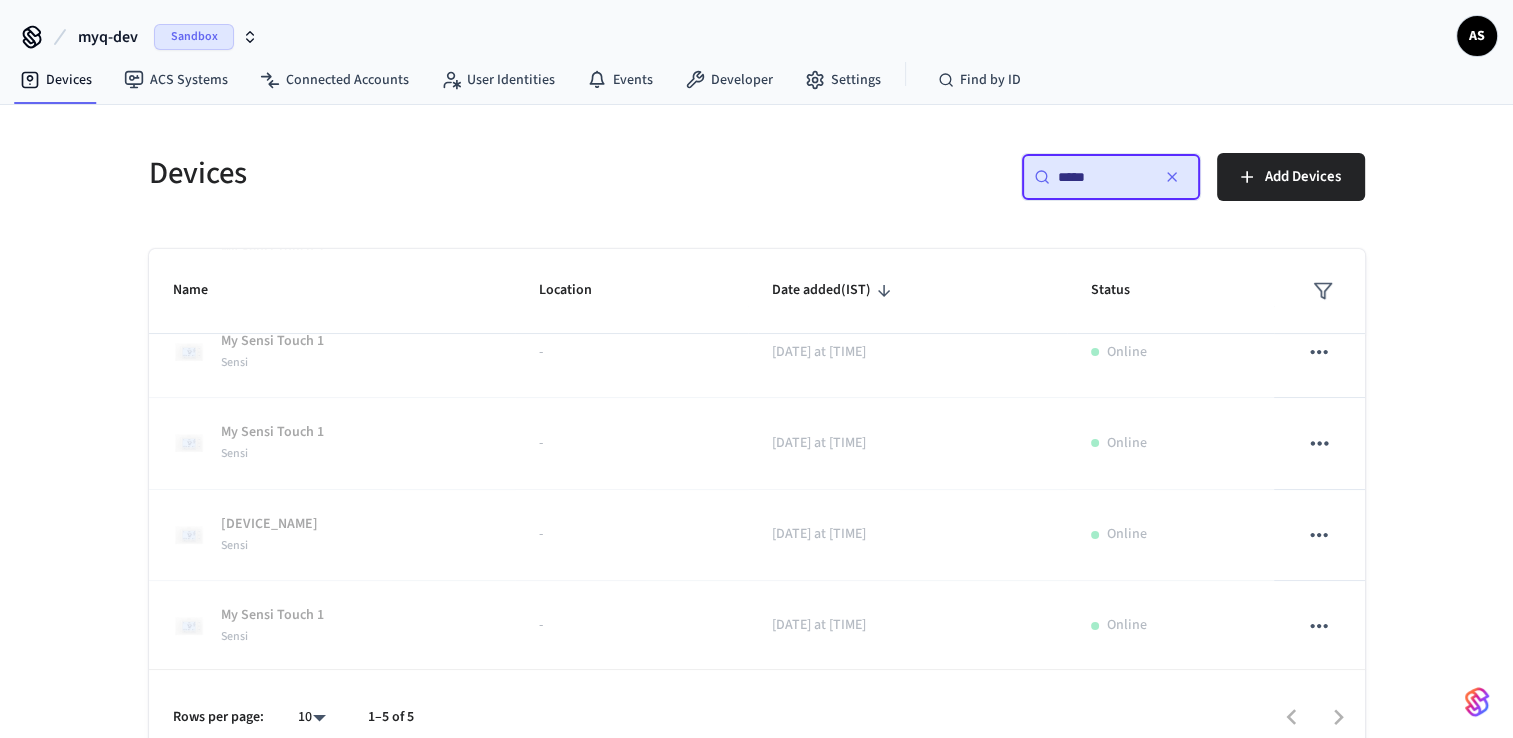 click at bounding box center [1319, 443] 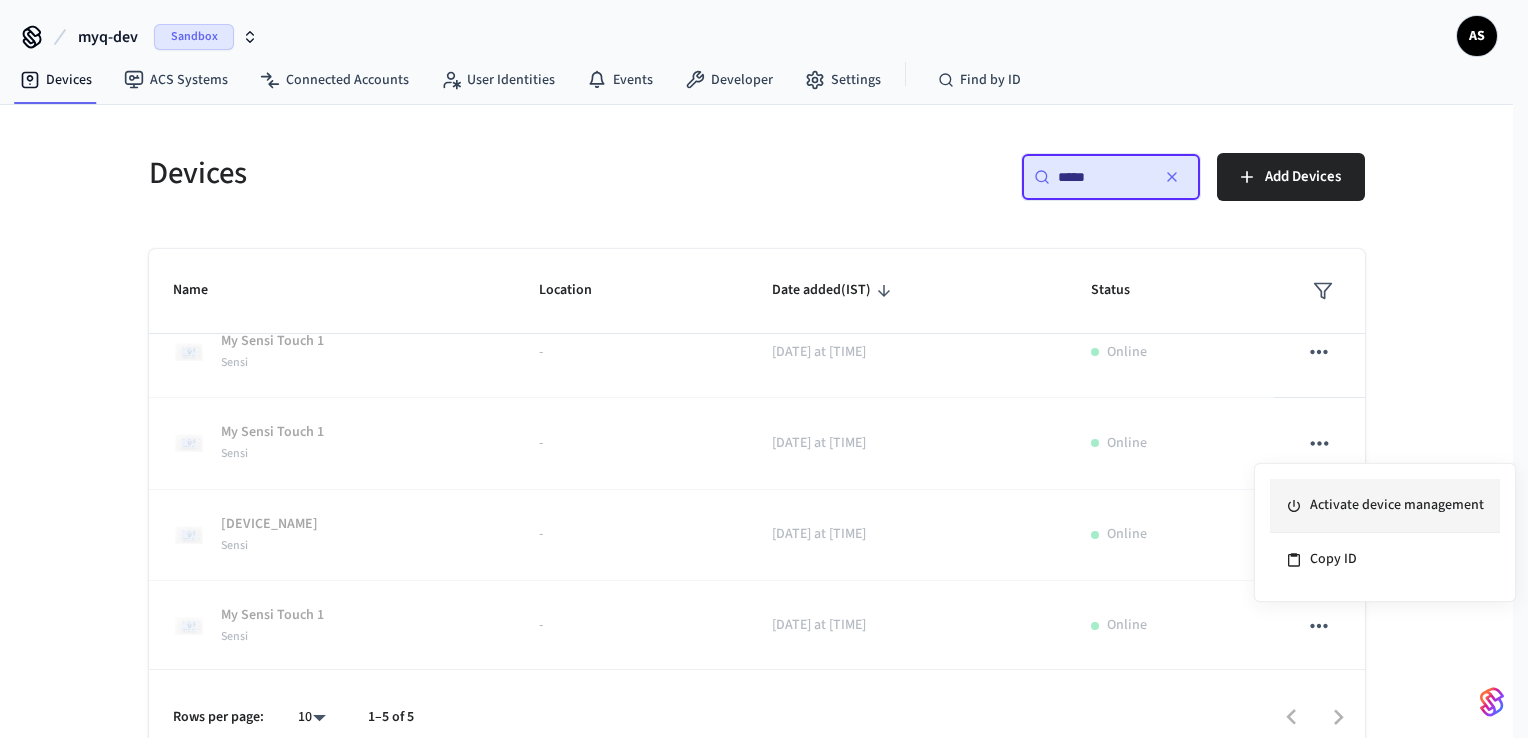 click 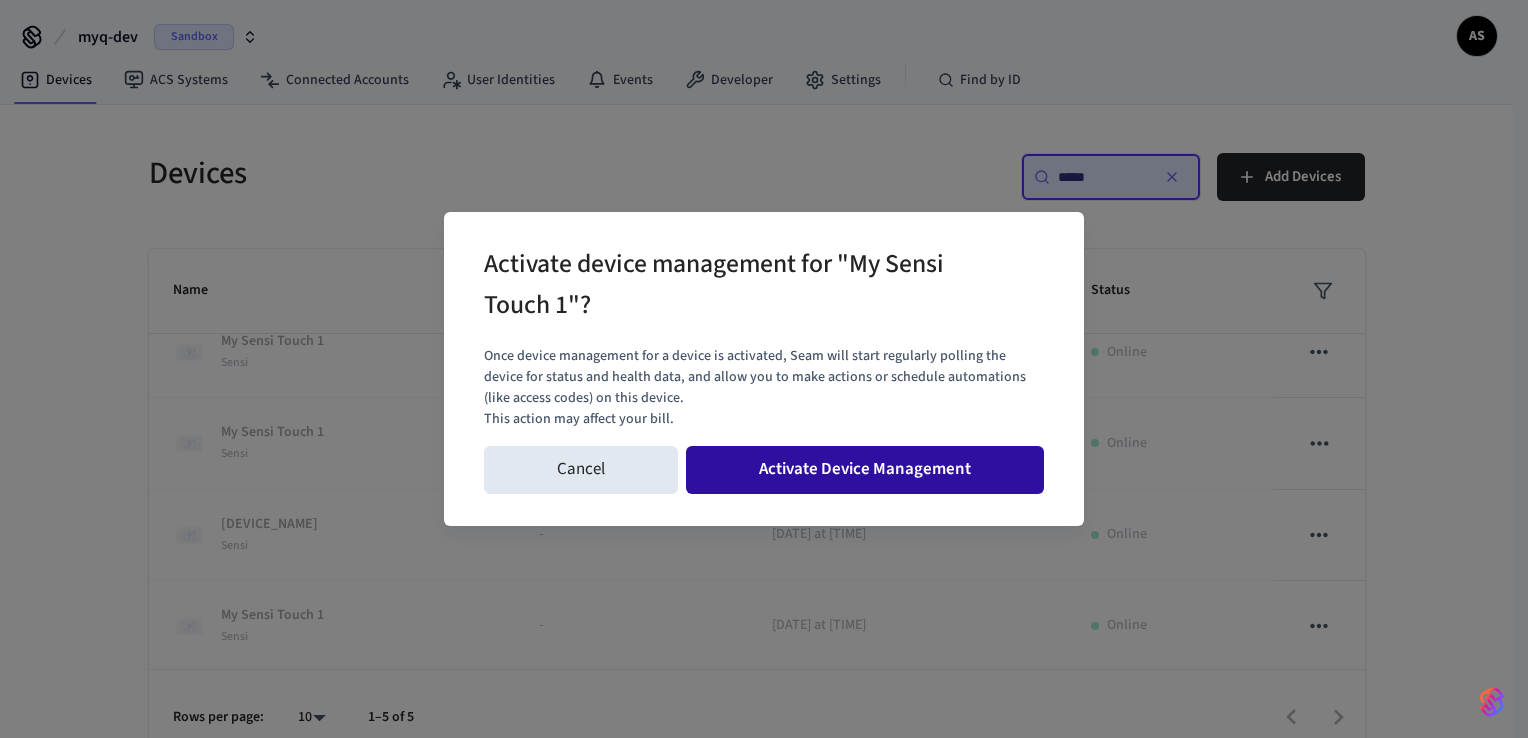 click on "Activate Device Management" at bounding box center [865, 470] 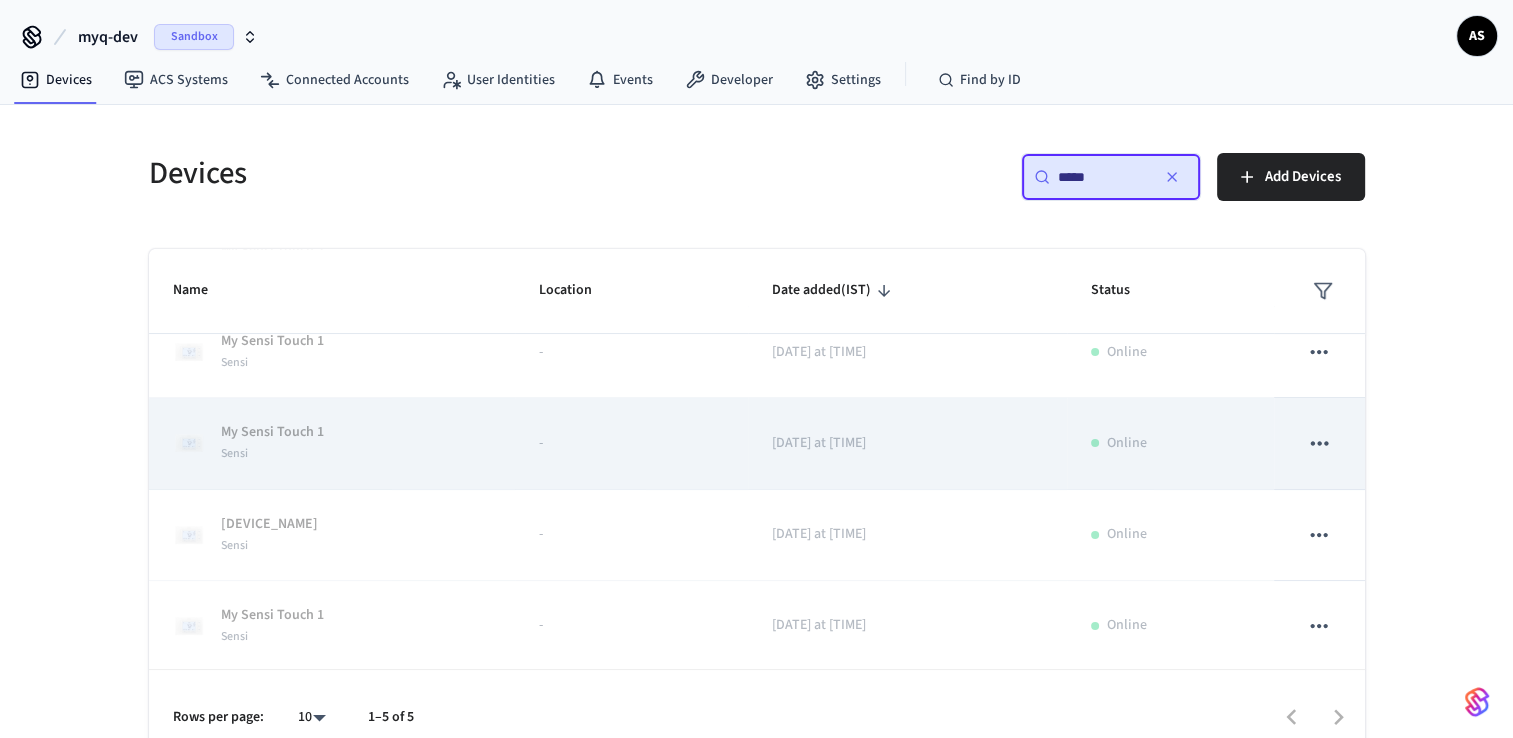 click 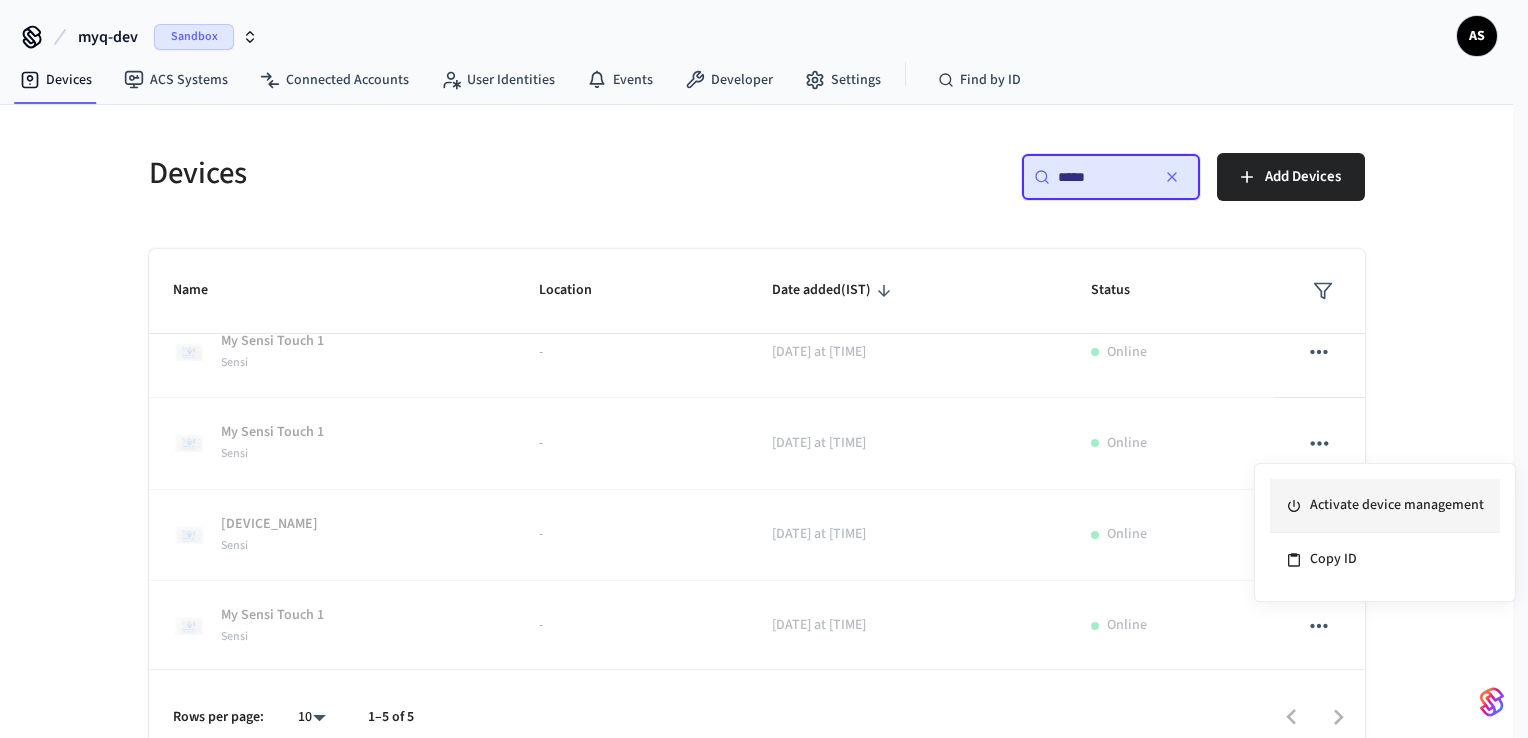 click on "Activate device management" at bounding box center [1385, 506] 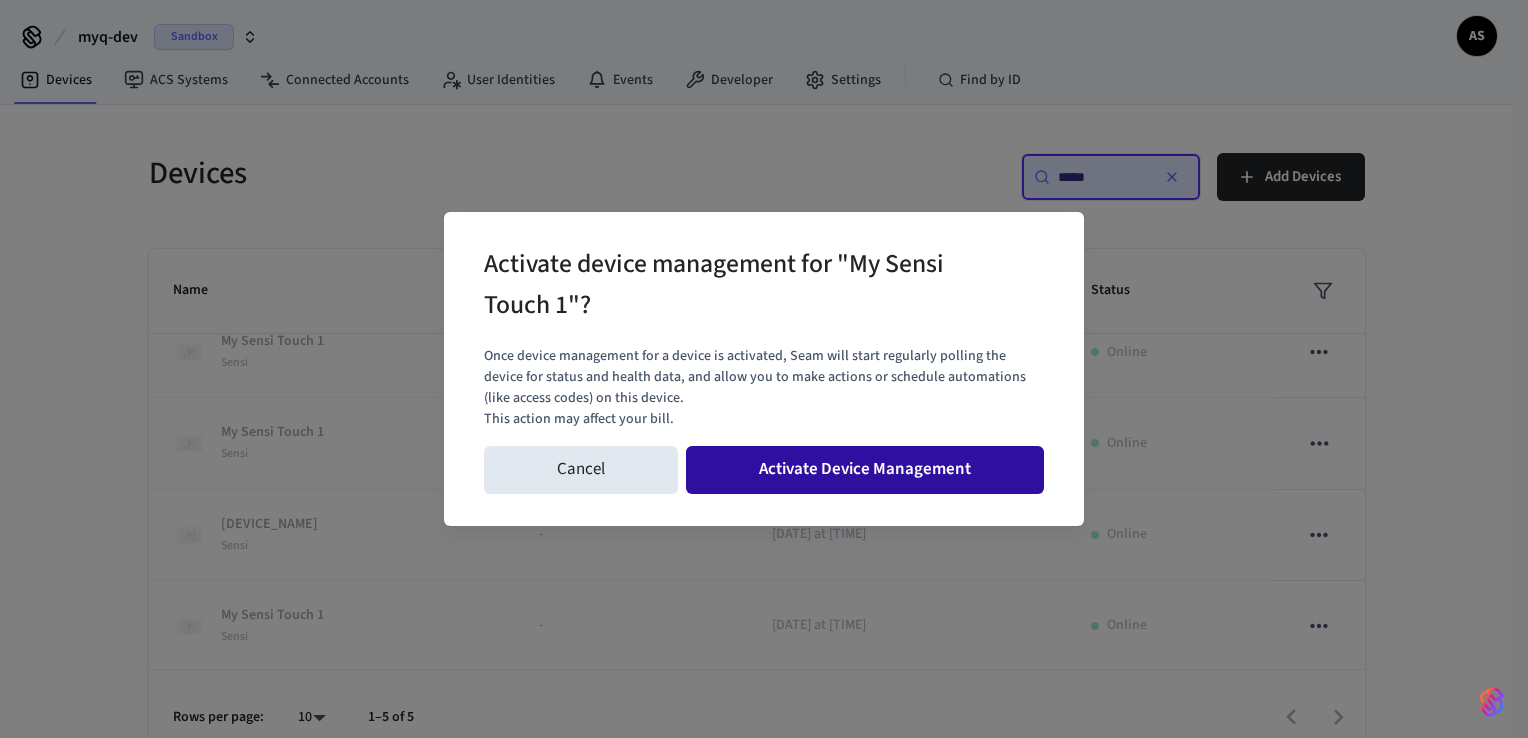 click on "Activate Device Management" at bounding box center (865, 470) 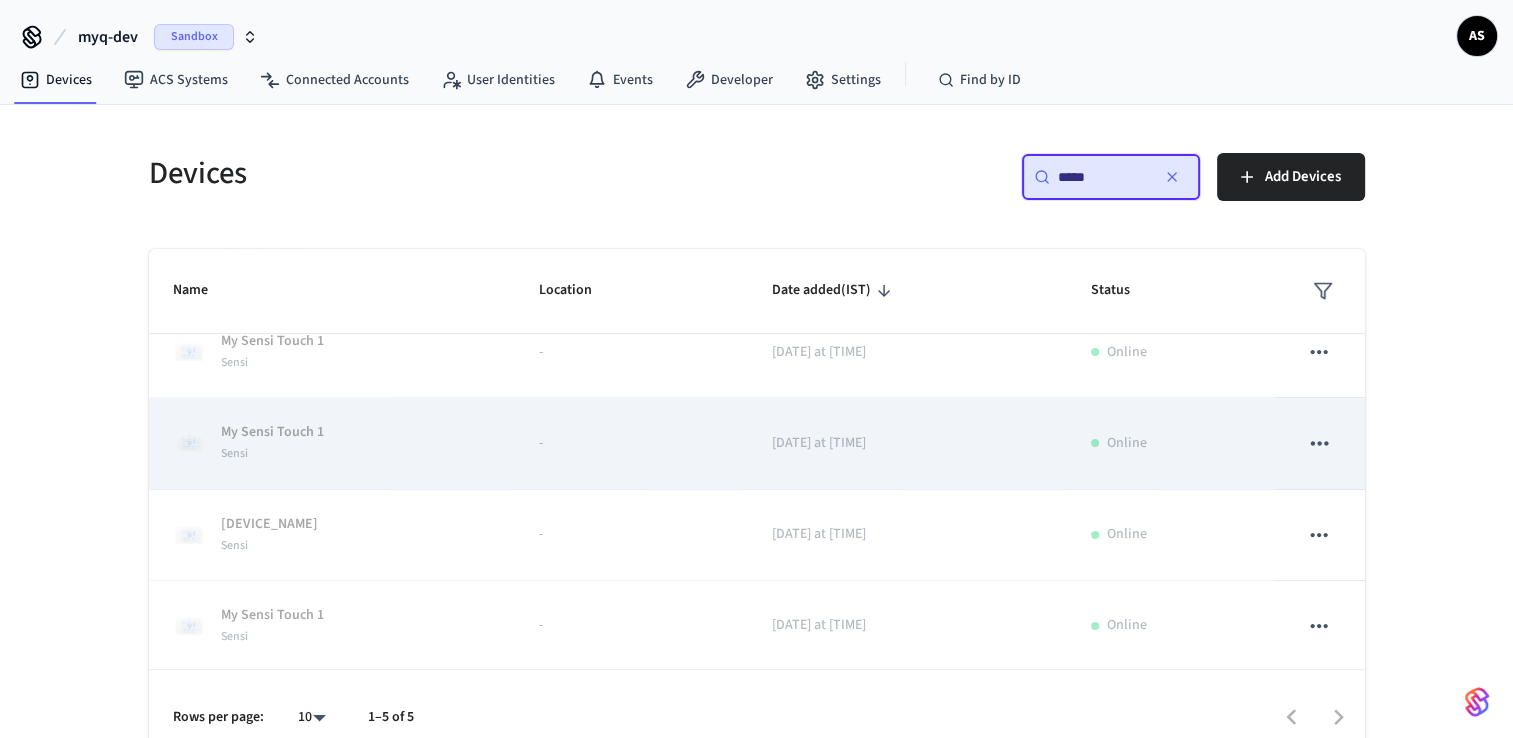 click at bounding box center [1319, 443] 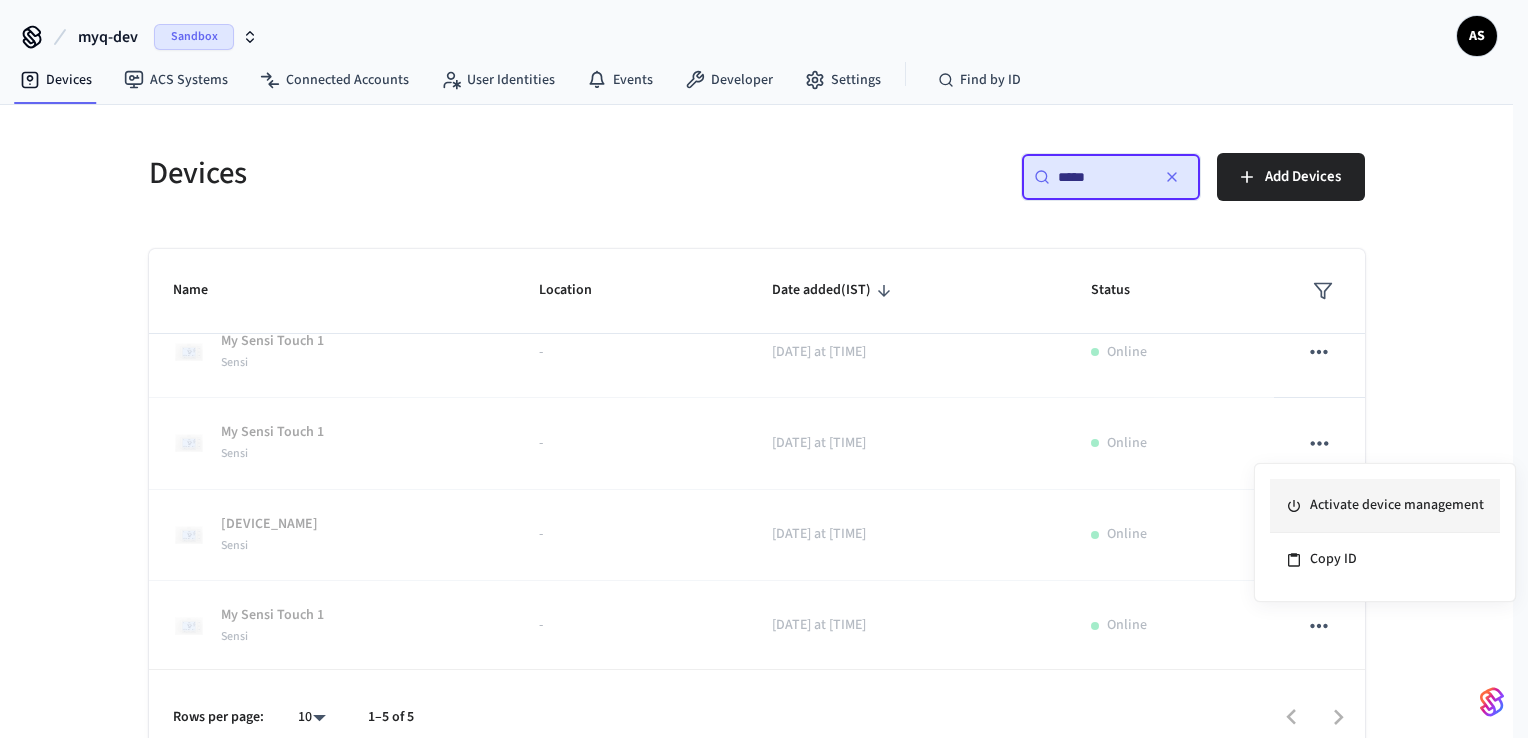 click on "Activate device management" at bounding box center [1385, 506] 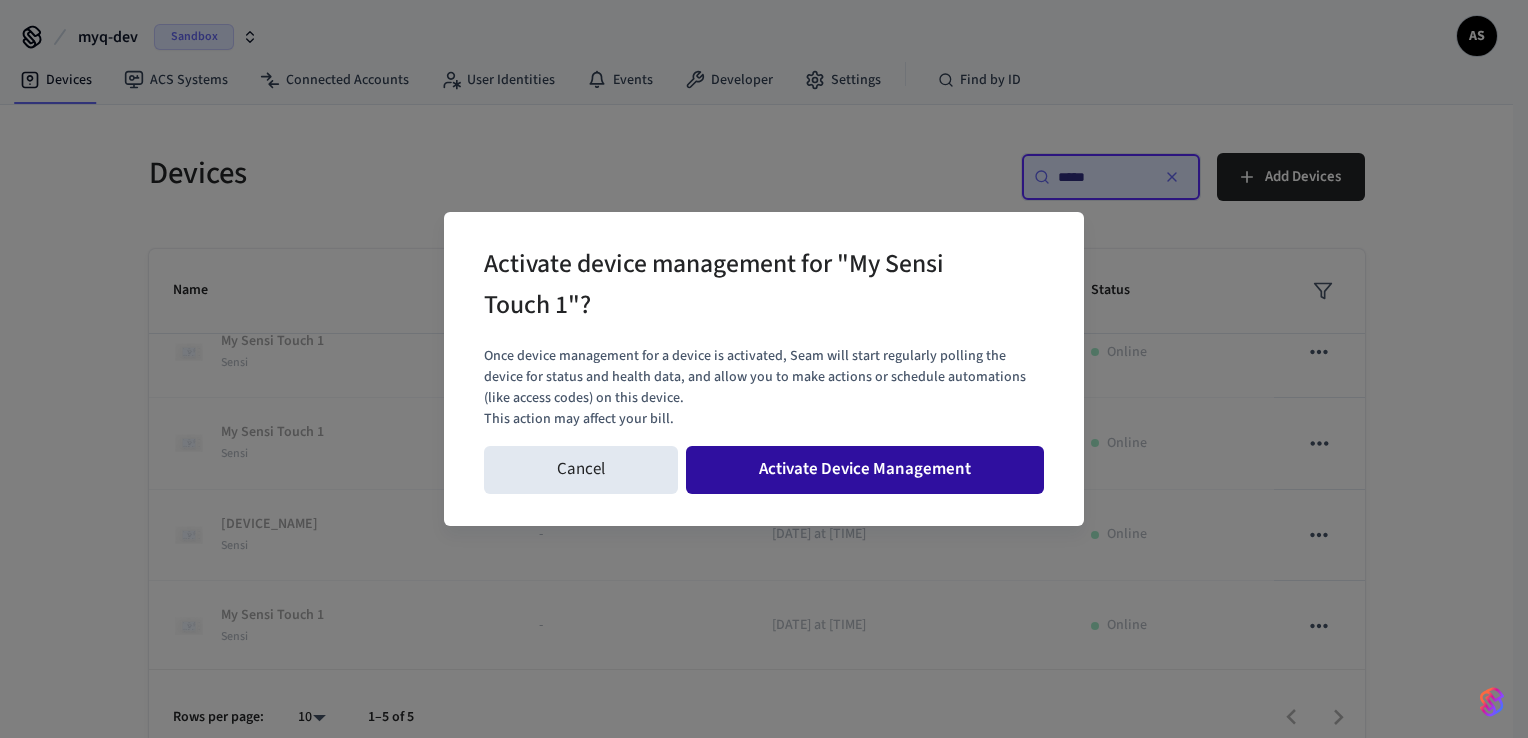 click on "Activate Device Management" at bounding box center (865, 470) 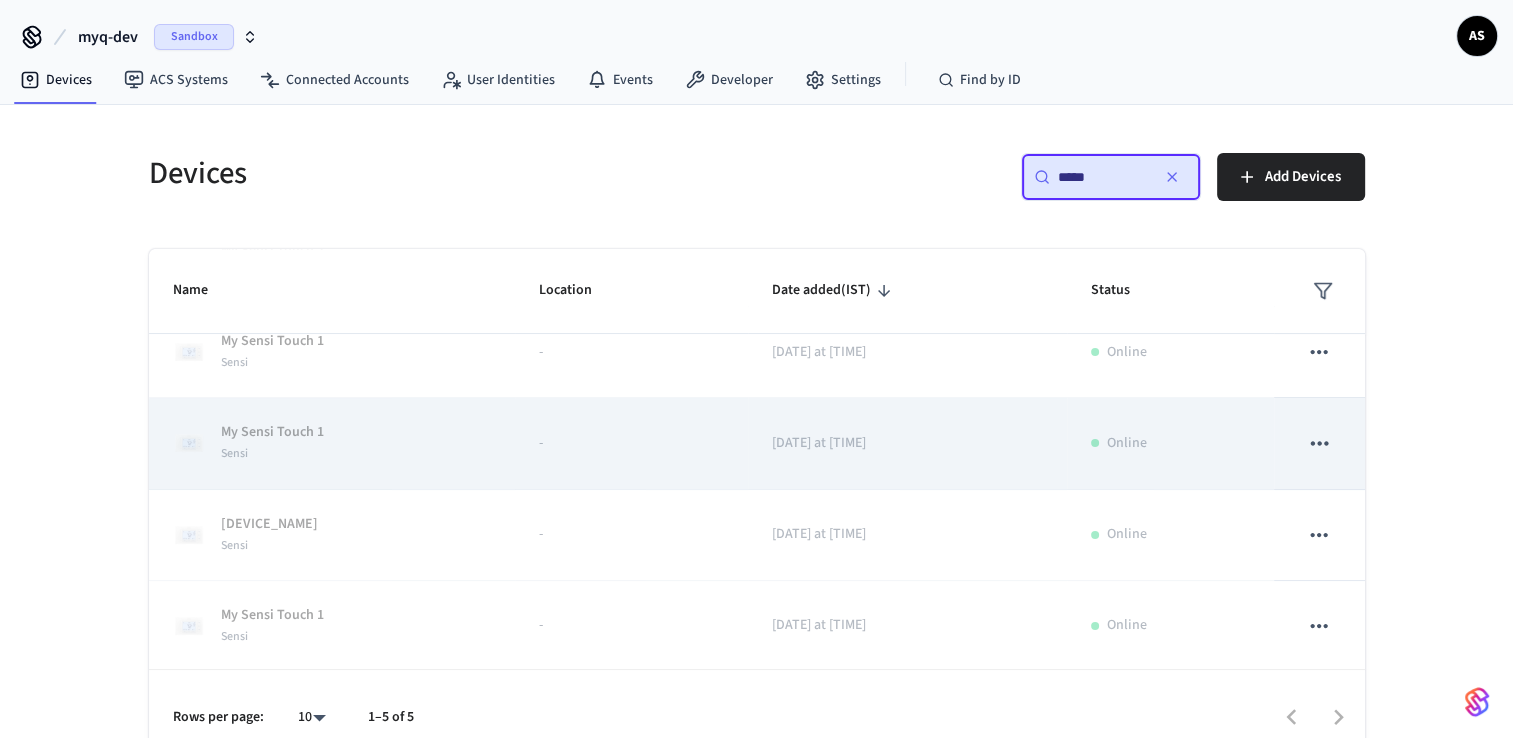 click 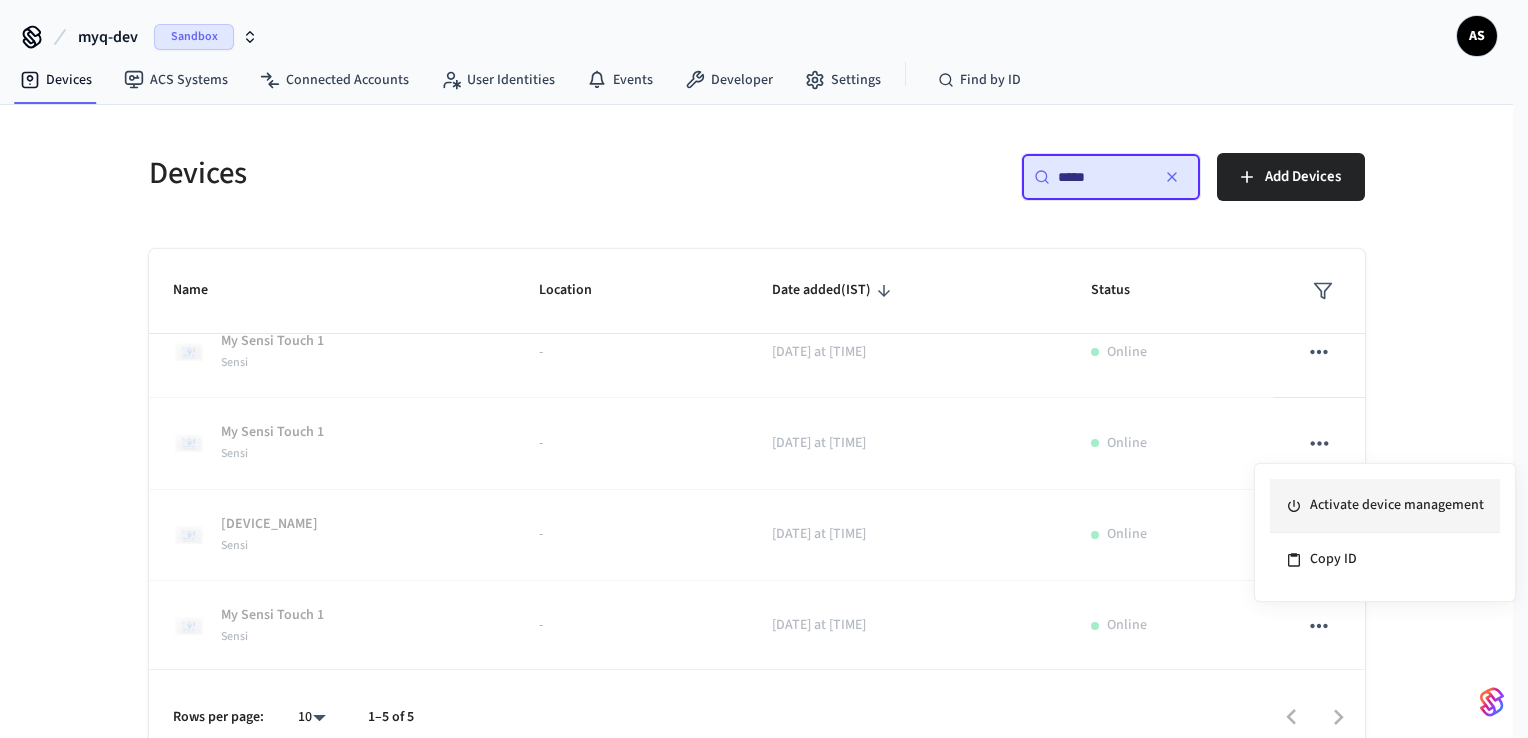 click on "Activate device management" at bounding box center (1385, 506) 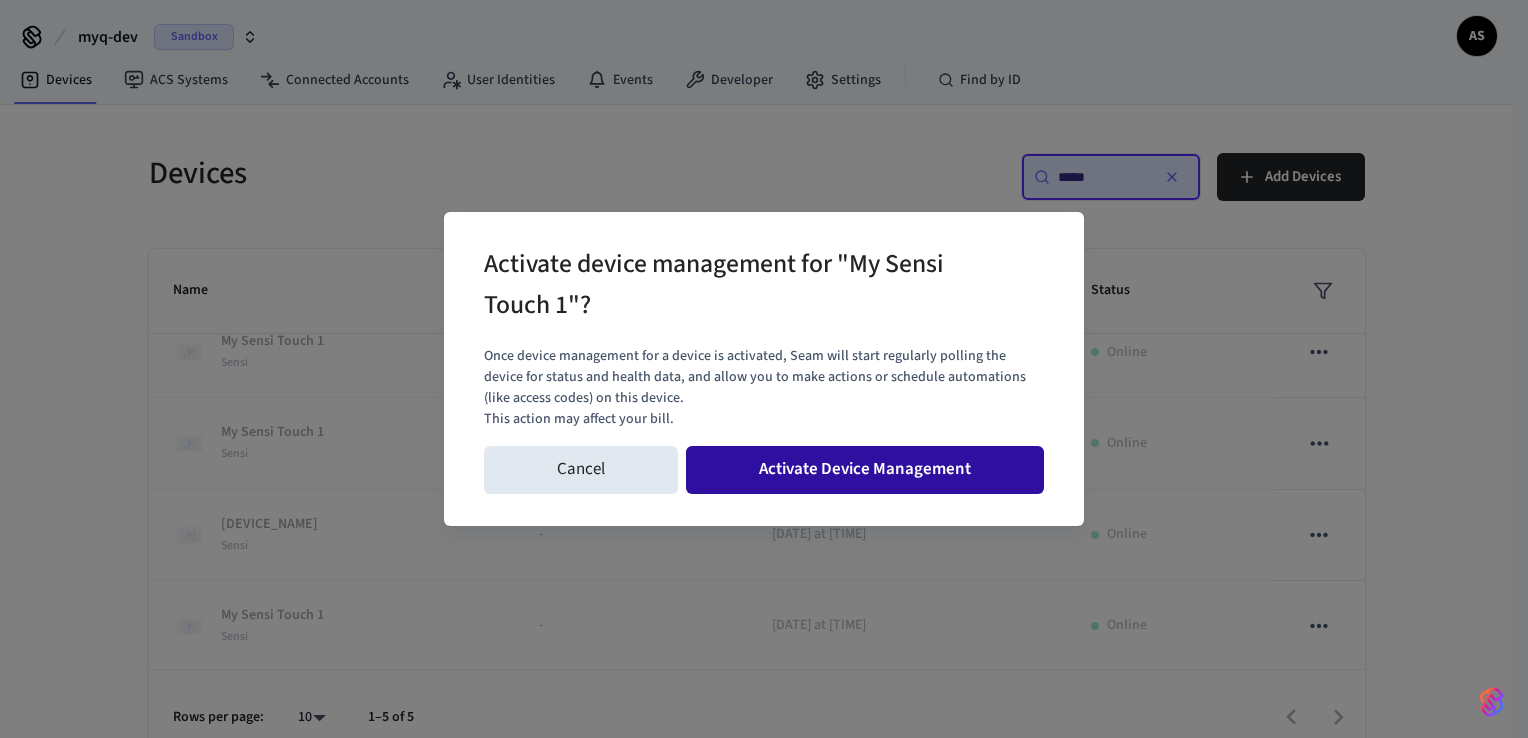 click on "Activate Device Management" at bounding box center (865, 470) 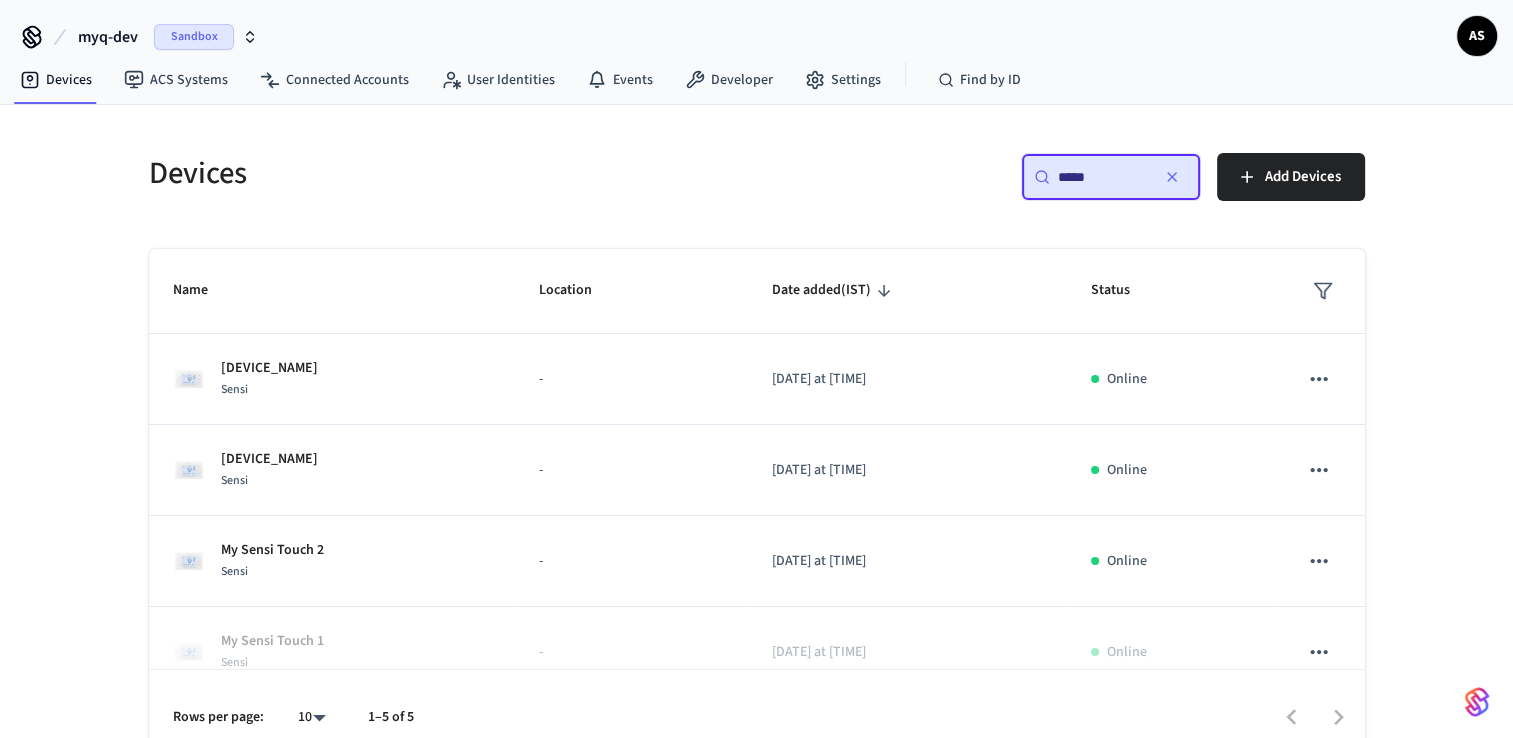 scroll, scrollTop: 200, scrollLeft: 0, axis: vertical 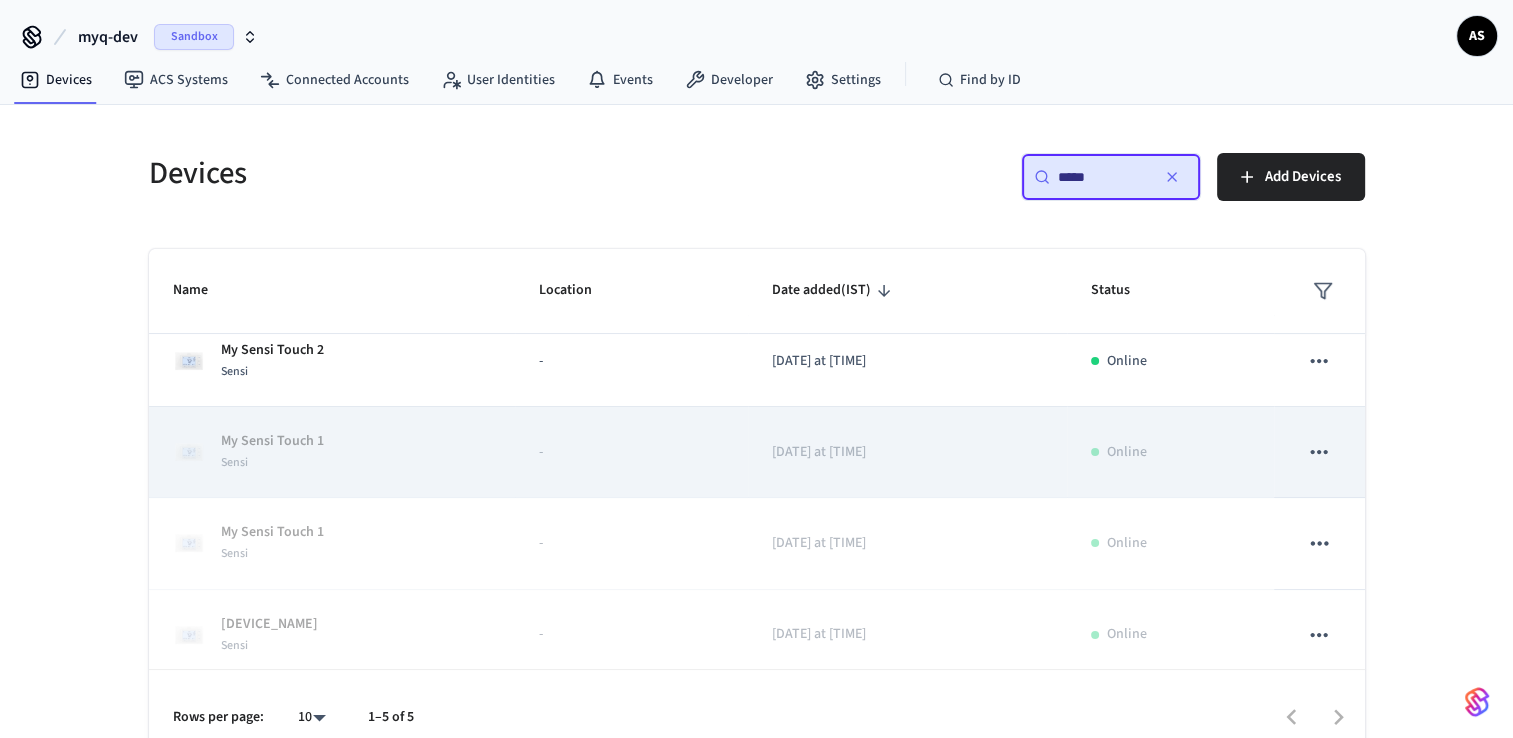 click 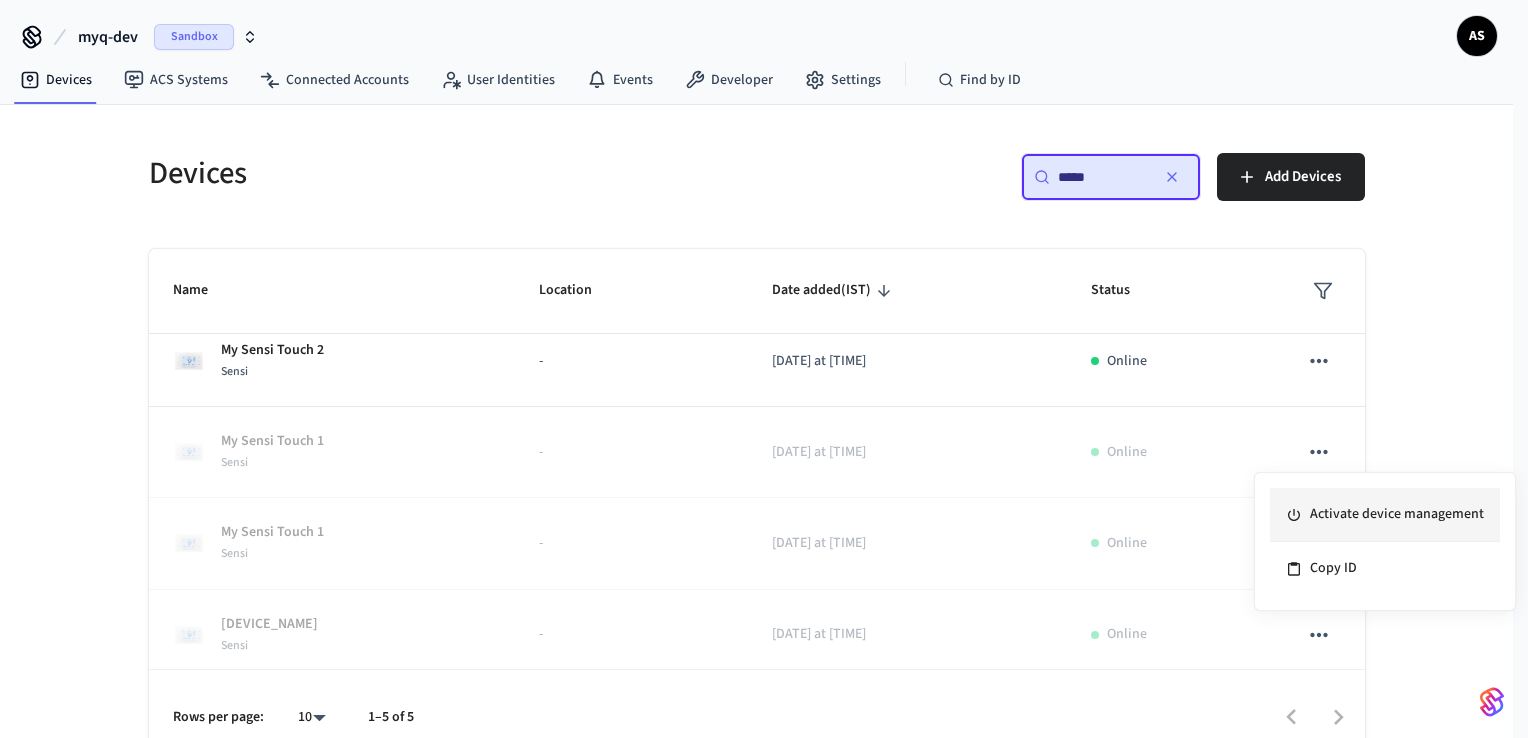 click on "Activate device management" at bounding box center [1385, 515] 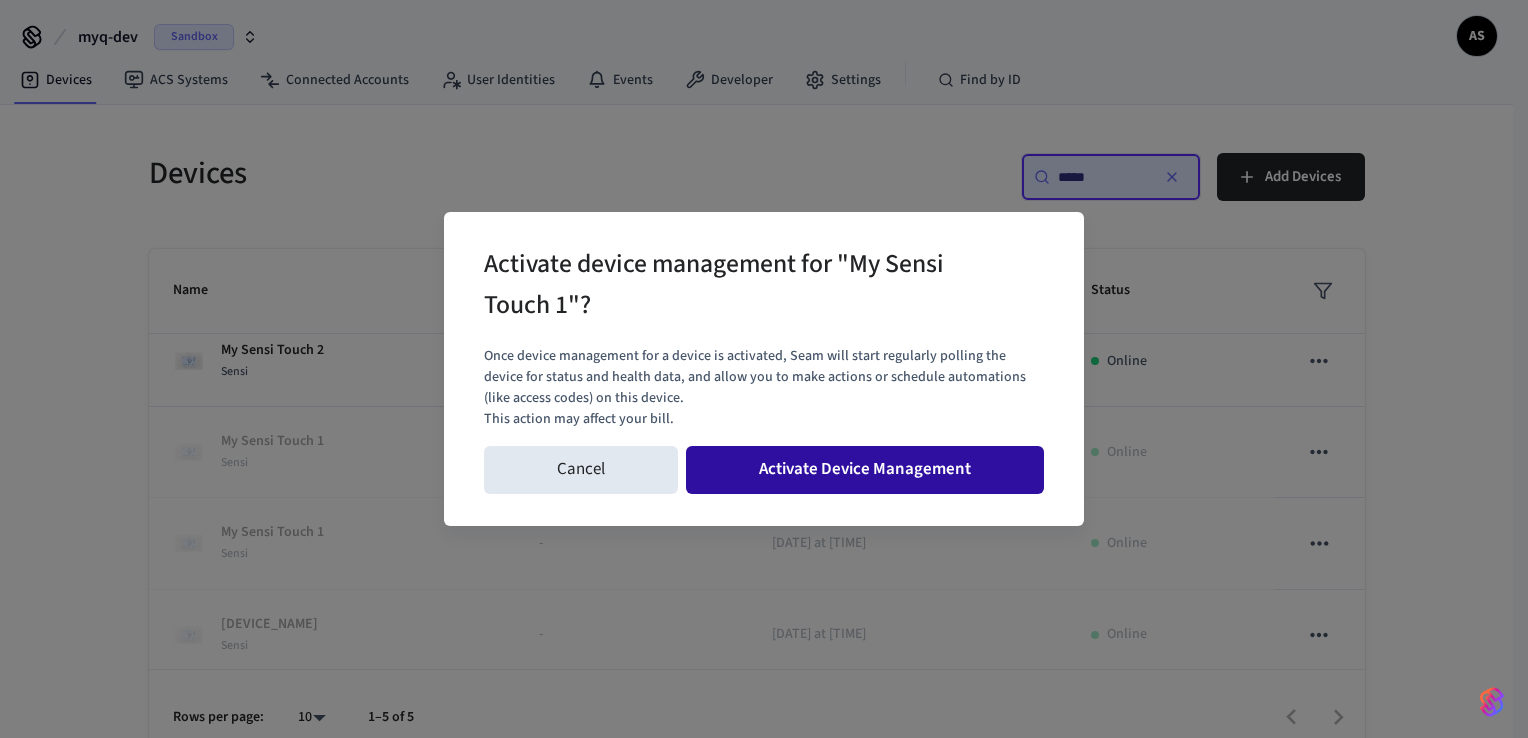 click on "Activate Device Management" at bounding box center (865, 470) 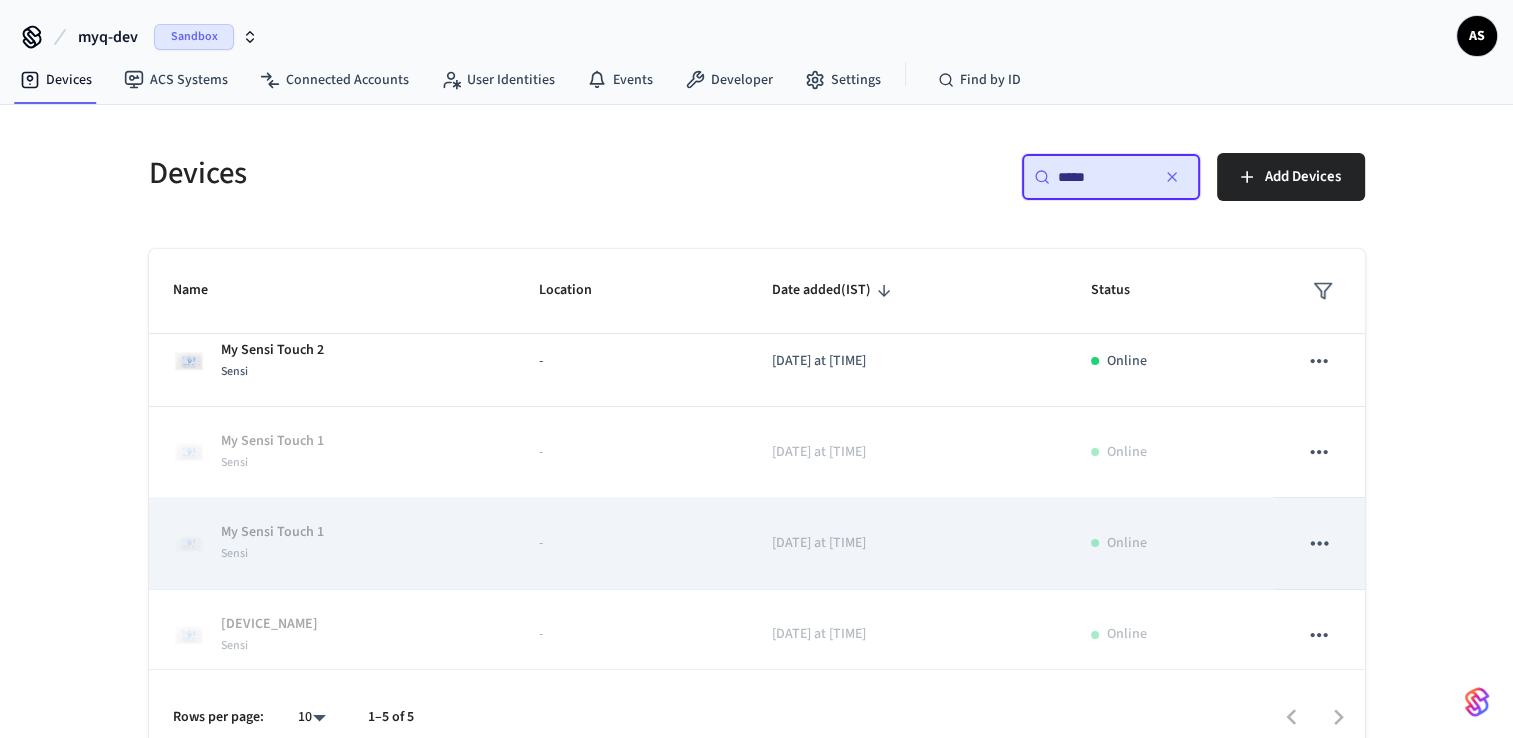 click 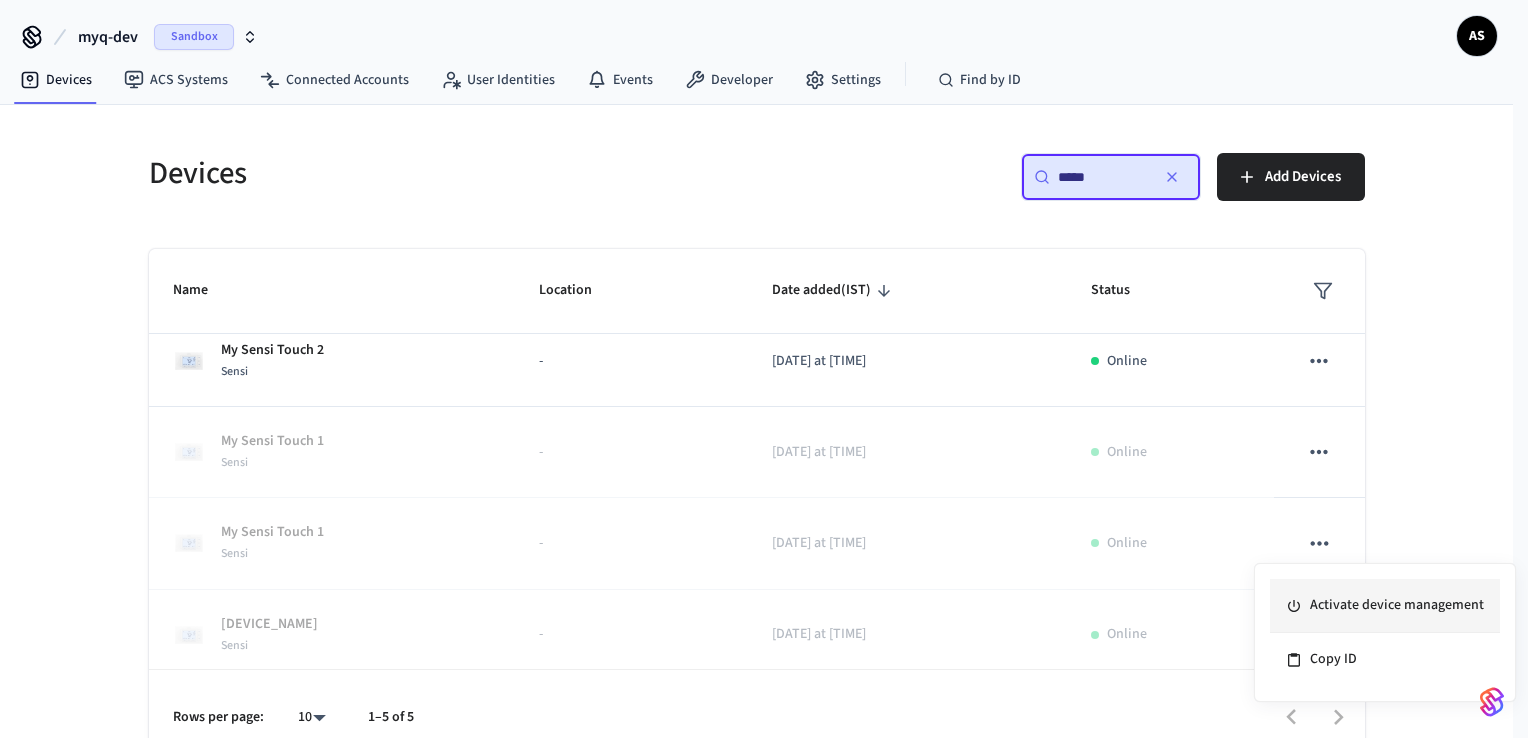 click on "Activate device management" at bounding box center (1385, 606) 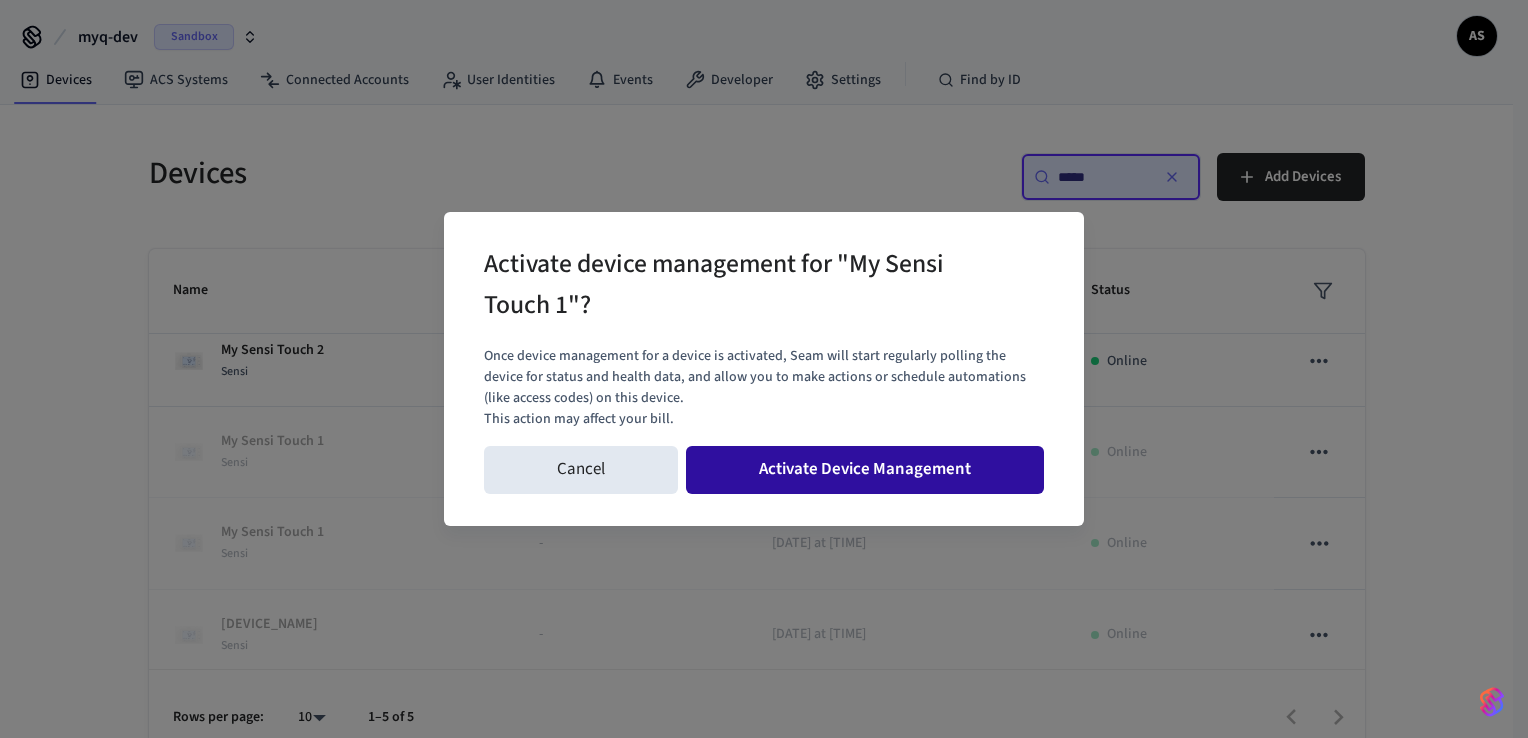 click on "Activate Device Management" at bounding box center (865, 470) 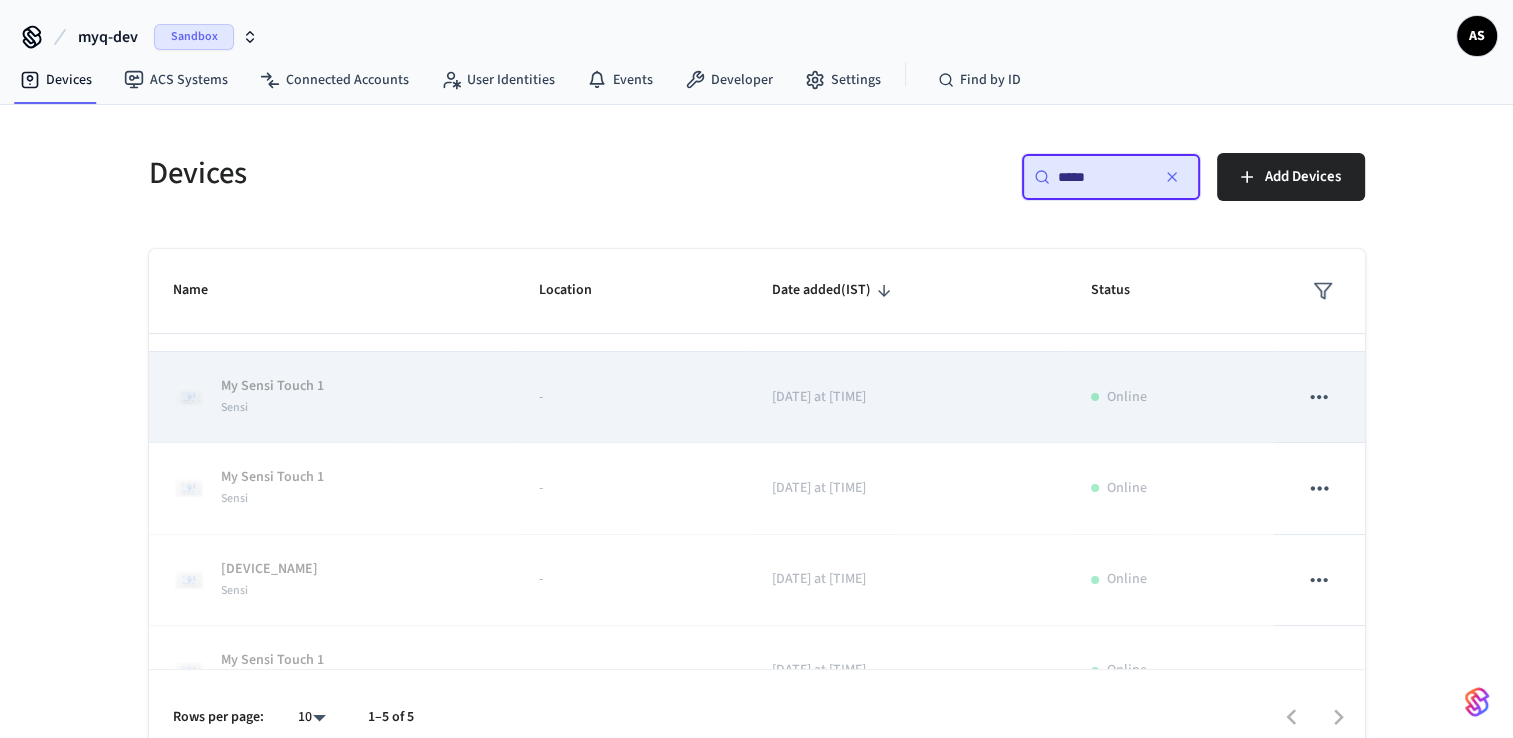 scroll, scrollTop: 300, scrollLeft: 0, axis: vertical 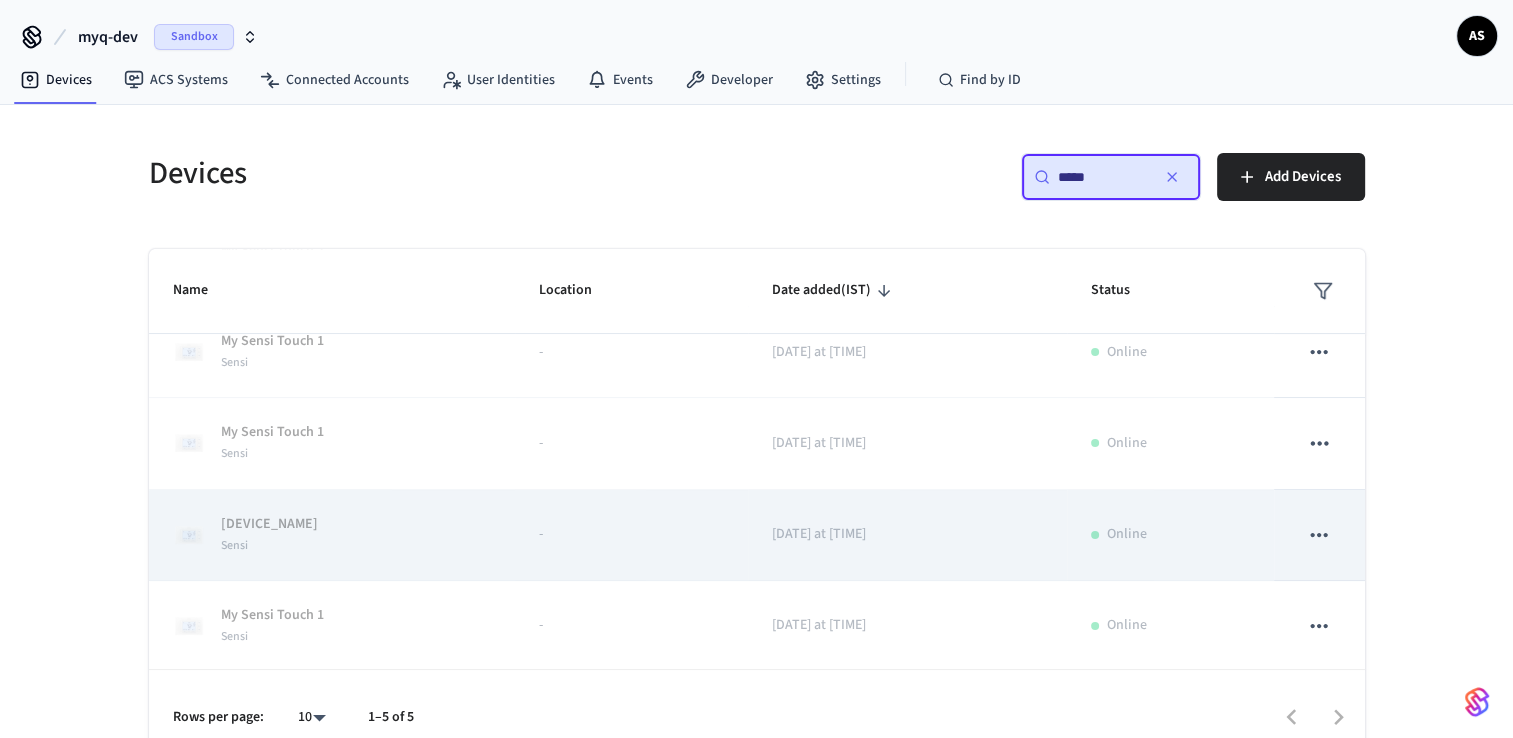 click 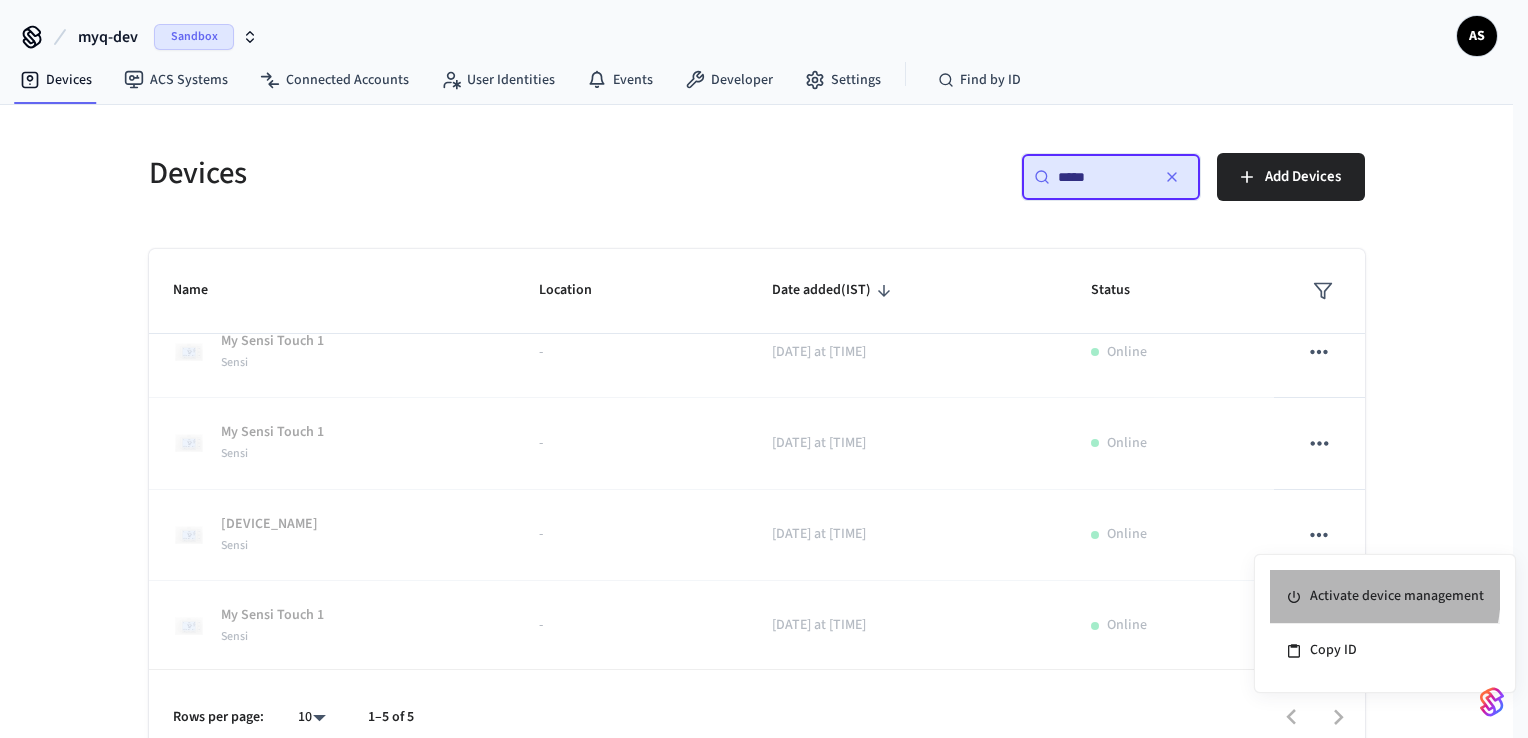click on "Activate device management" at bounding box center (1385, 597) 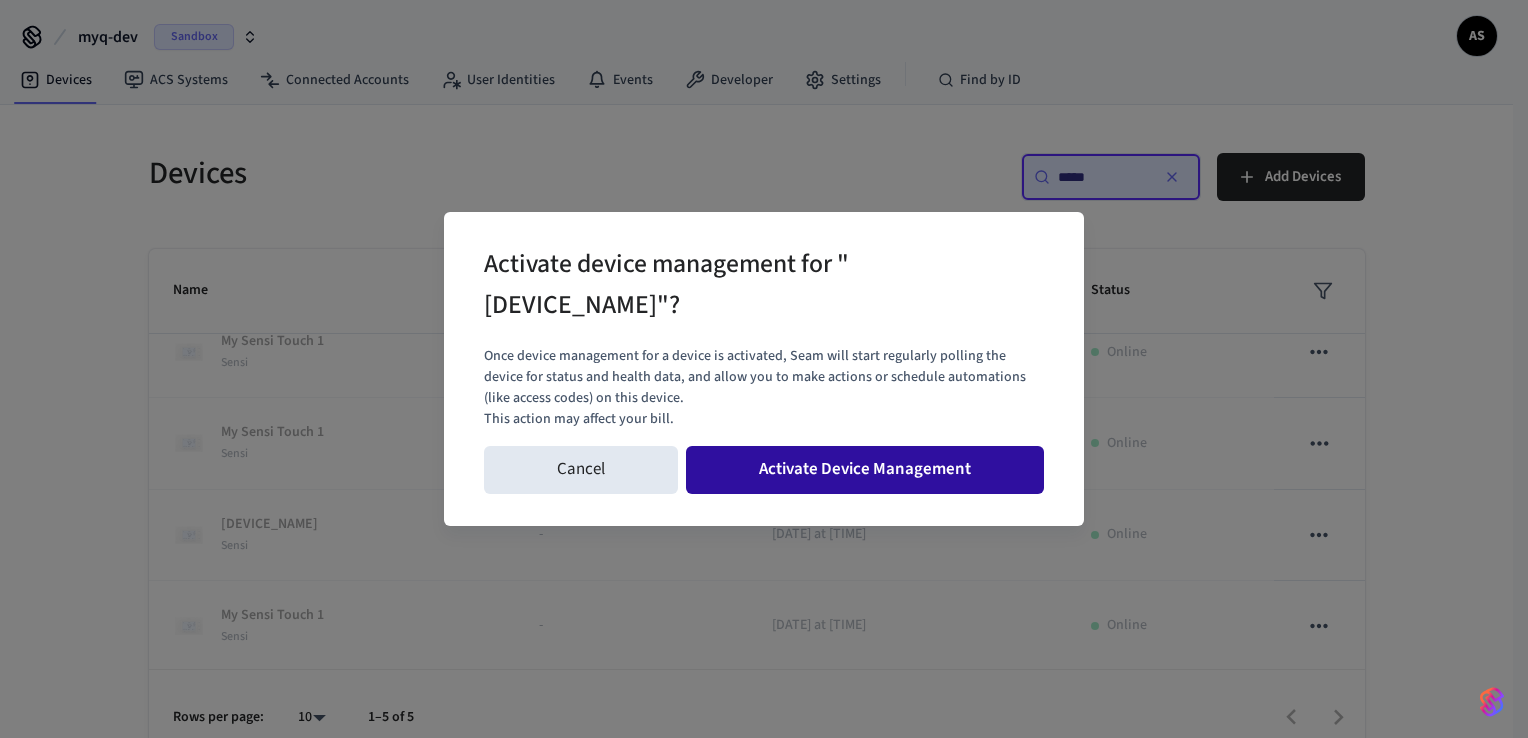click on "Activate Device Management" at bounding box center [865, 470] 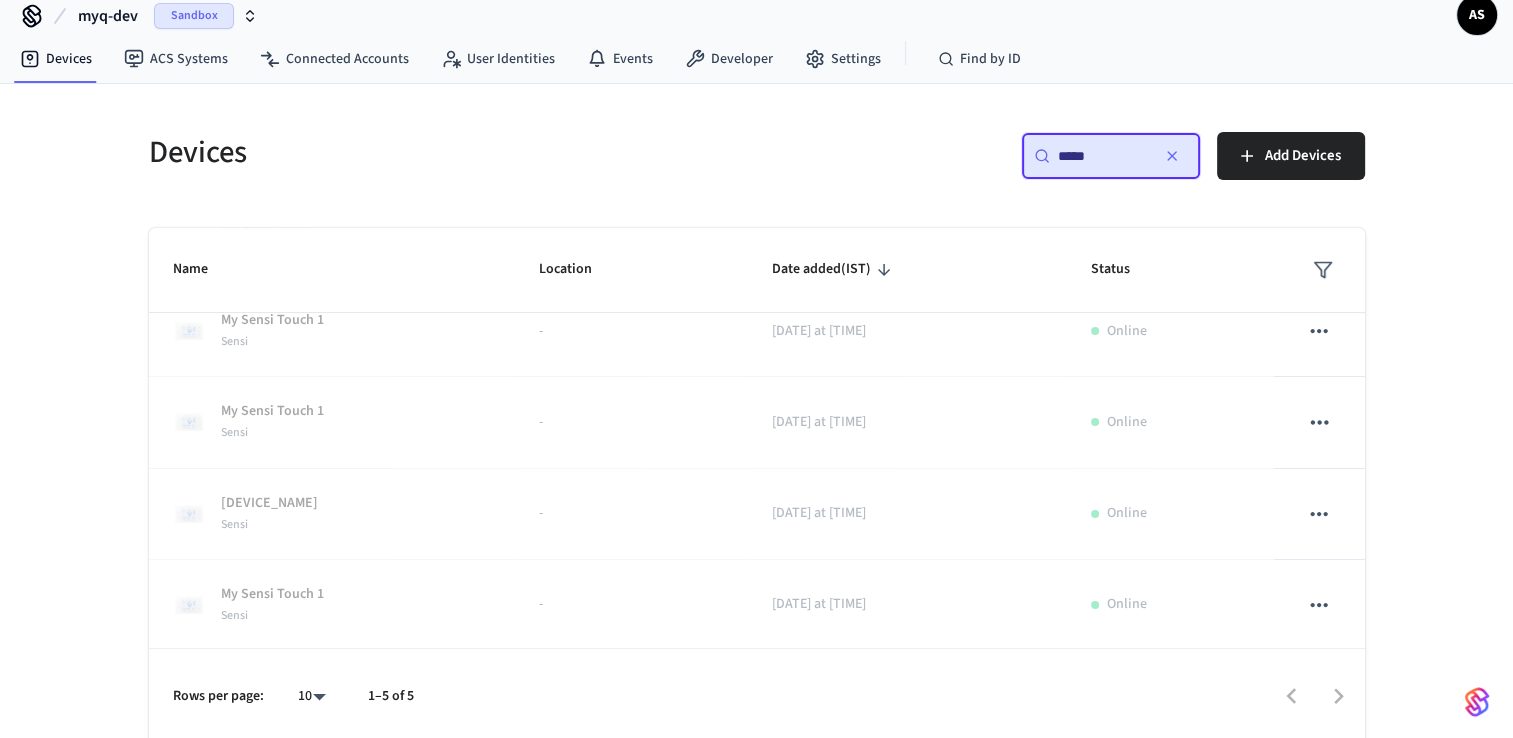 scroll, scrollTop: 27, scrollLeft: 0, axis: vertical 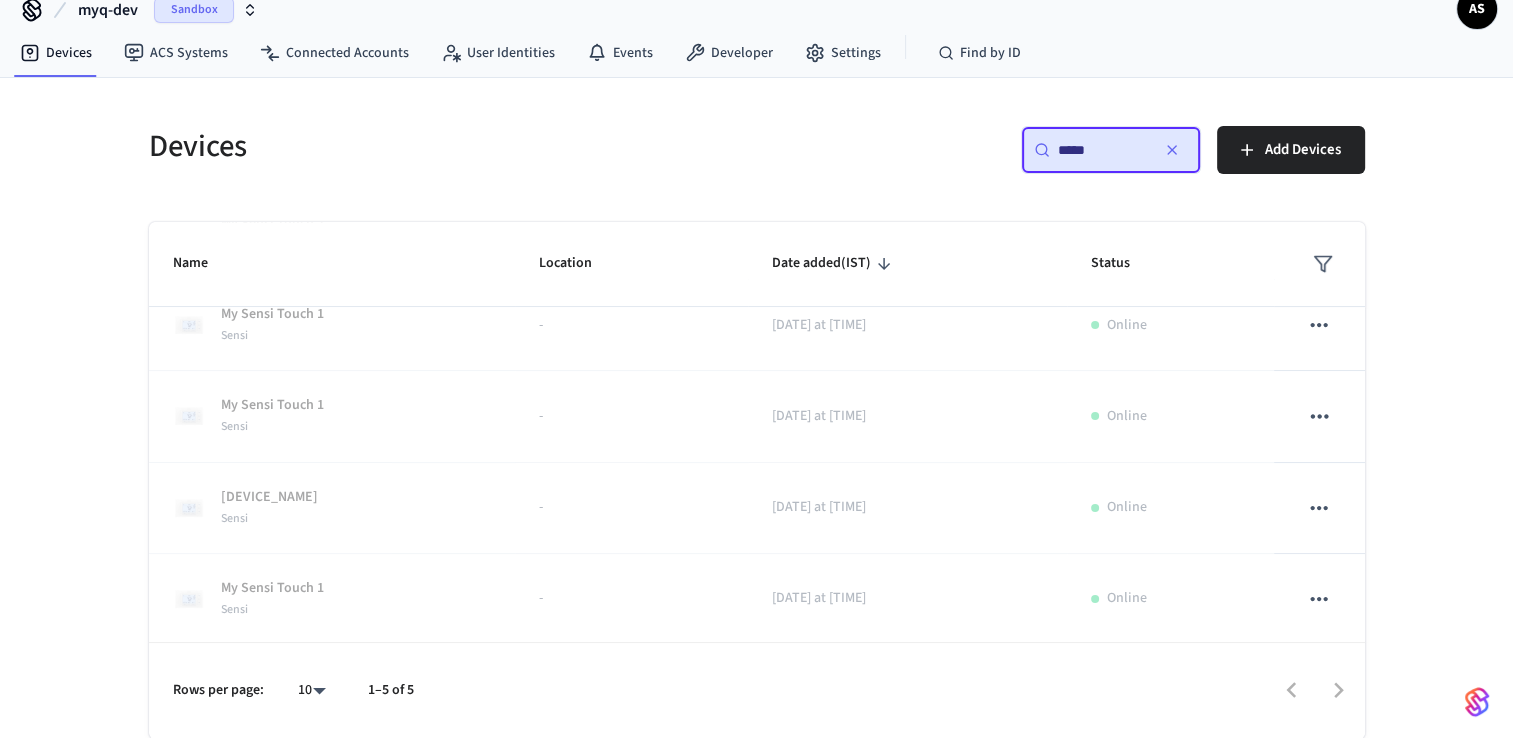 click 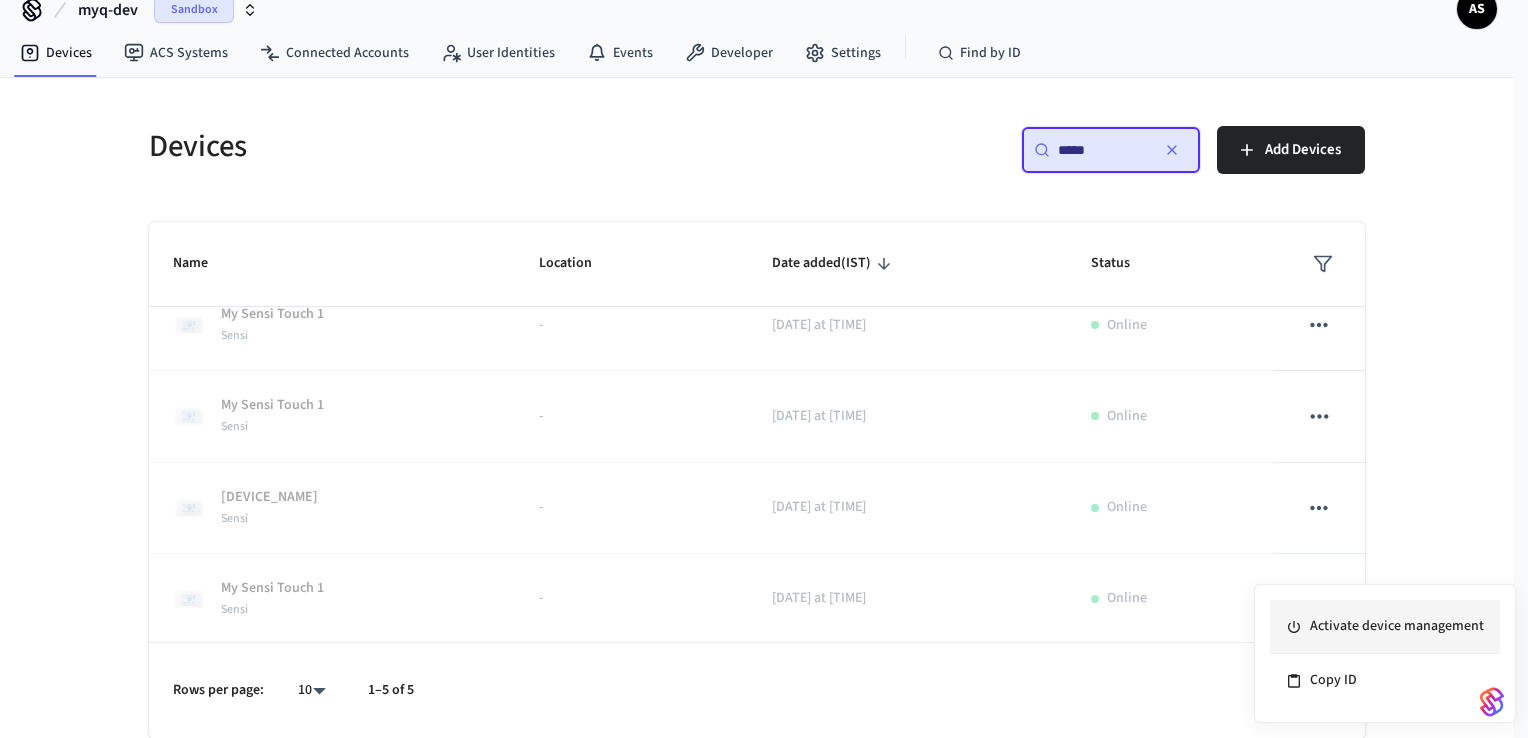 click 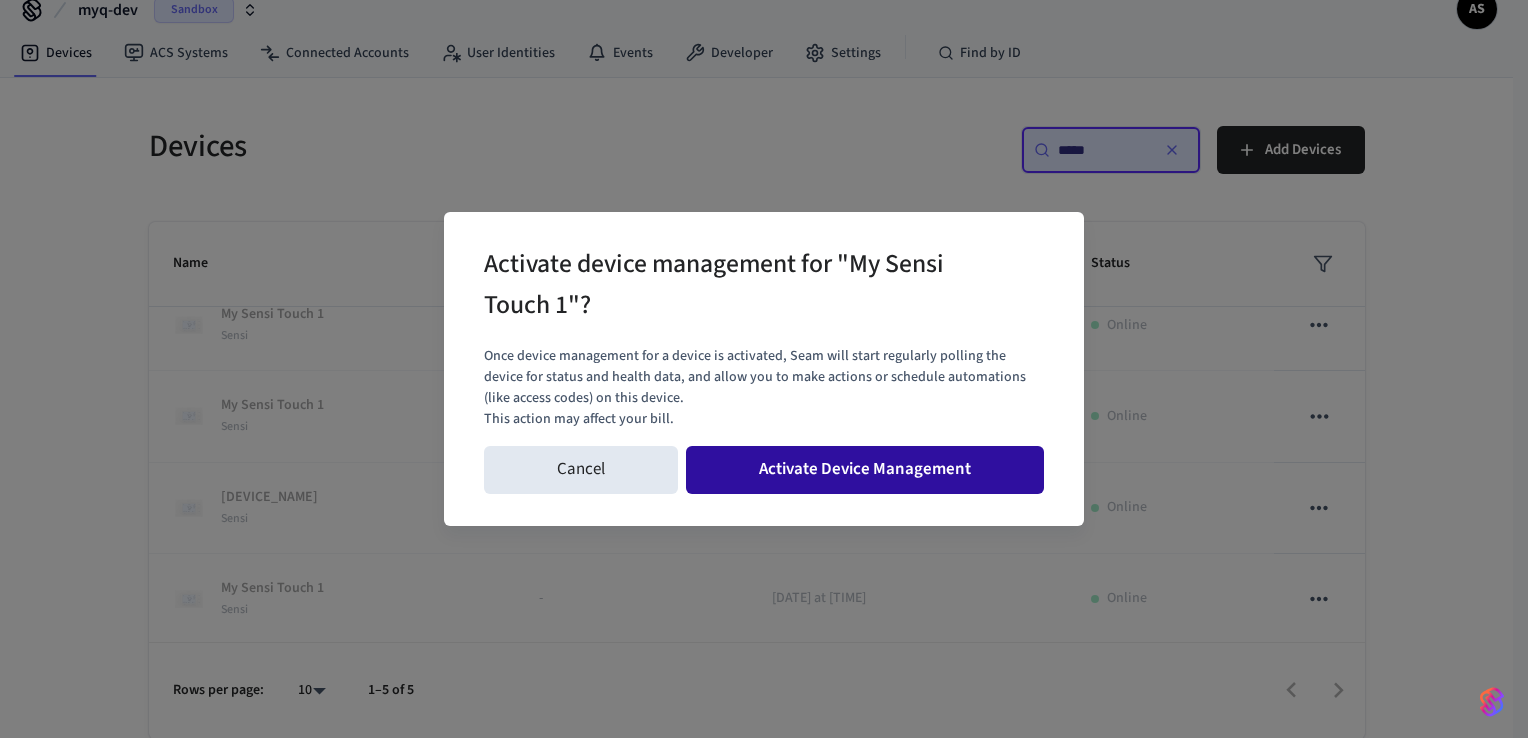 click on "Activate Device Management" at bounding box center (865, 470) 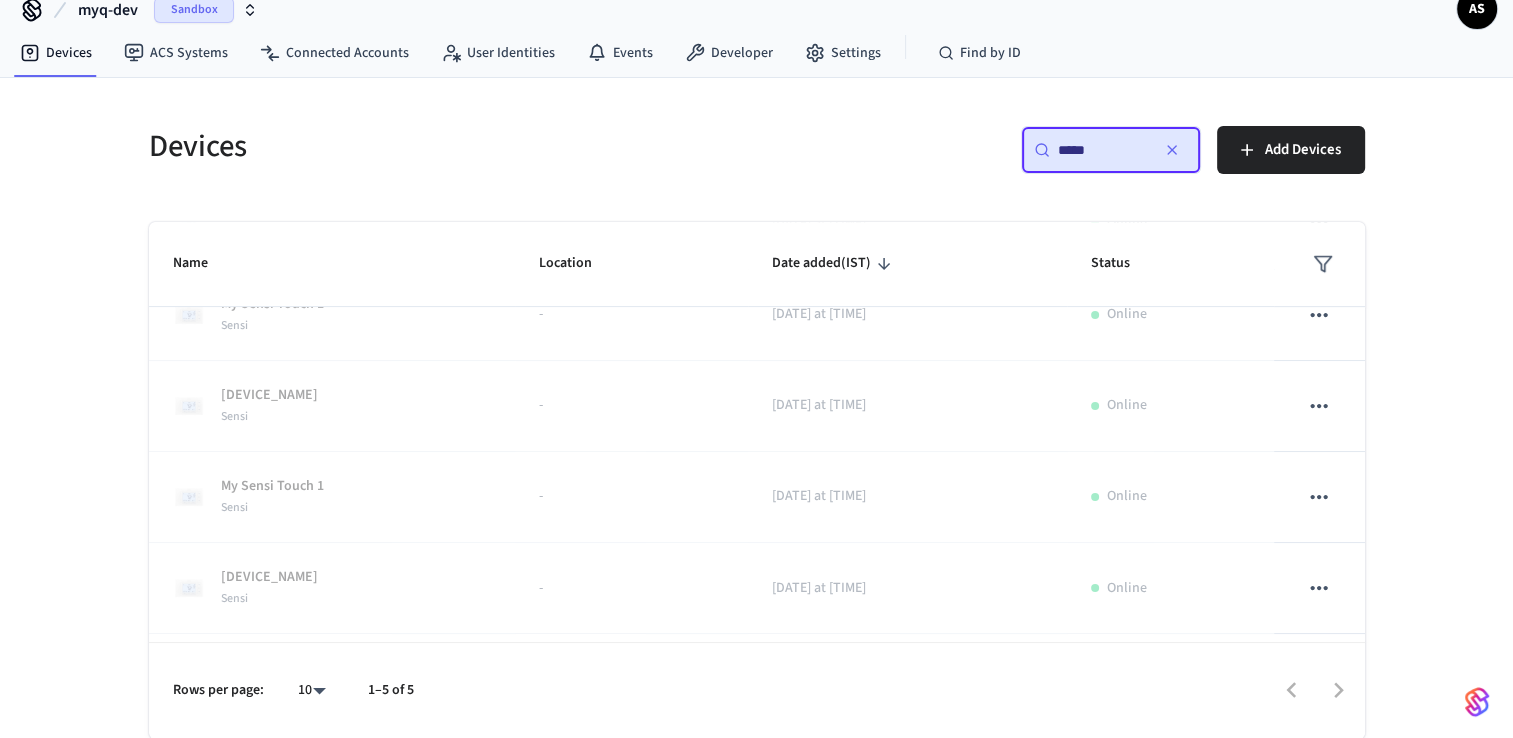 scroll, scrollTop: 601, scrollLeft: 0, axis: vertical 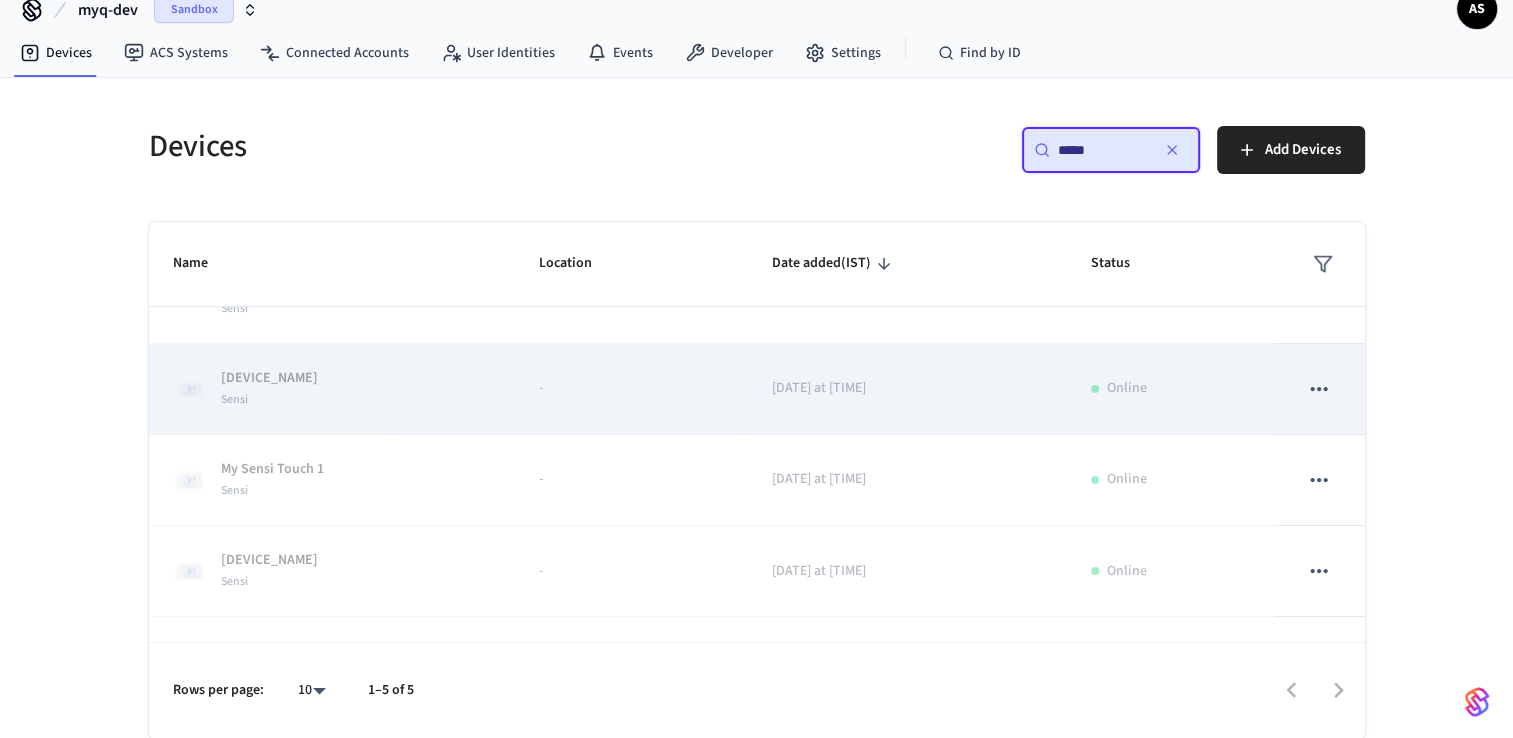 click at bounding box center [1319, 389] 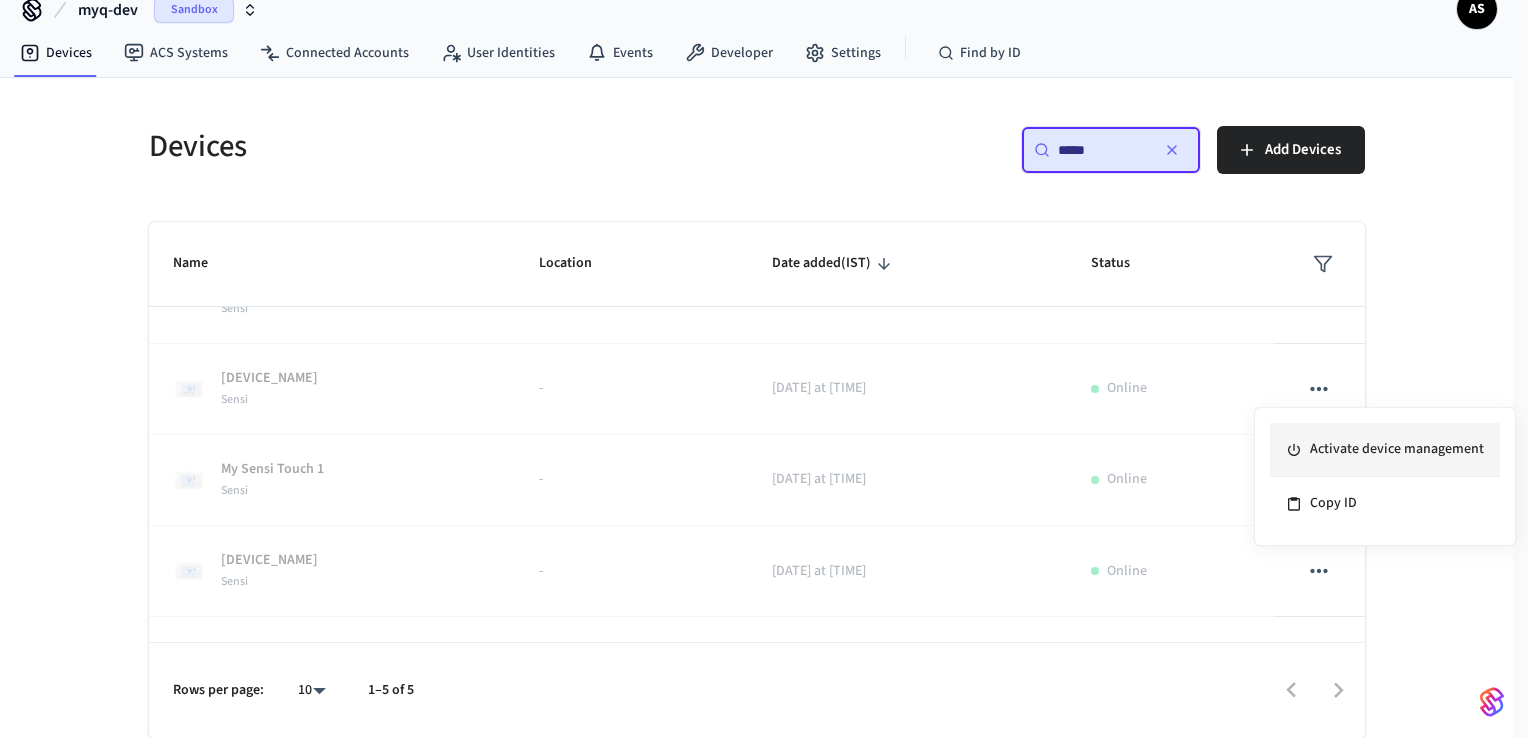 click on "Activate device management" at bounding box center [1385, 450] 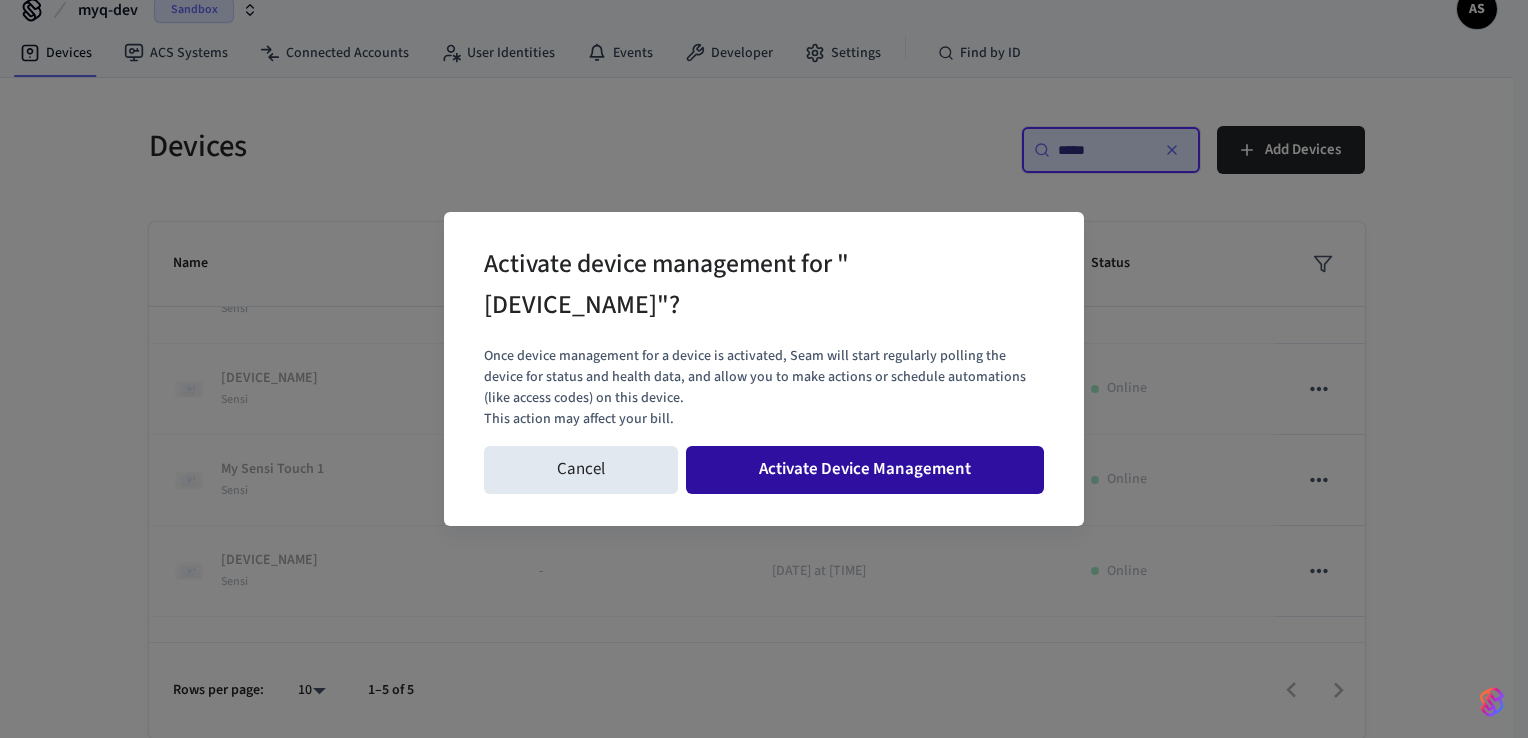 click on "Activate Device Management" at bounding box center [865, 470] 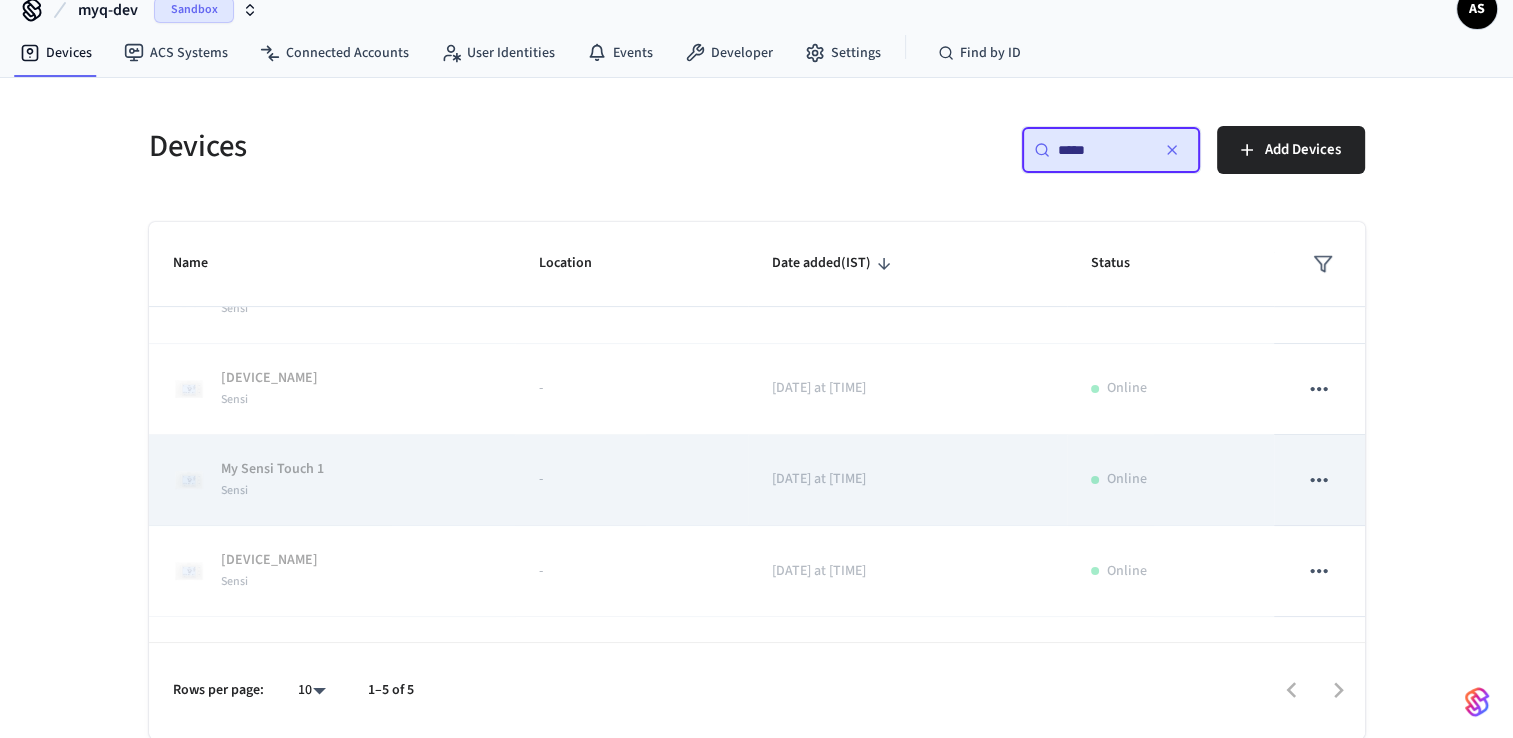 click 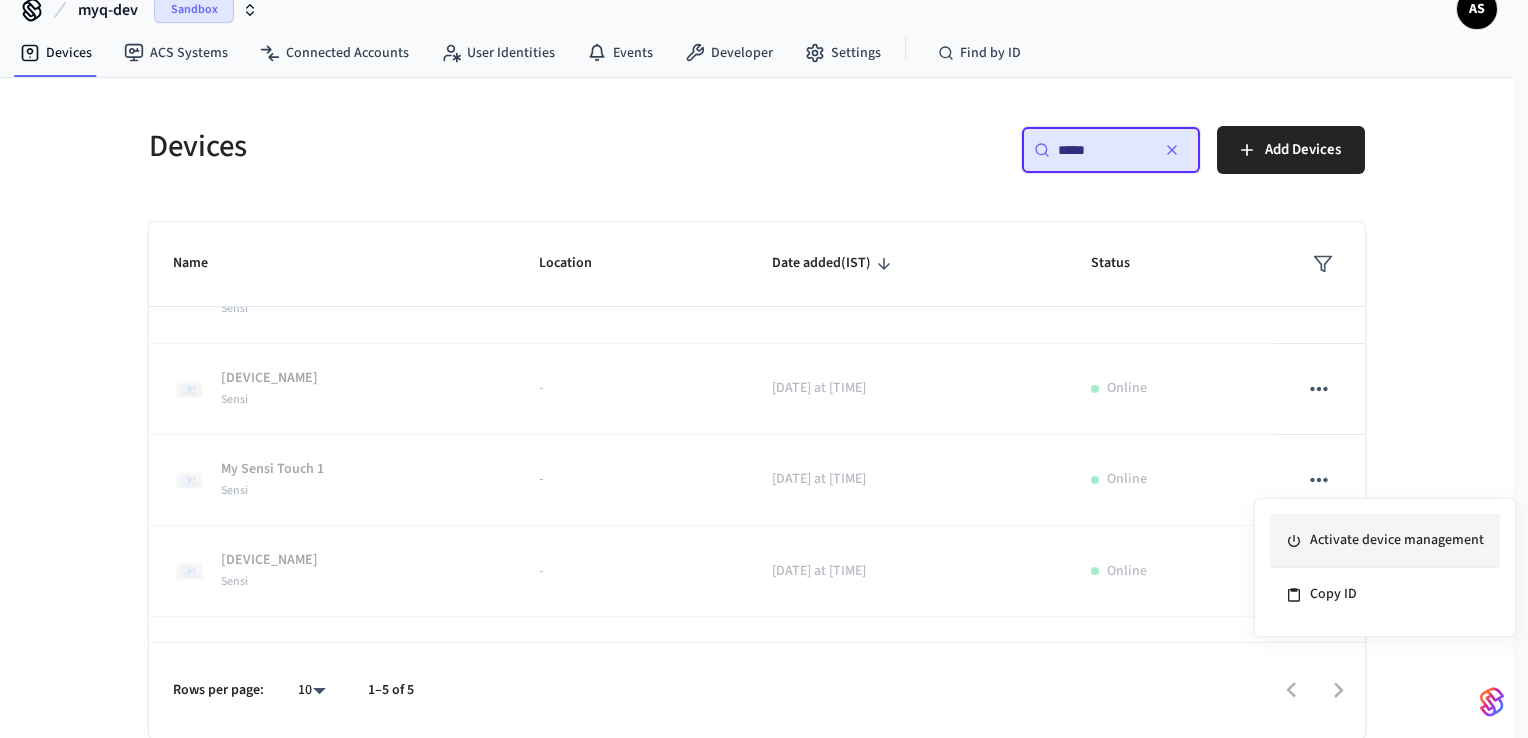 click on "Activate device management" at bounding box center [1385, 541] 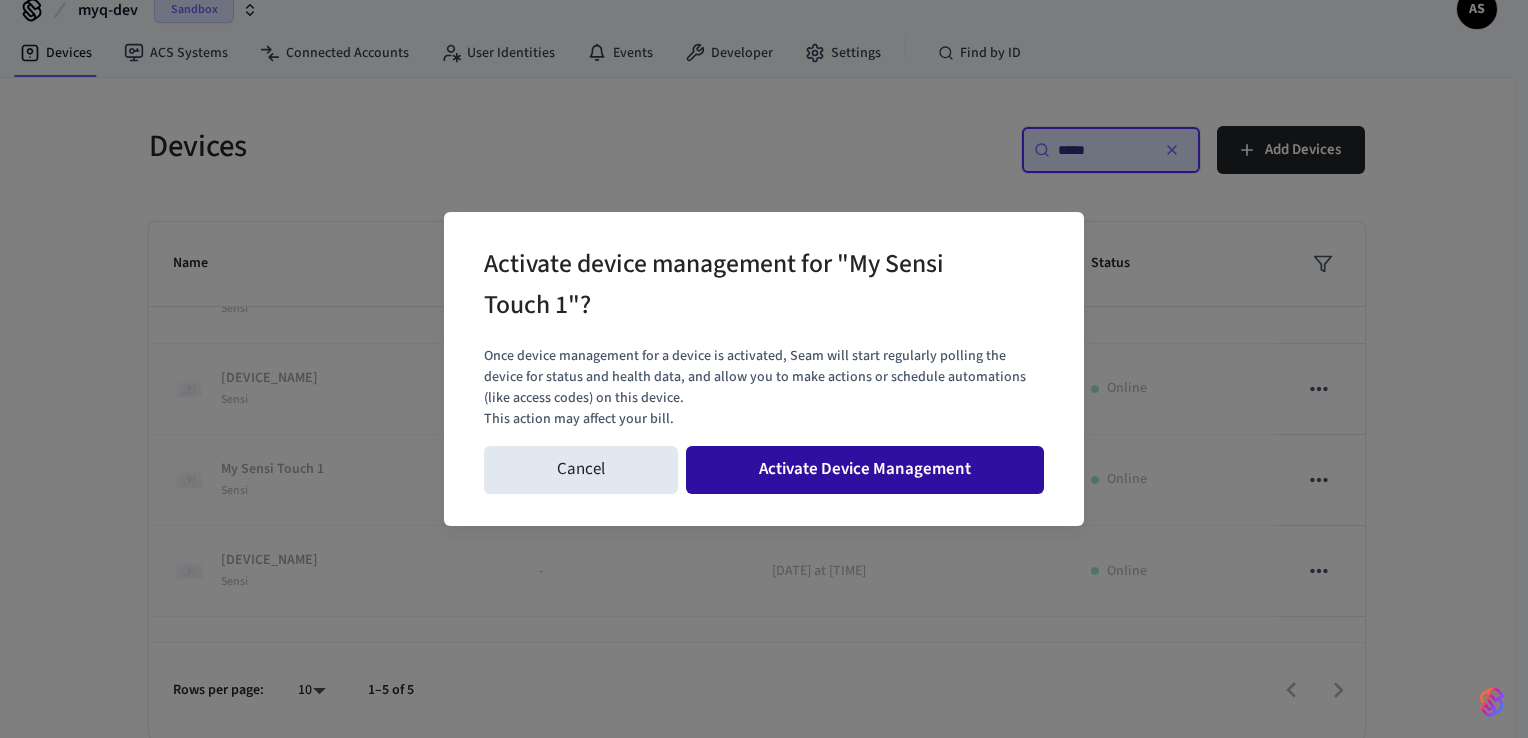 click on "Activate Device Management" at bounding box center (865, 470) 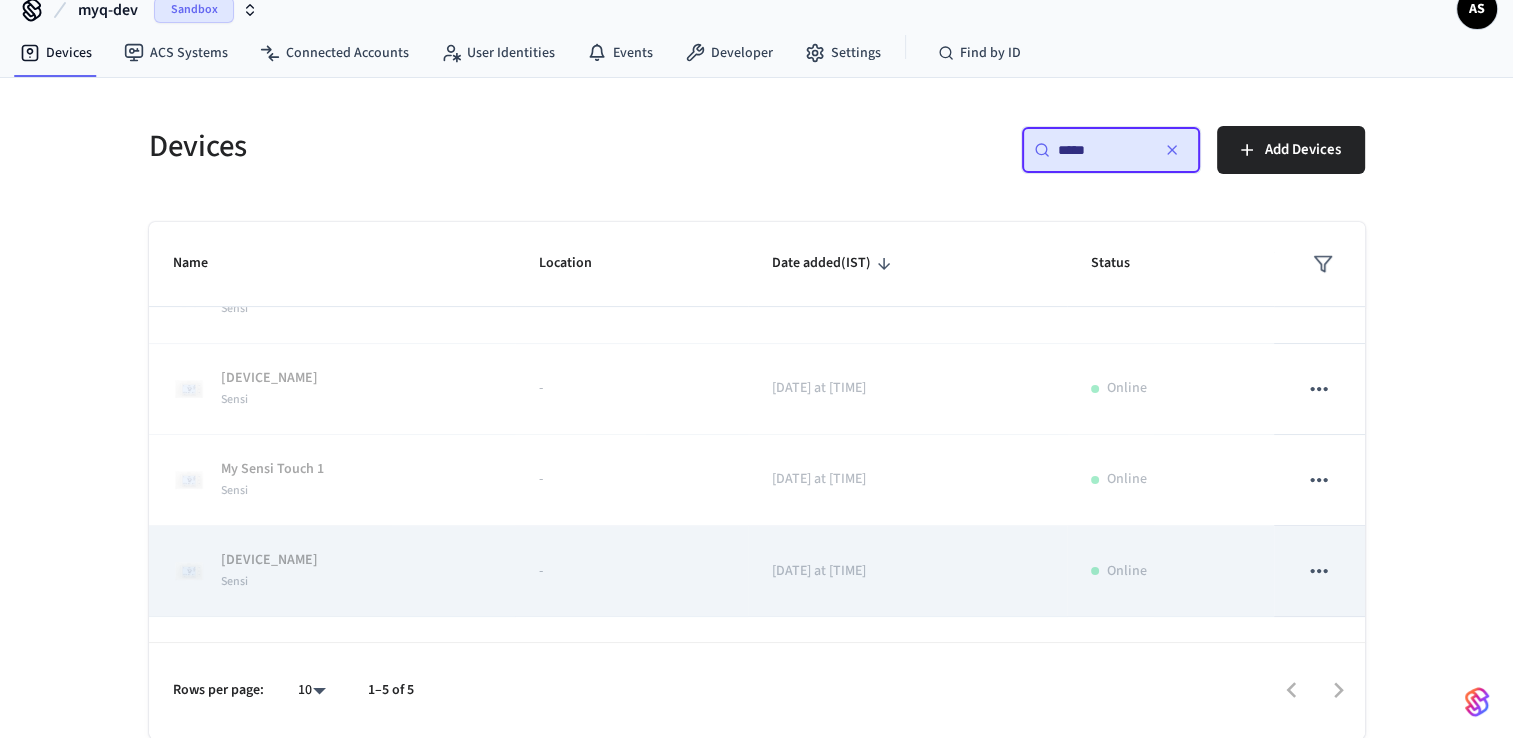click 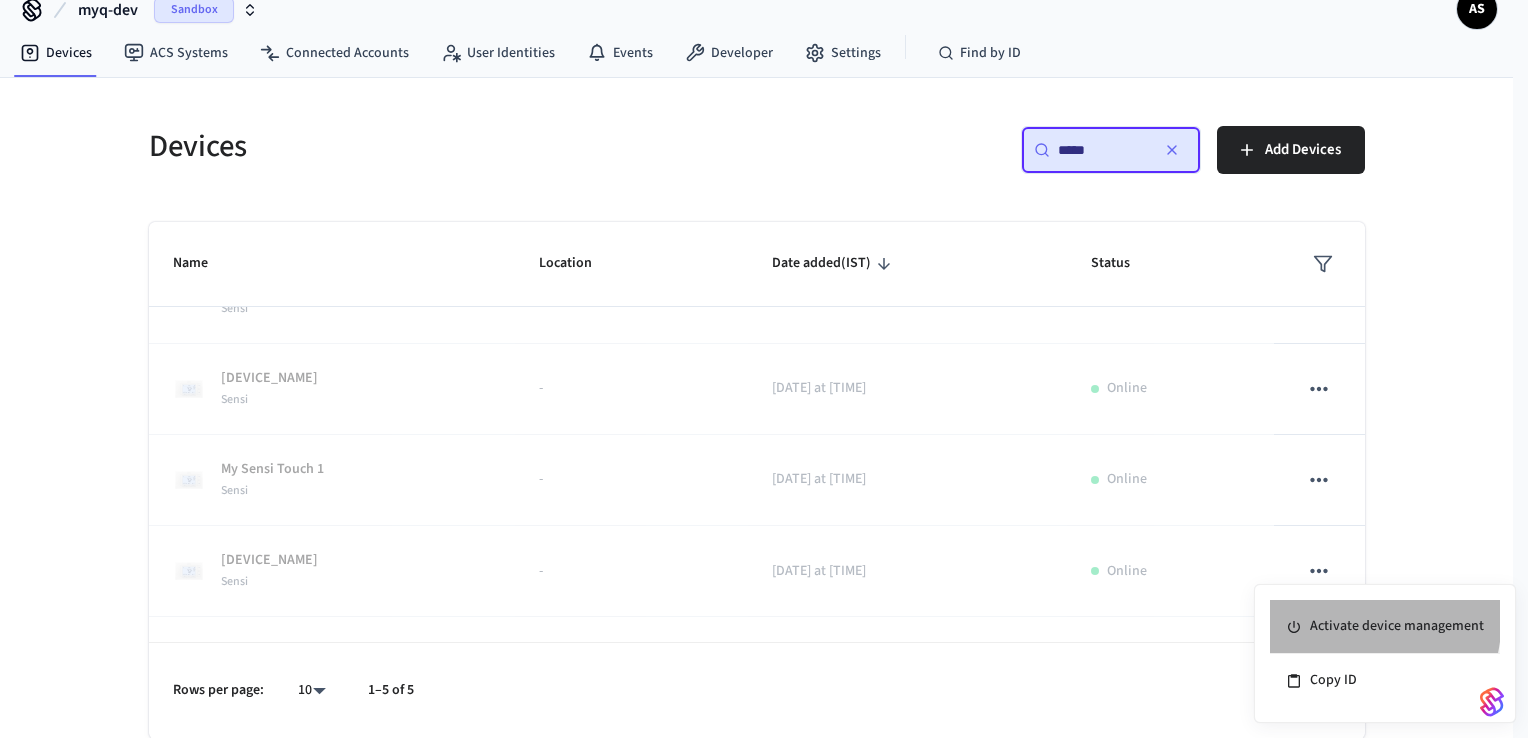 click on "Activate device management" at bounding box center (1385, 627) 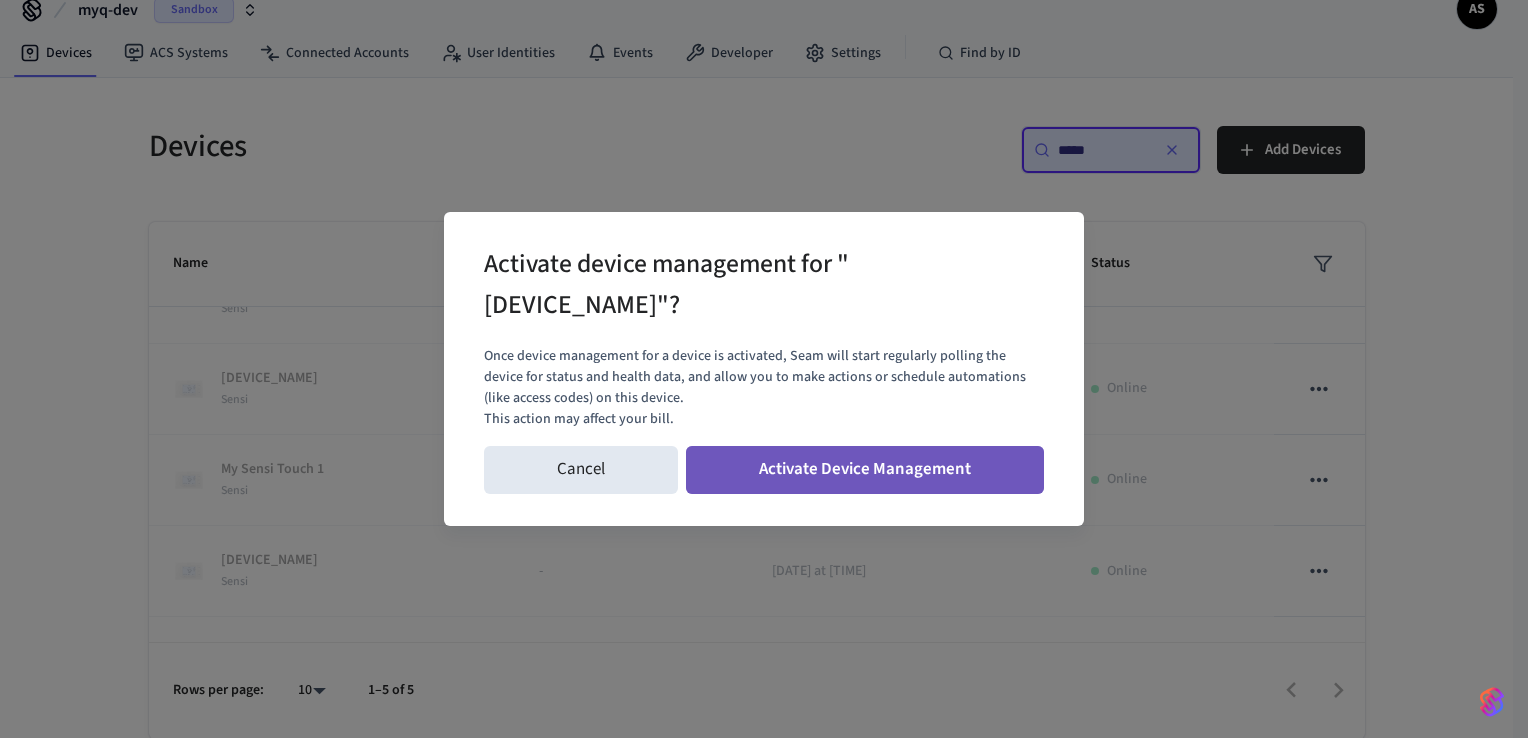 click on "Activate Device Management" at bounding box center [865, 470] 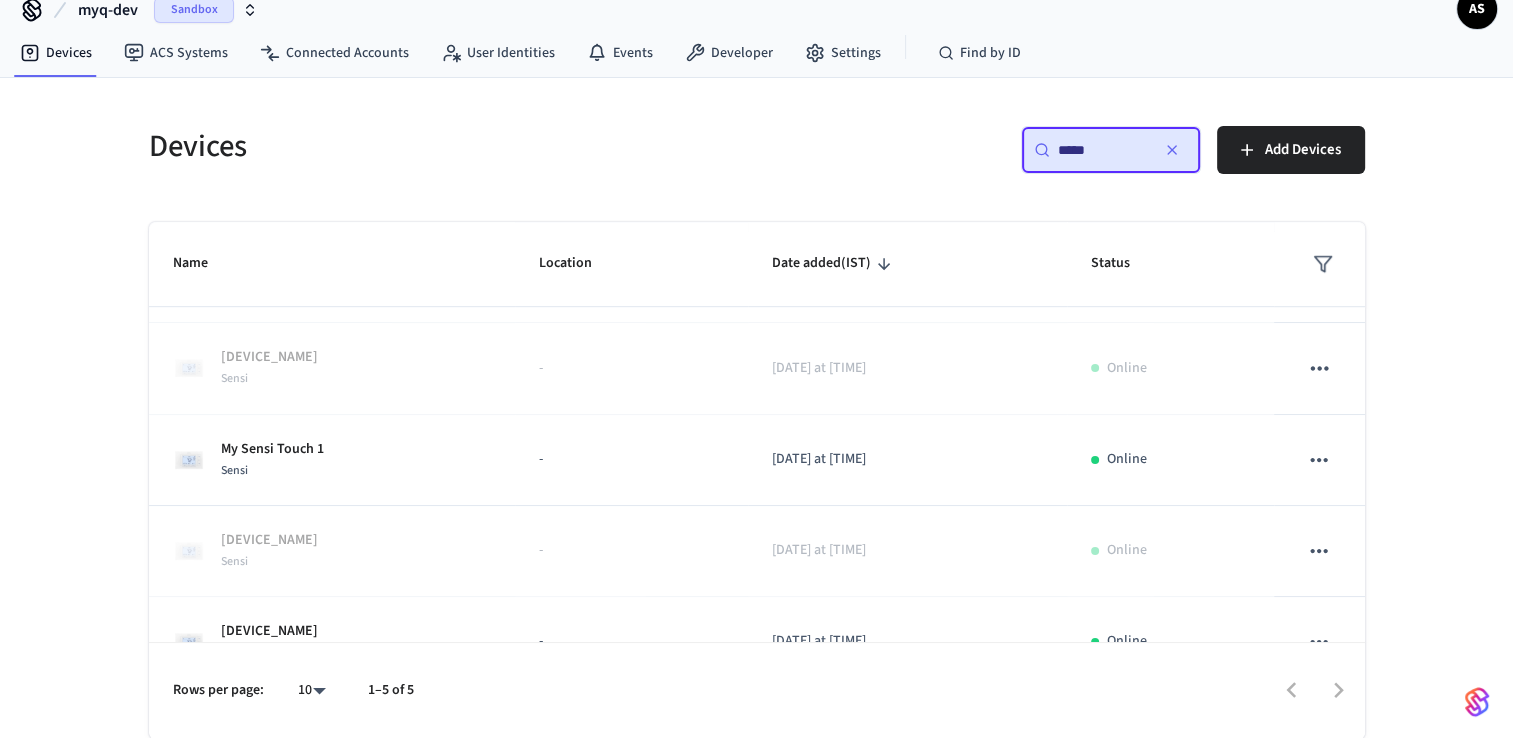scroll, scrollTop: 1209, scrollLeft: 0, axis: vertical 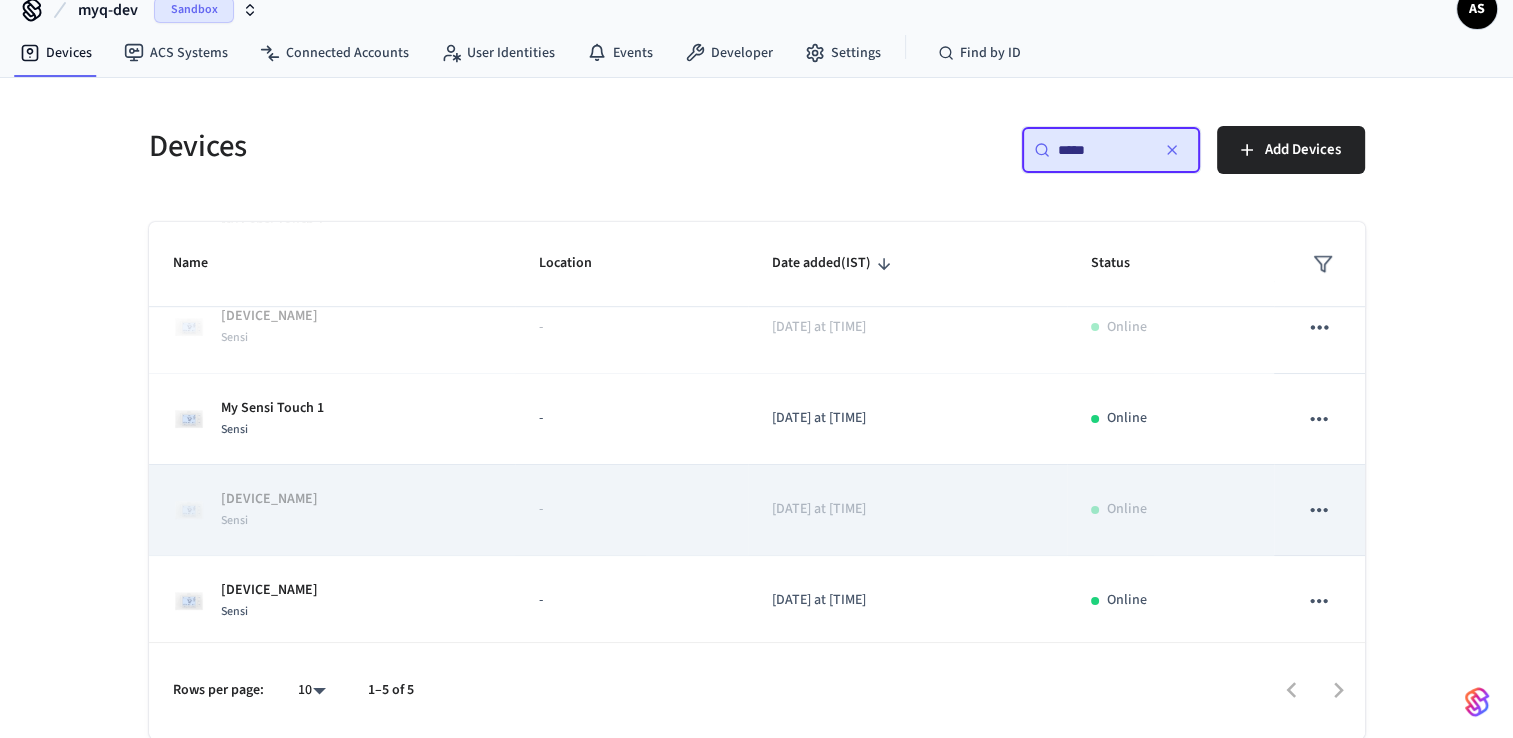 type 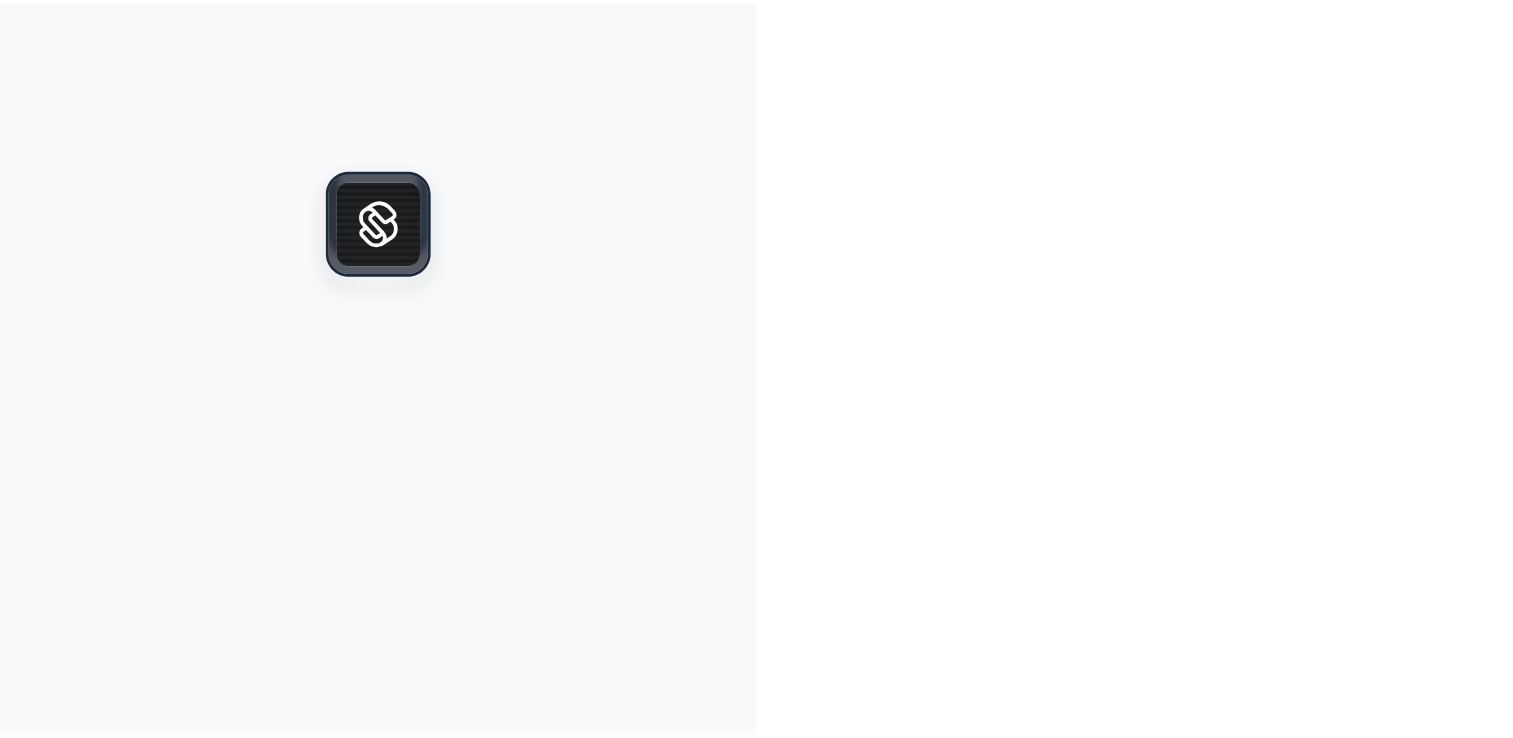 scroll, scrollTop: 0, scrollLeft: 0, axis: both 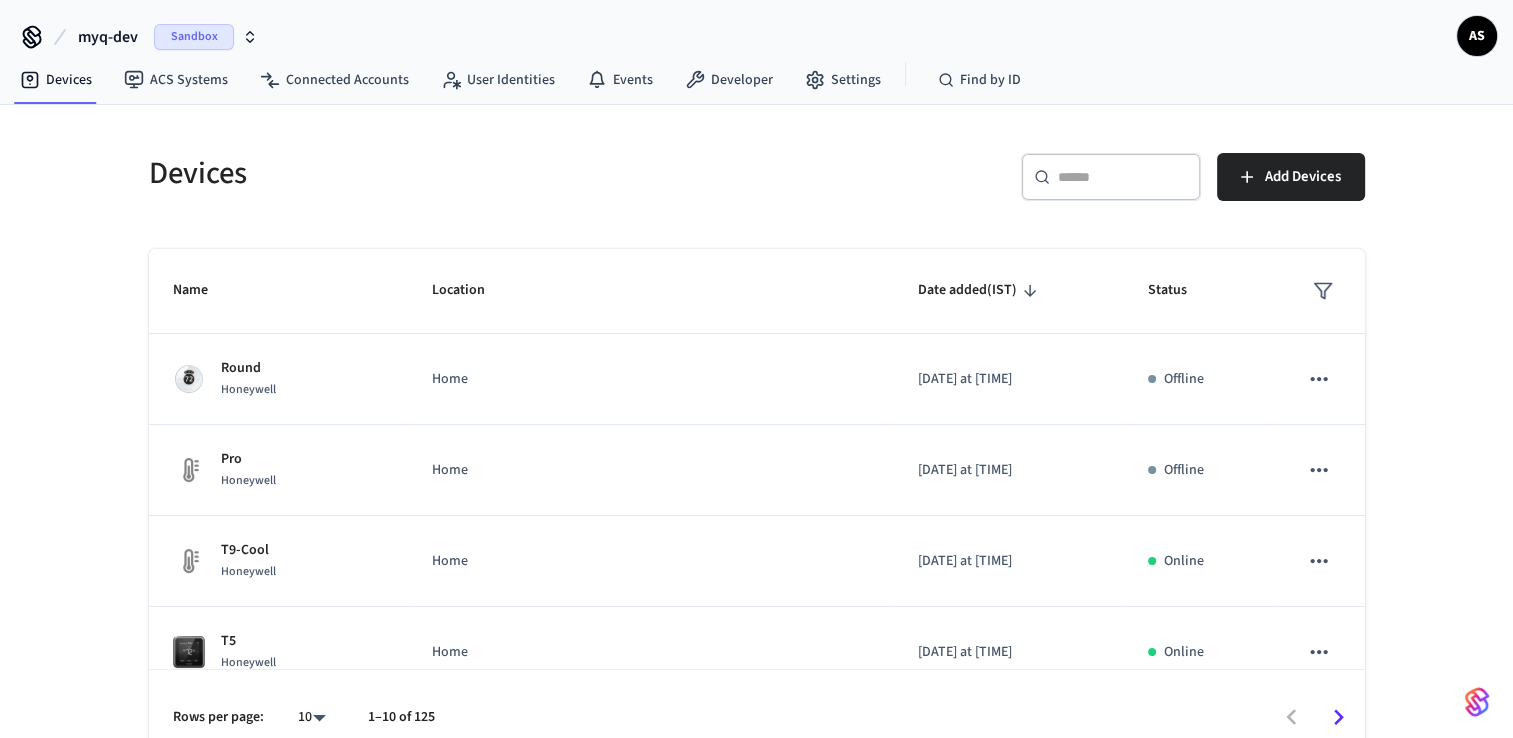 click on "AS" at bounding box center (1477, 36) 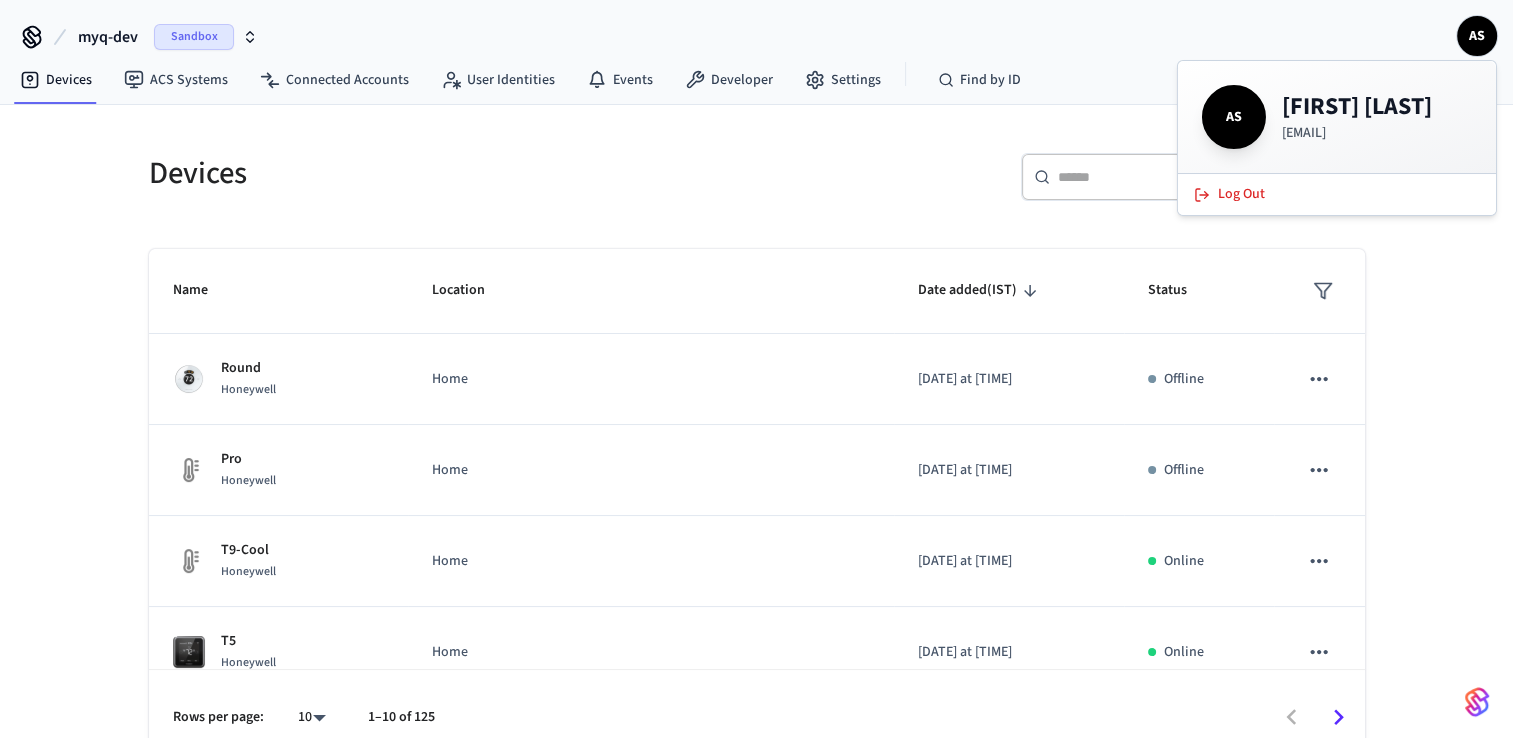 click on "Devices ​ ​ Add Devices Name Location Date added  (IST) Status Round Honeywell Home [DATE] at [TIME] Offline Pro Honeywell Home [DATE] at [TIME] Offline T9-Cool Honeywell Home [DATE] at [TIME] Online T5 Honeywell Home [DATE] at [TIME] Online T61 Honeywell Home [DATE] at [TIME] Online Living Room Honeywell Home [DATE] at [TIME] Offline D62 Honeywell Home [DATE] at [TIME] Online likable cougar Ecobee [NUMBER] [STREET], [CITY], [STATE], [ZIP], [COUNTRY] [DATE] at [TIME] Online haunting frog Ecobee [NUMBER] [STREET], [CITY], [STATE], [ZIP], [COUNTRY] [DATE] at [TIME] Online quiet step-uncle Ecobee [NUMBER] [STREET], [CITY], [STATE], [ZIP], [COUNTRY] [DATE] at [TIME] Online Rows per page: 10 ** 1–10 of 125" at bounding box center [756, 435] 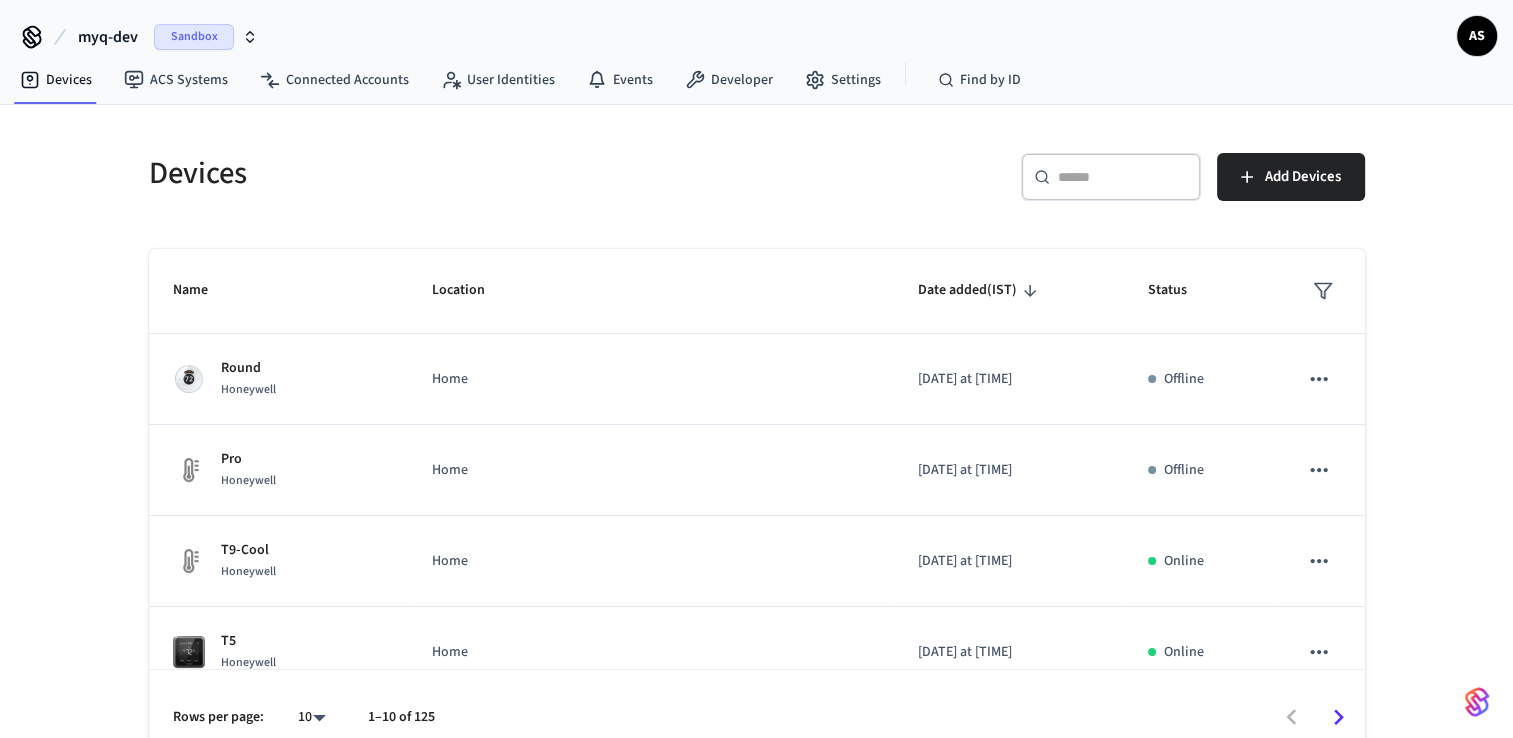 click on "AS" at bounding box center (1477, 36) 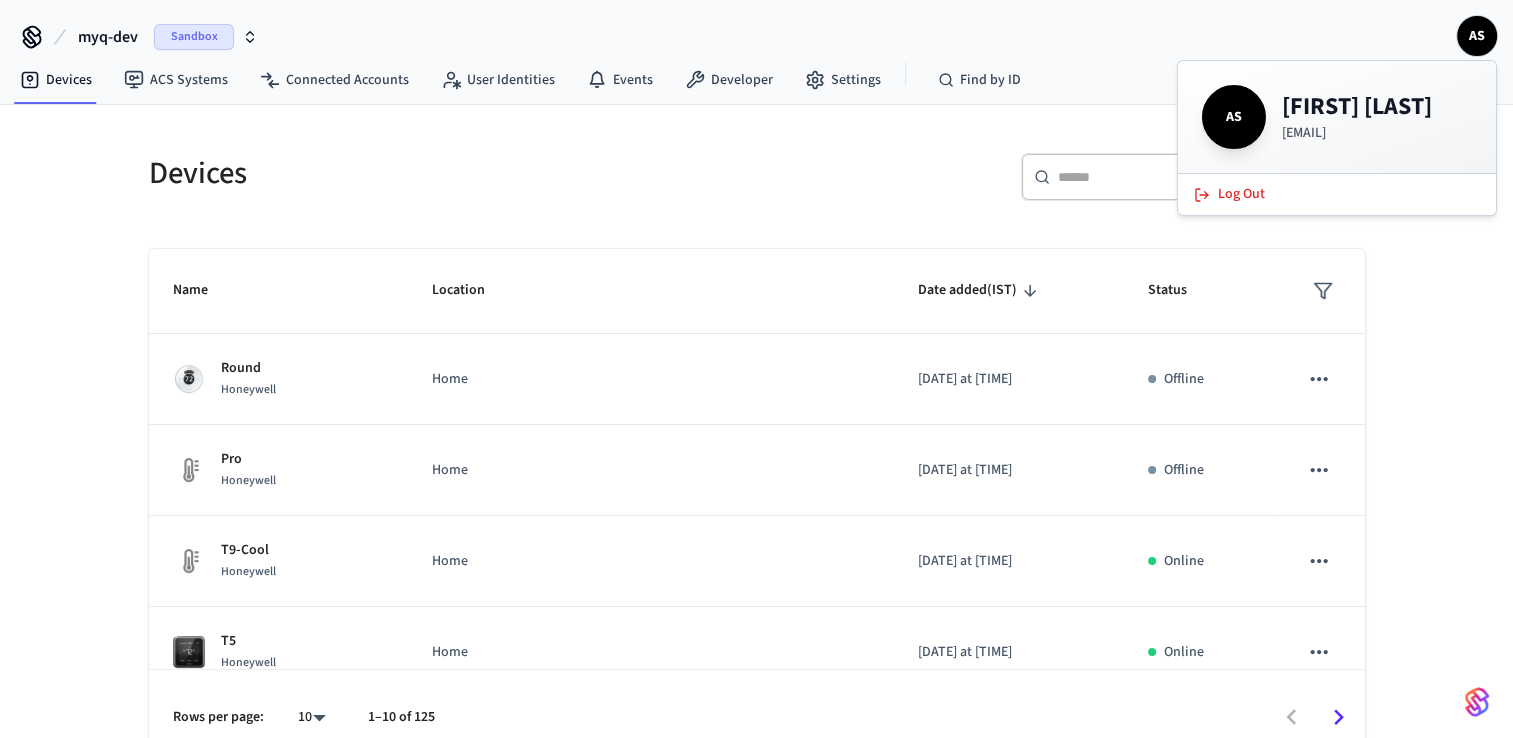click on "[FIRST]   [LAST]" at bounding box center (1357, 107) 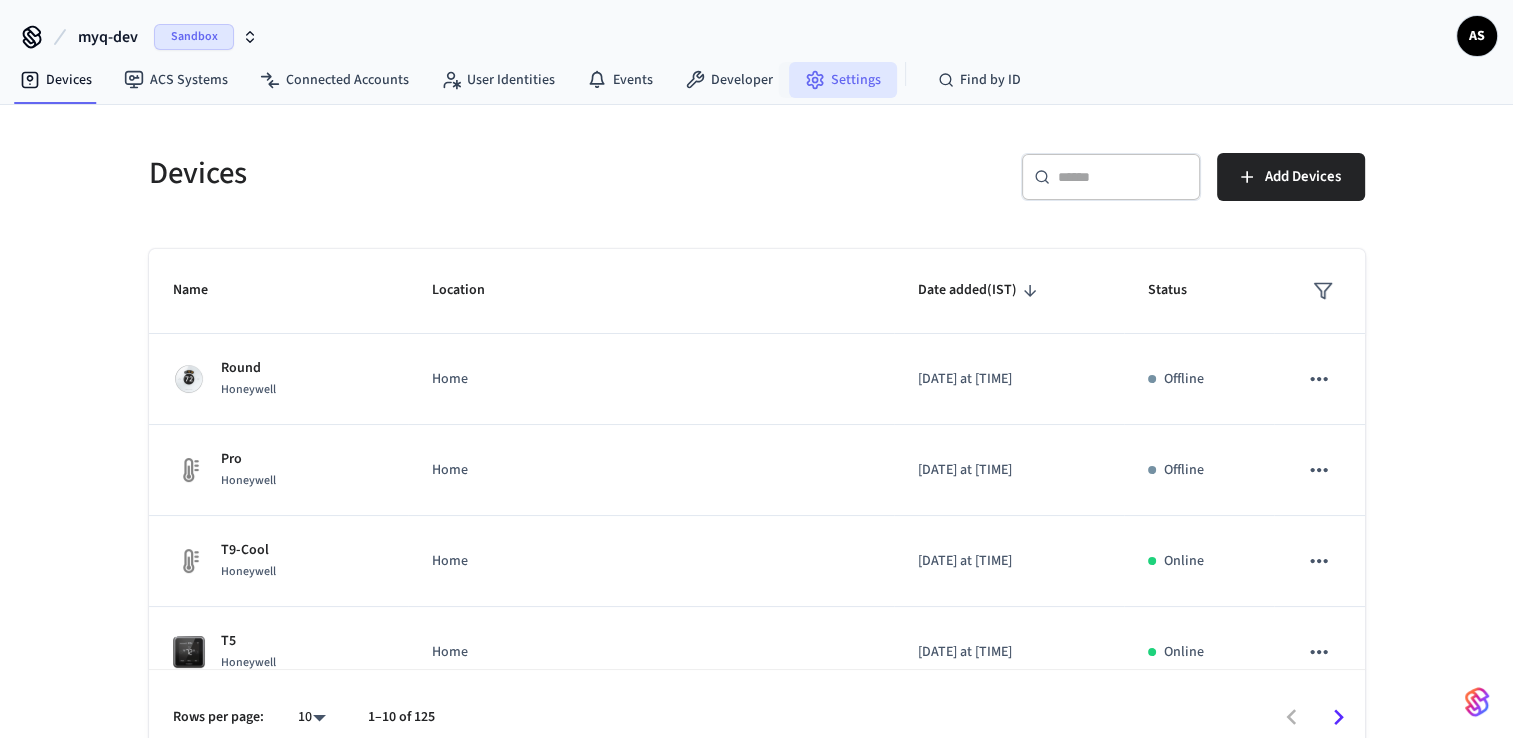 click on "Settings" at bounding box center [843, 80] 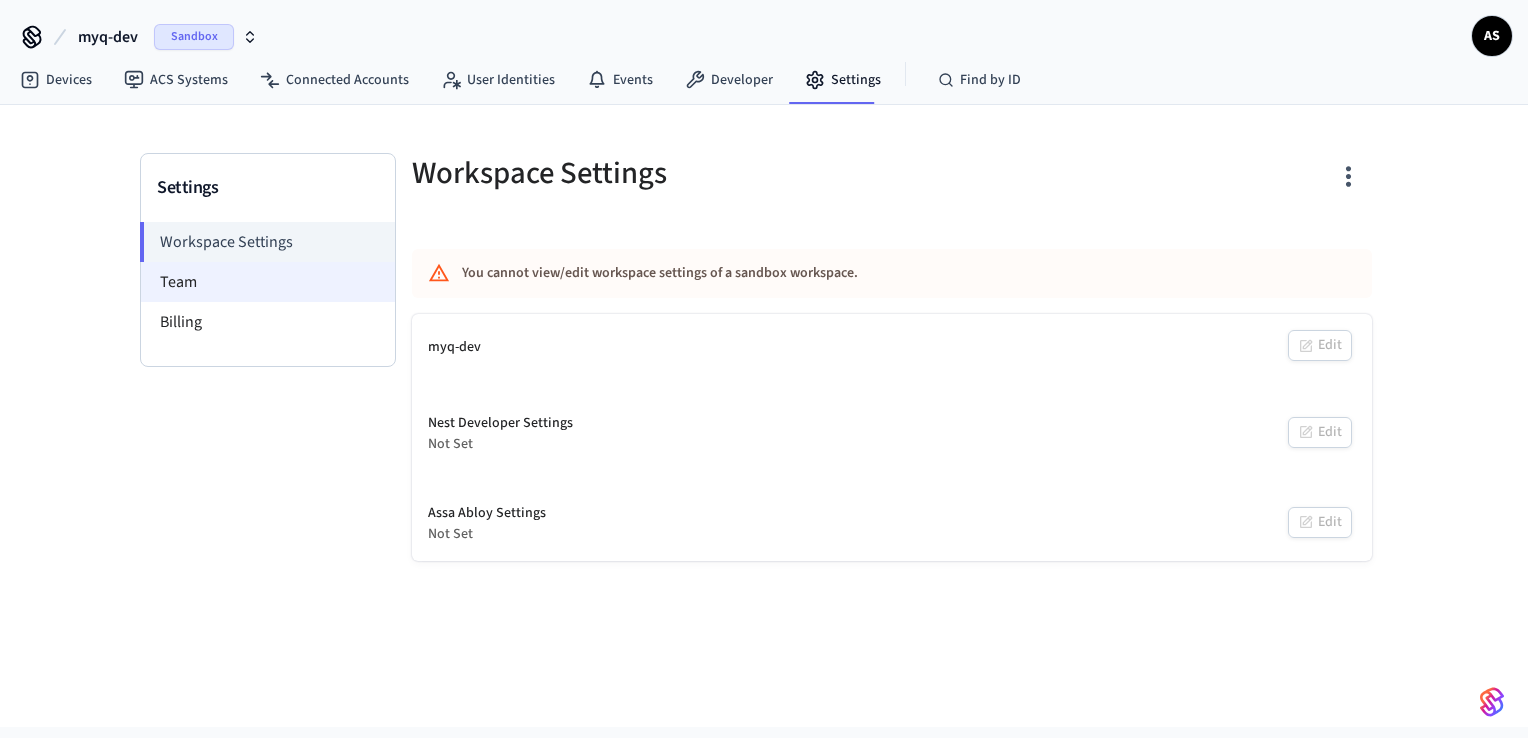 click on "Team" at bounding box center [268, 282] 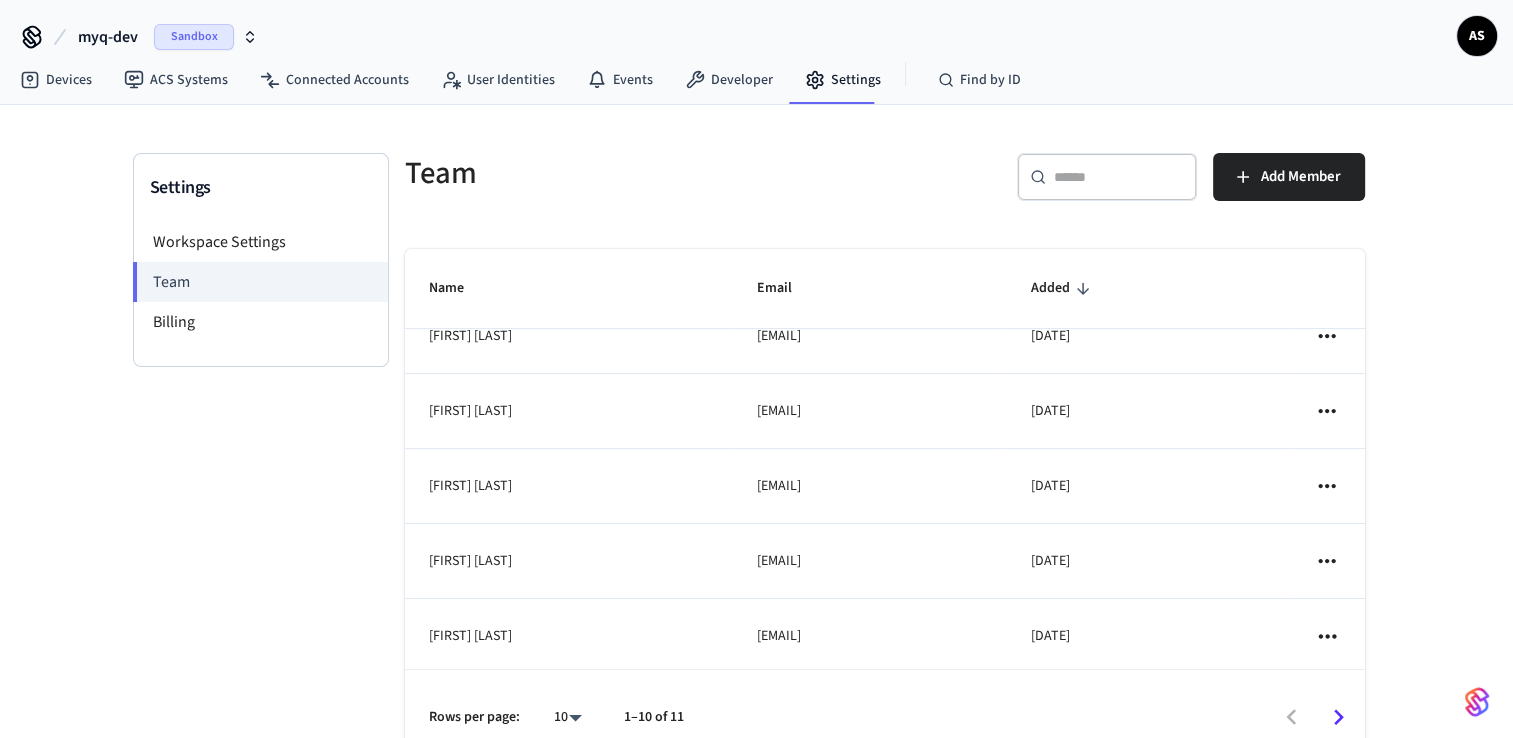 scroll, scrollTop: 409, scrollLeft: 0, axis: vertical 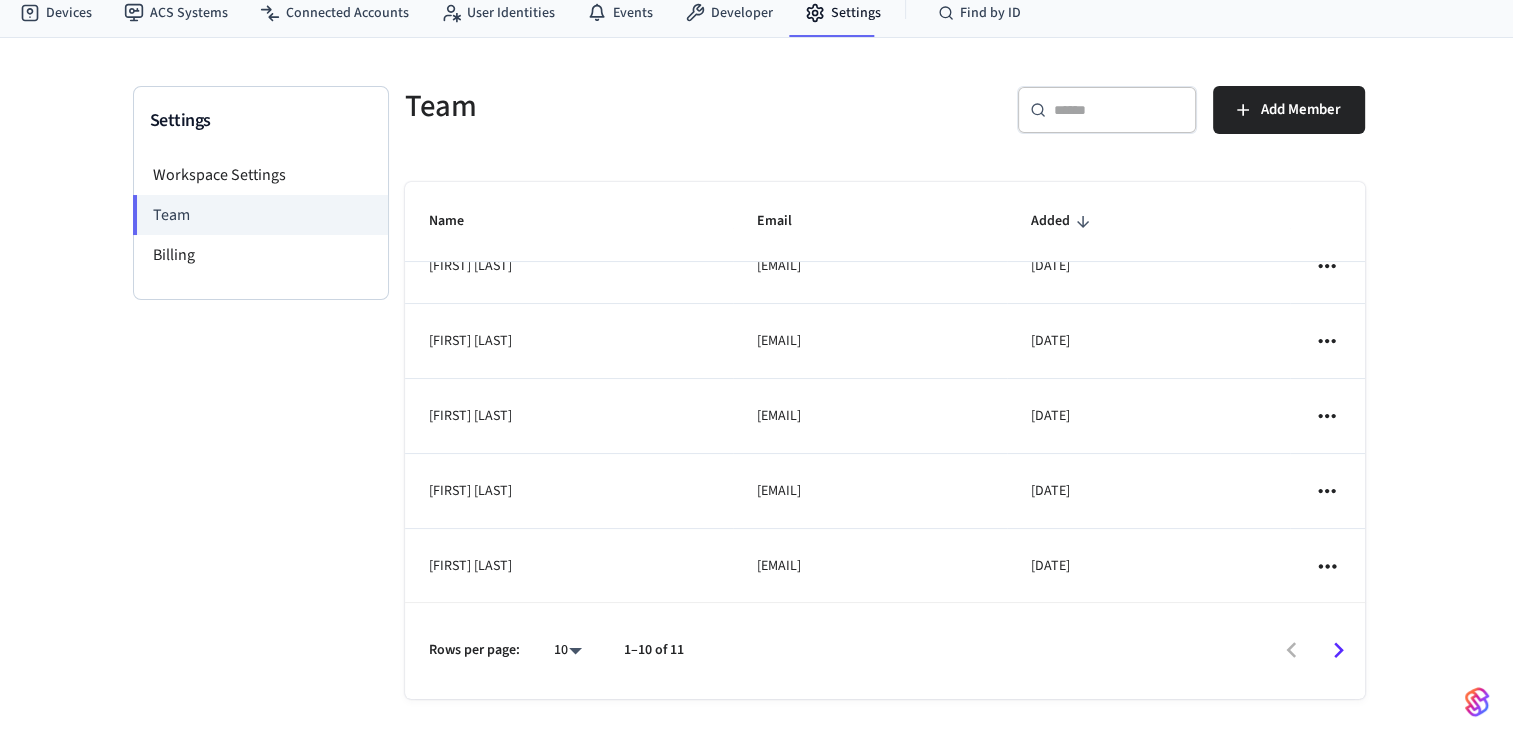 click 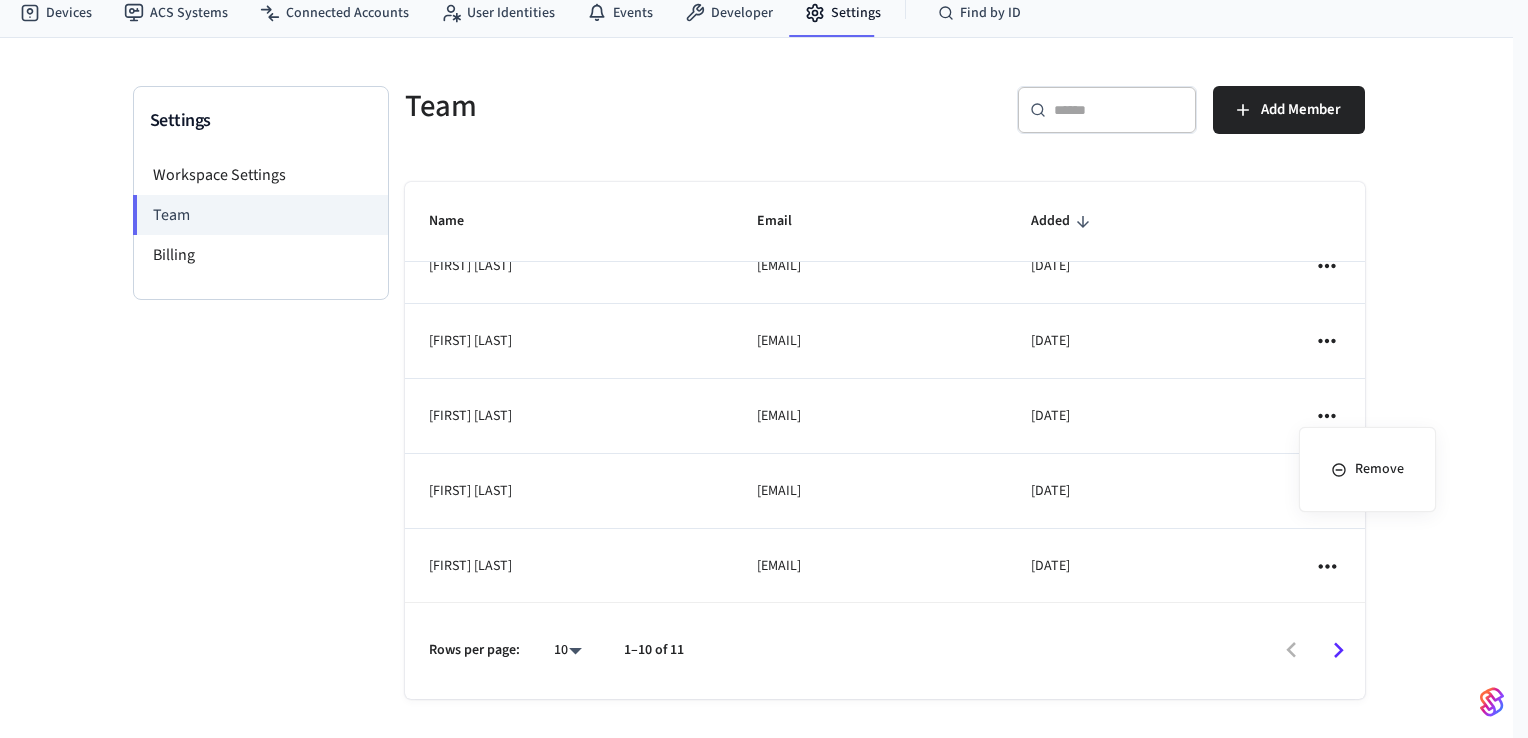 click at bounding box center (764, 369) 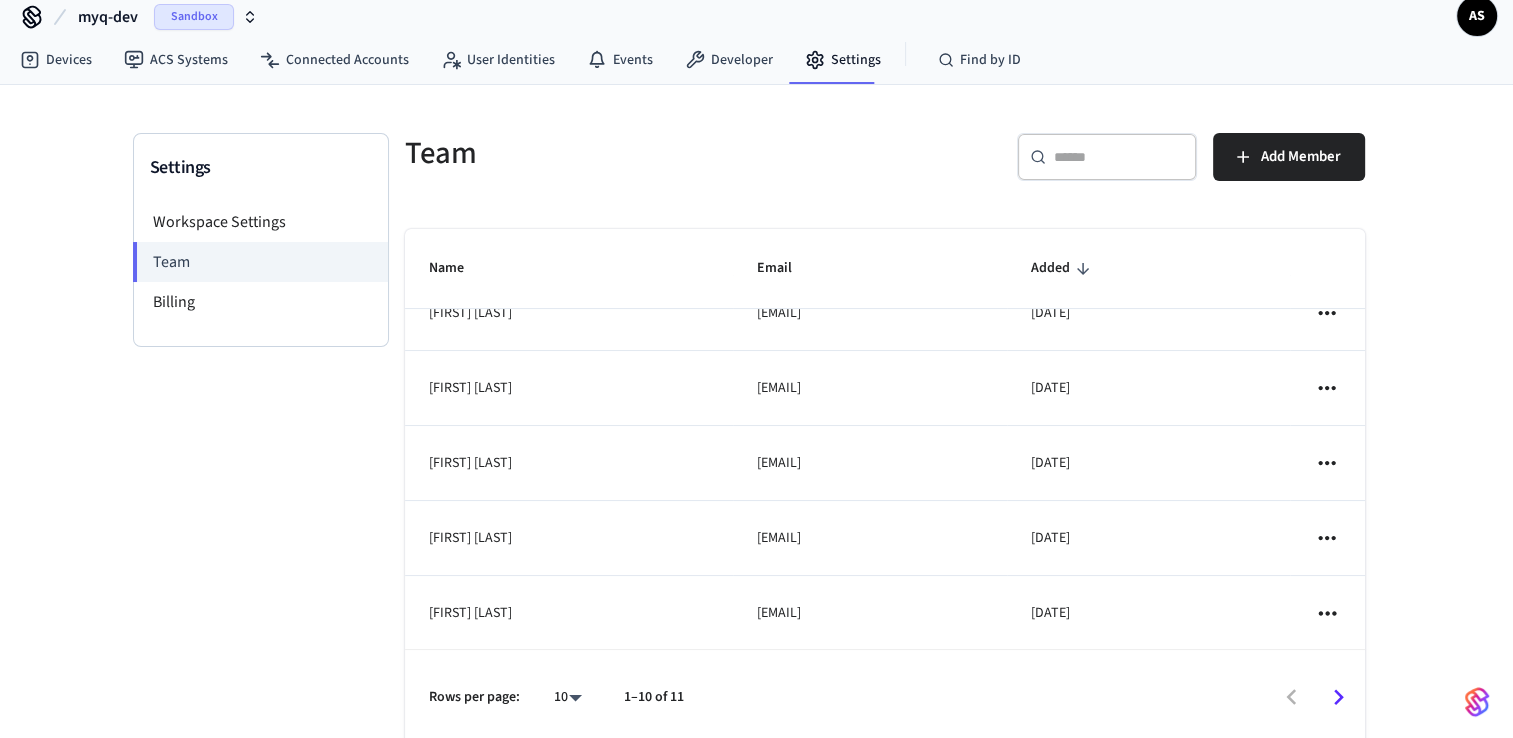 scroll, scrollTop: 0, scrollLeft: 0, axis: both 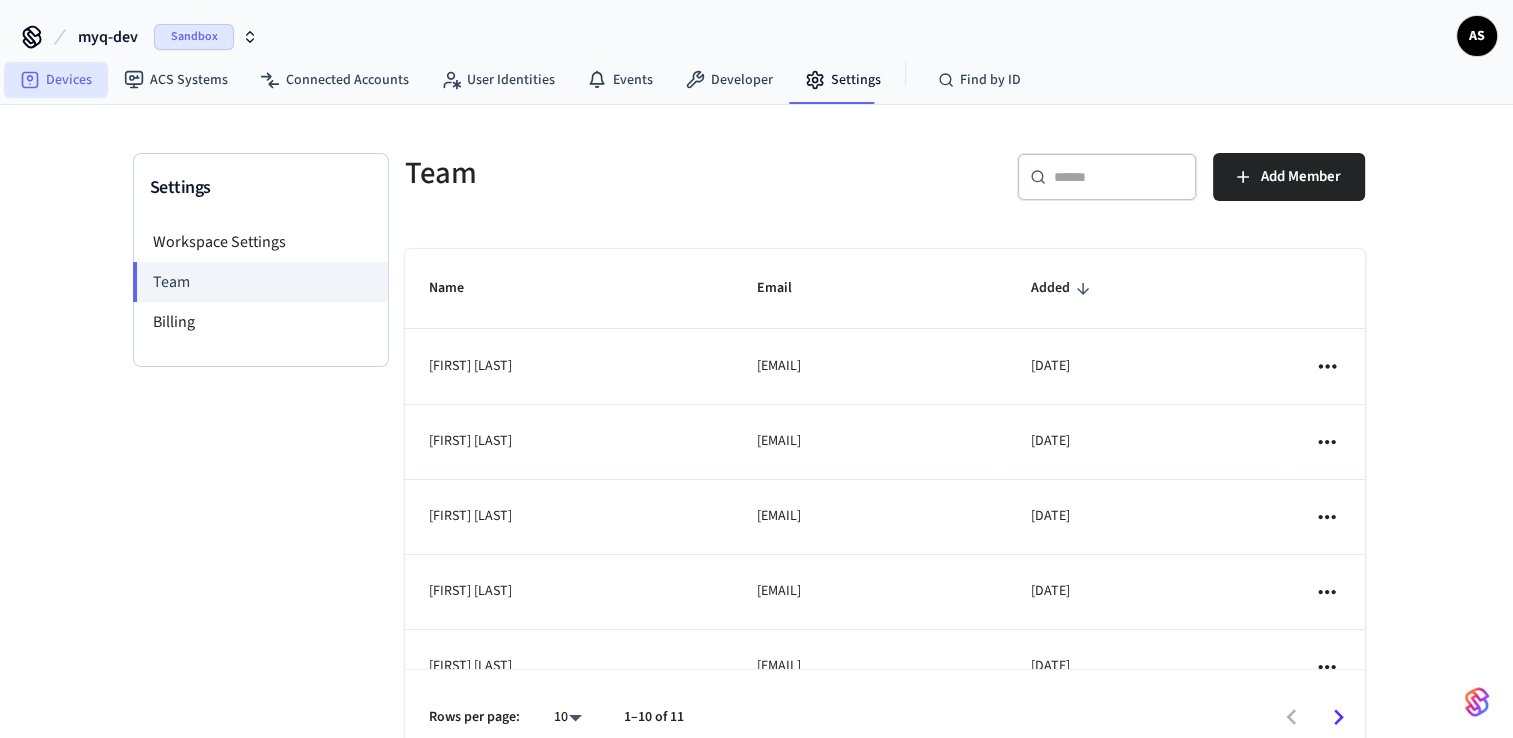 click on "Devices" at bounding box center (56, 80) 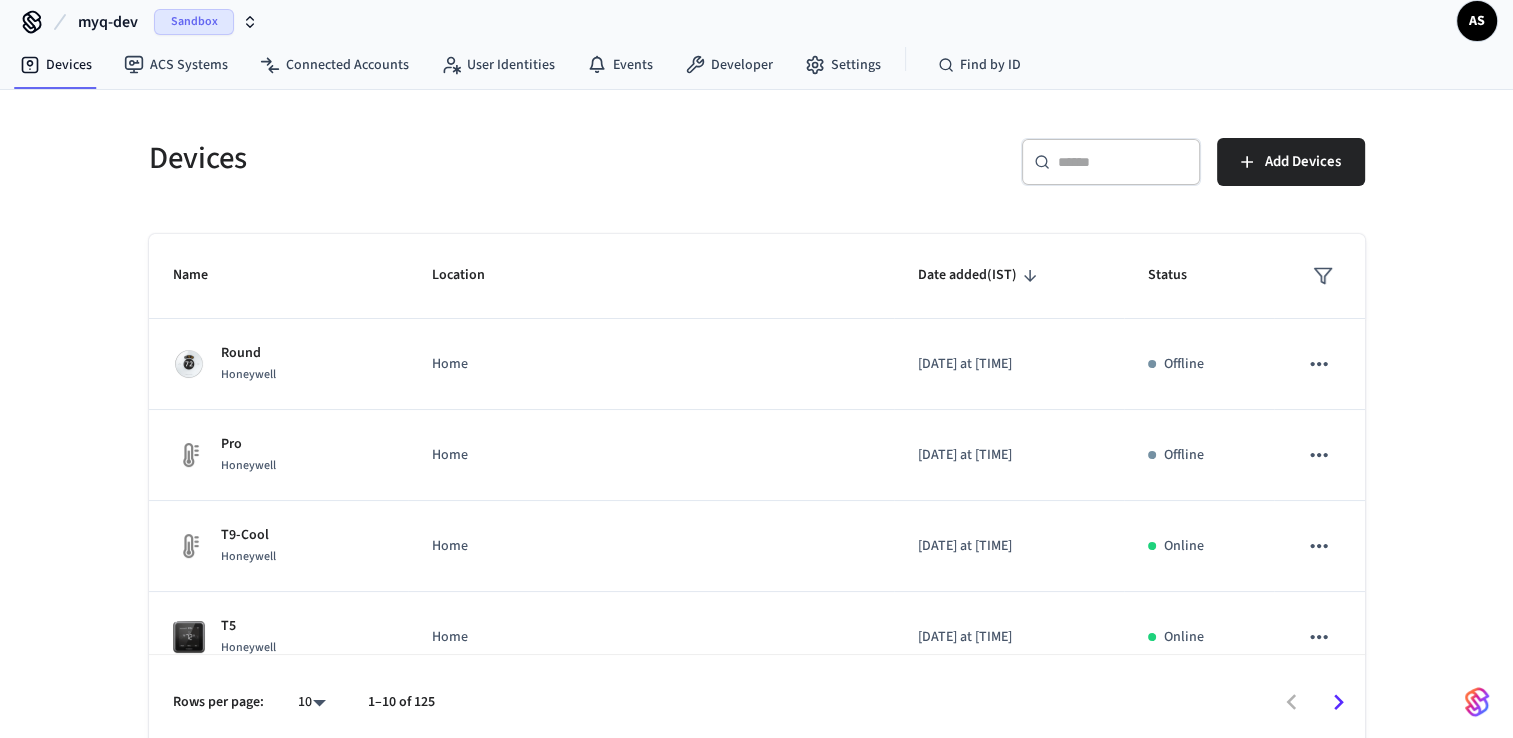 scroll, scrollTop: 27, scrollLeft: 0, axis: vertical 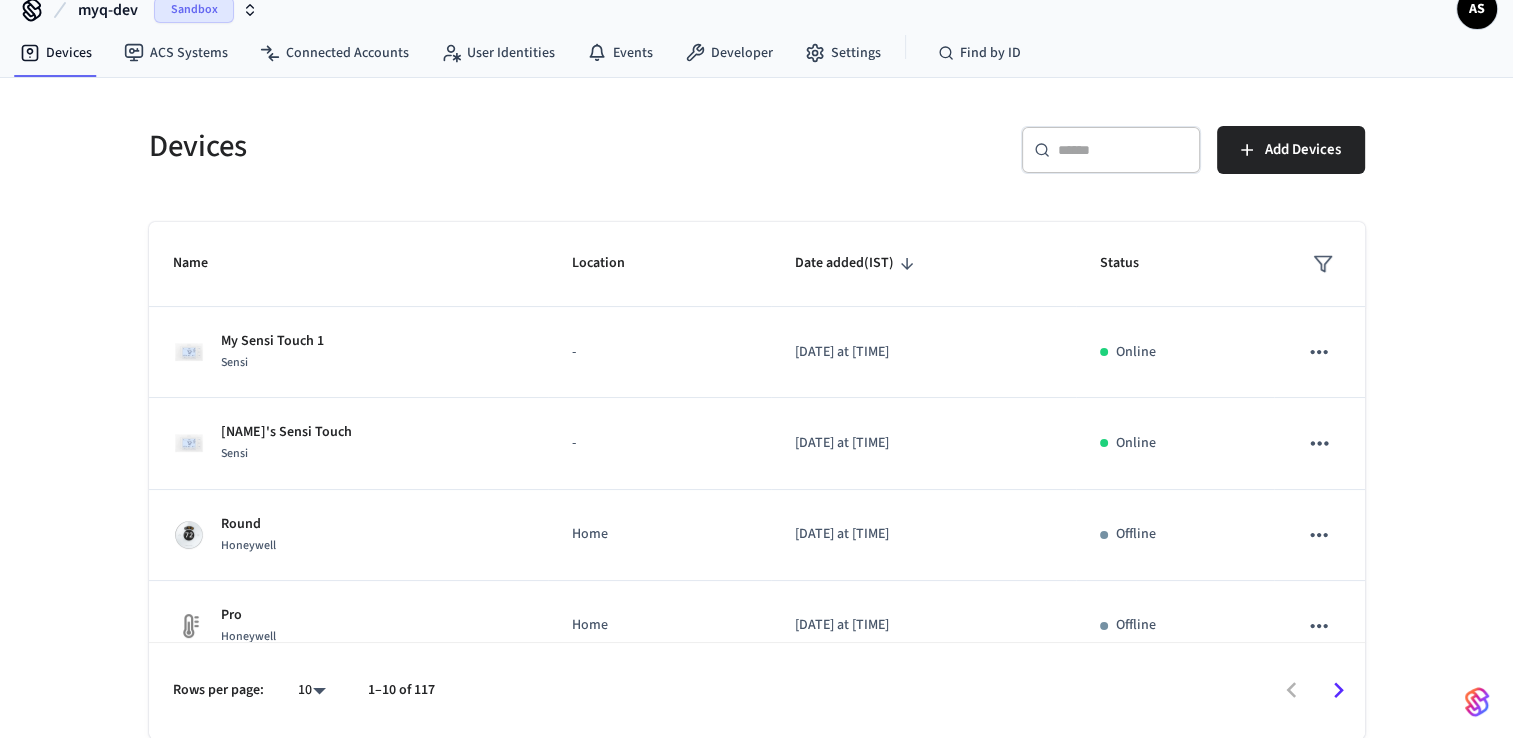 click on "​ ​" at bounding box center [1111, 150] 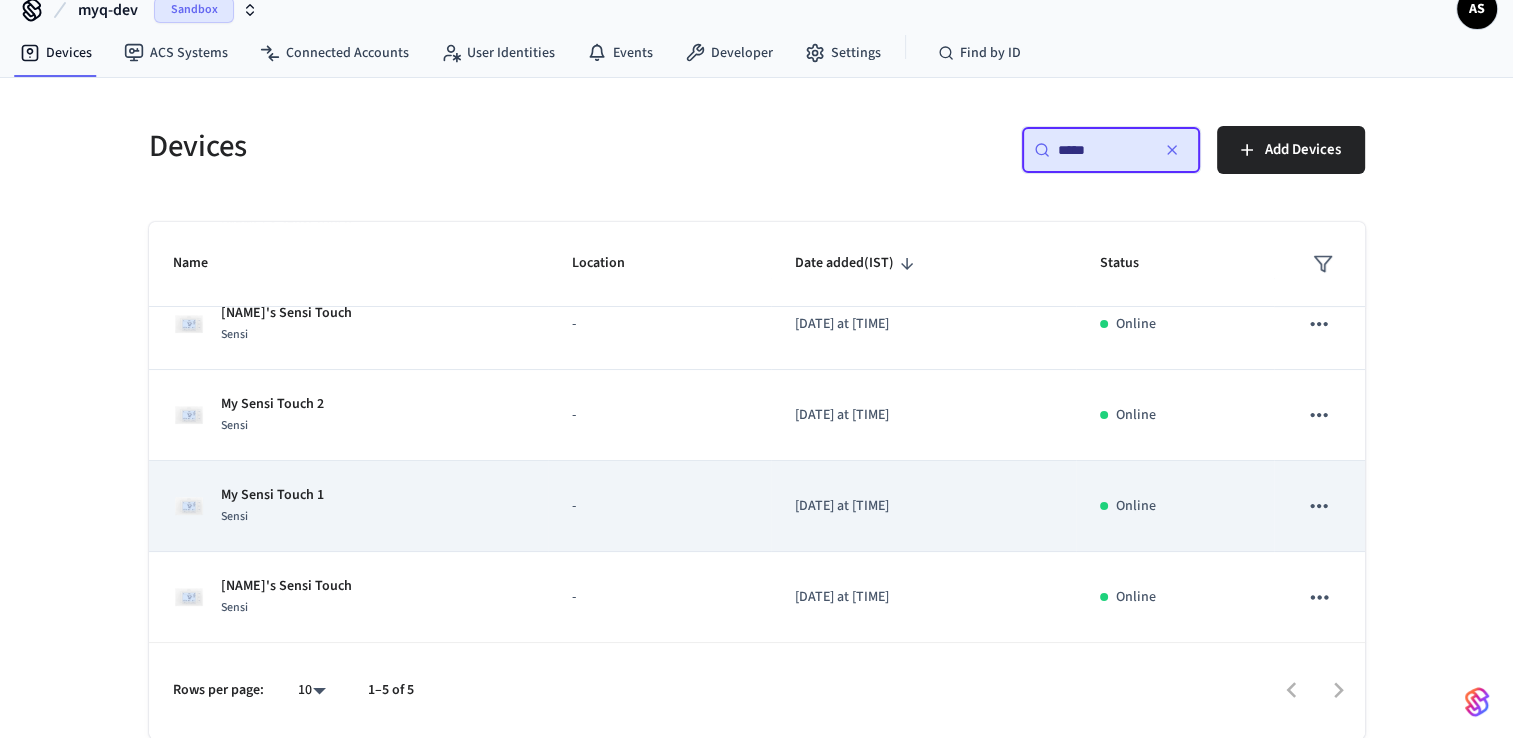 scroll, scrollTop: 0, scrollLeft: 0, axis: both 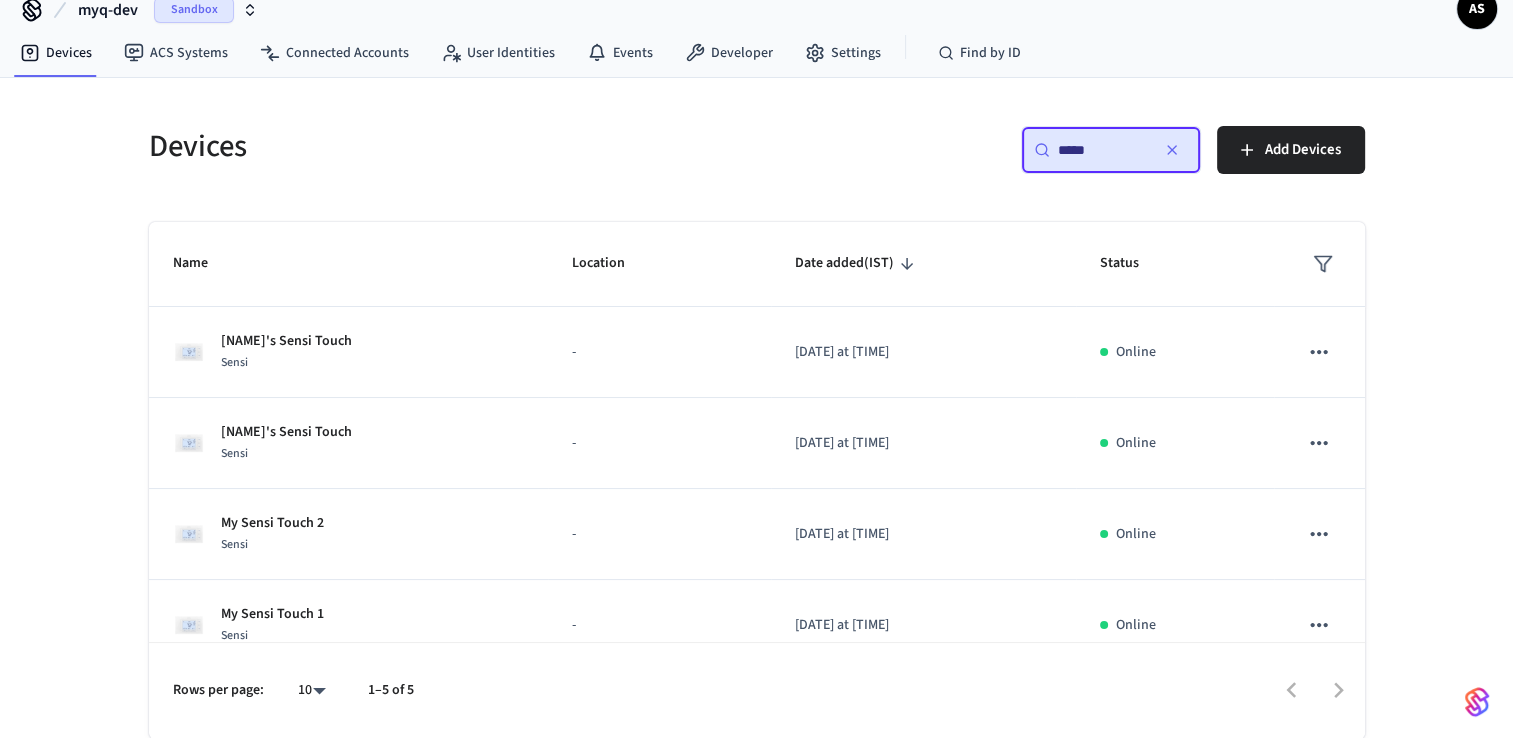 type on "*****" 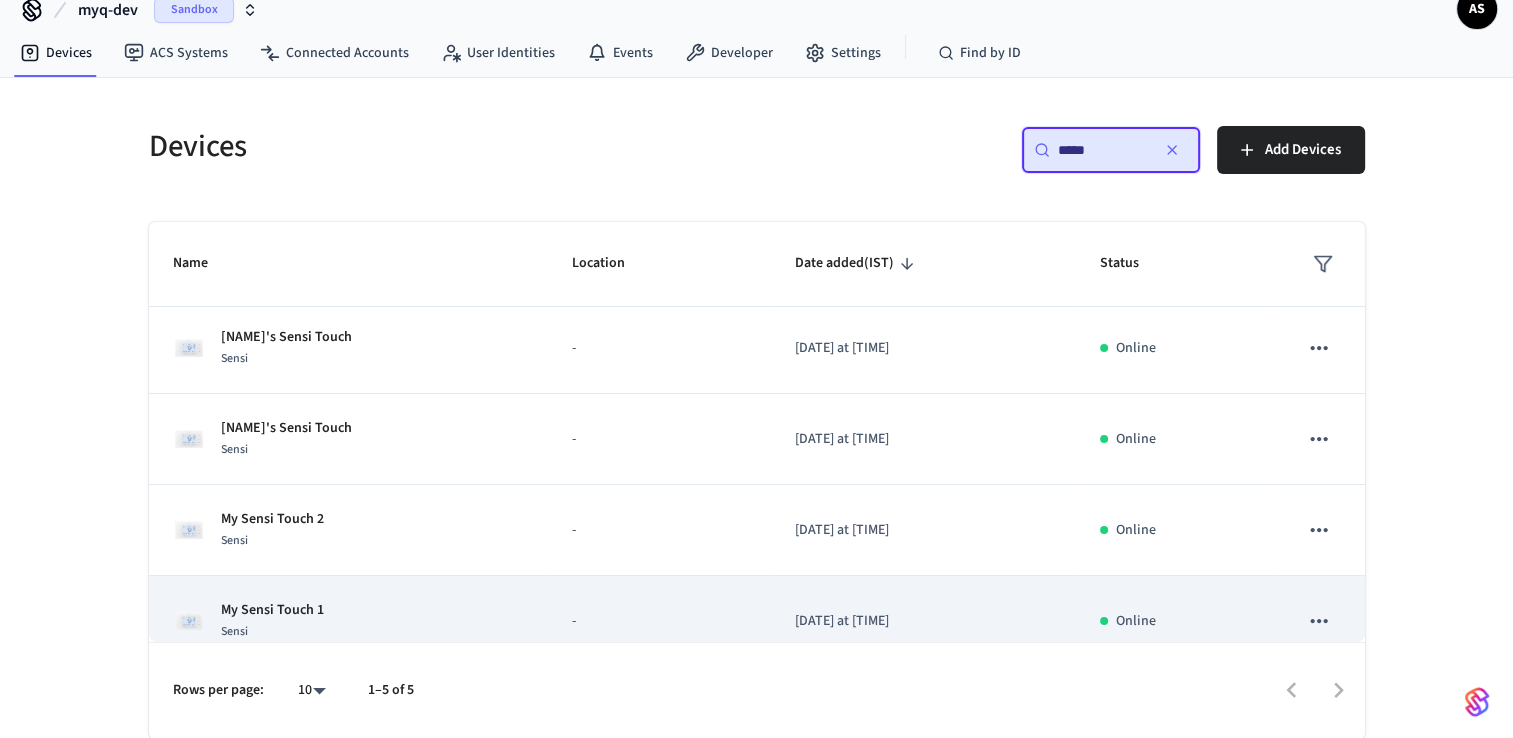 scroll, scrollTop: 0, scrollLeft: 0, axis: both 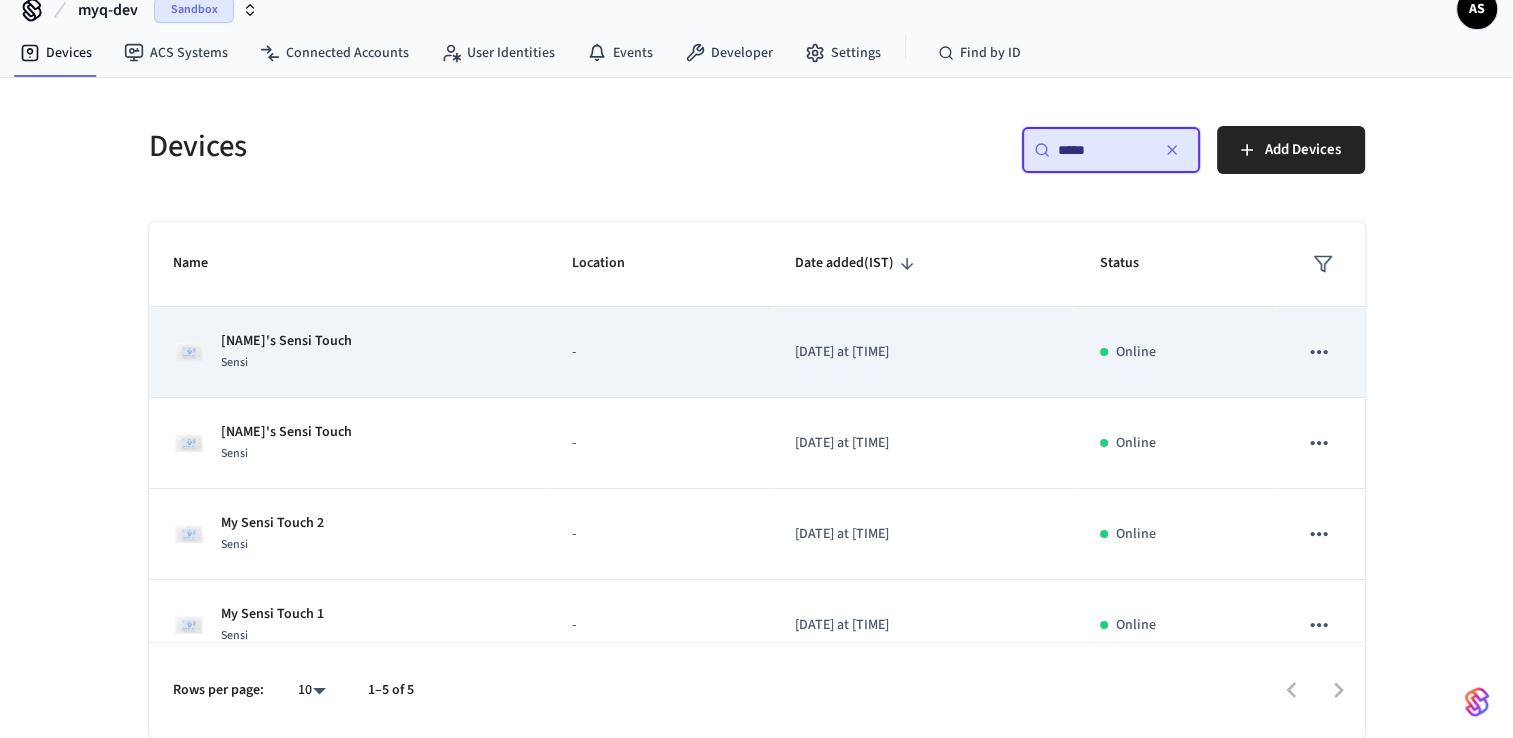 click at bounding box center [1319, 352] 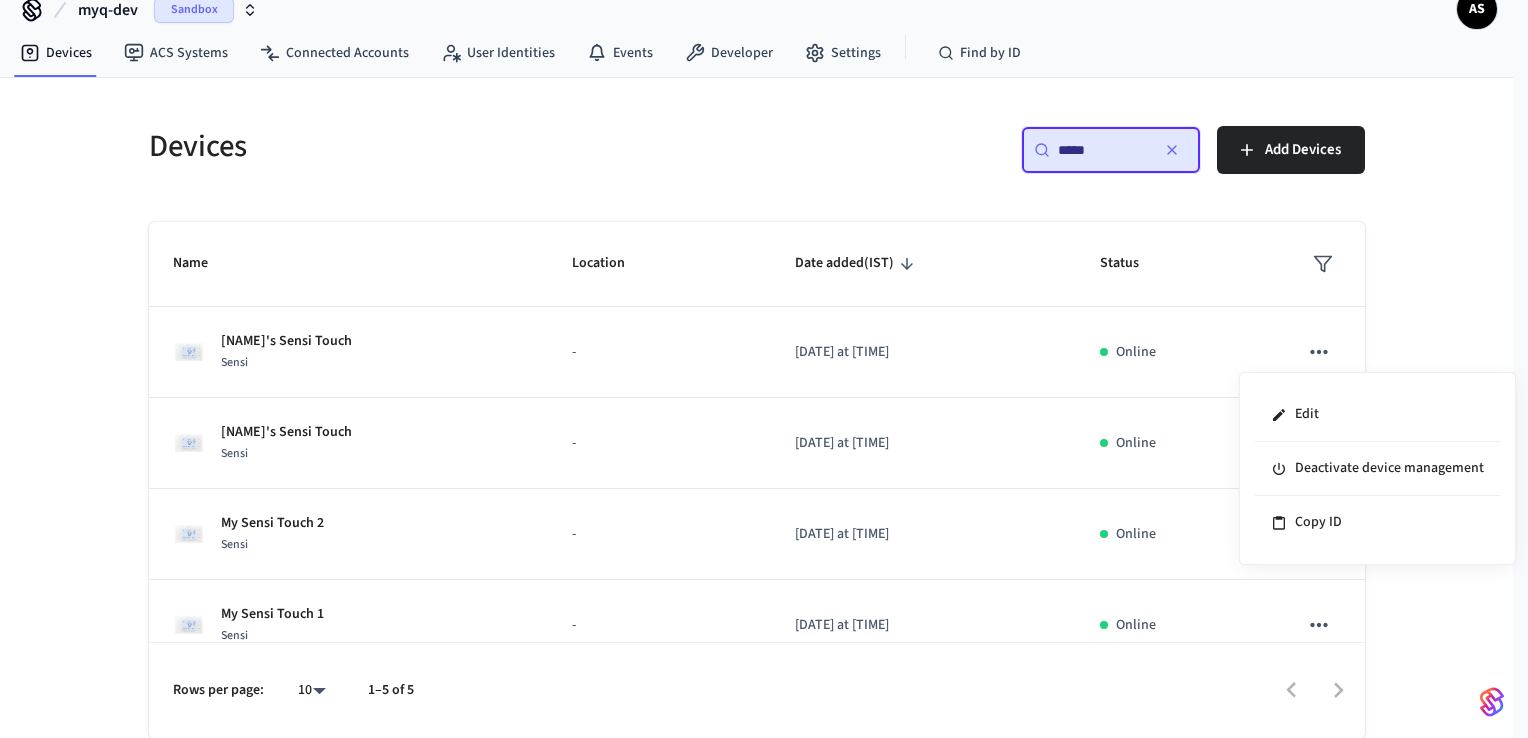 click at bounding box center [764, 369] 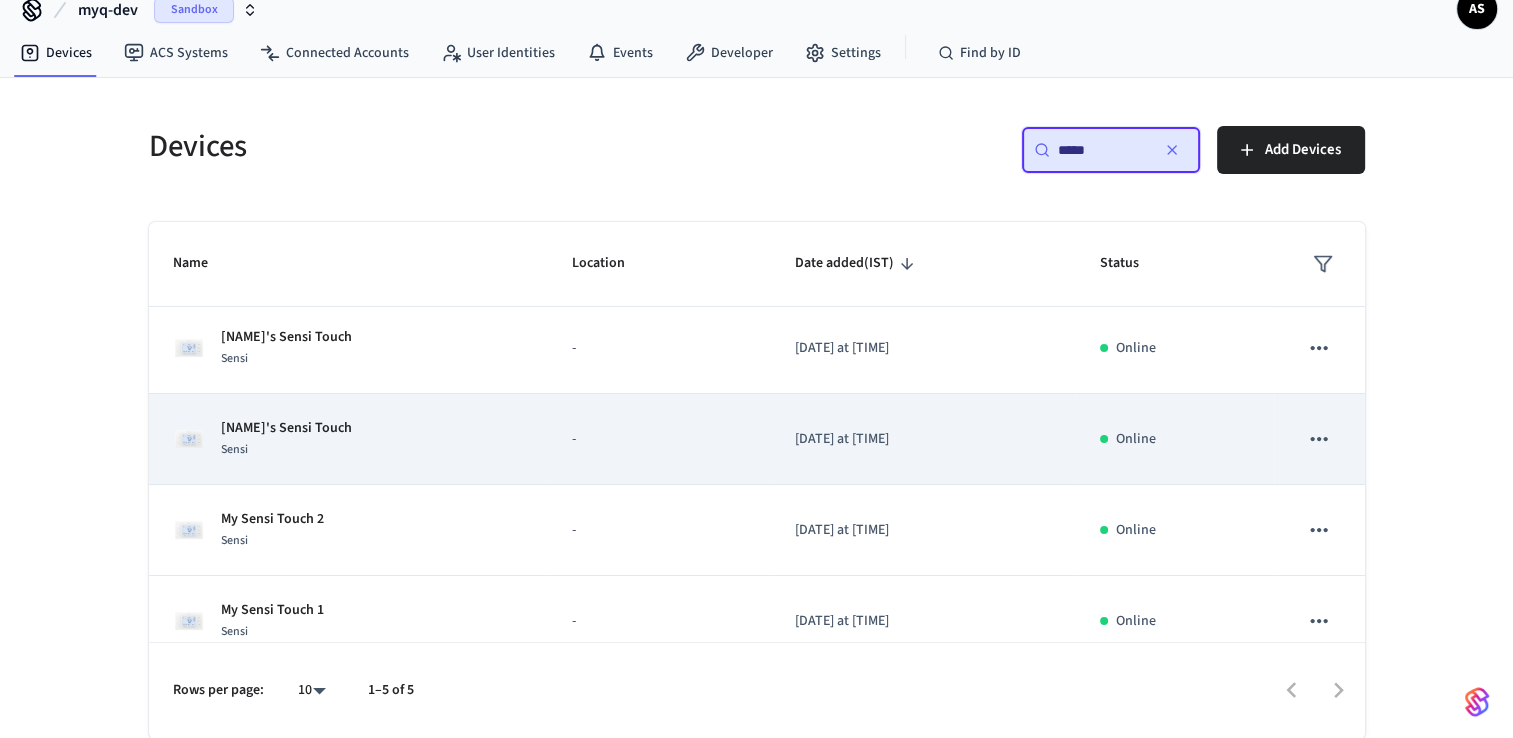 scroll, scrollTop: 0, scrollLeft: 0, axis: both 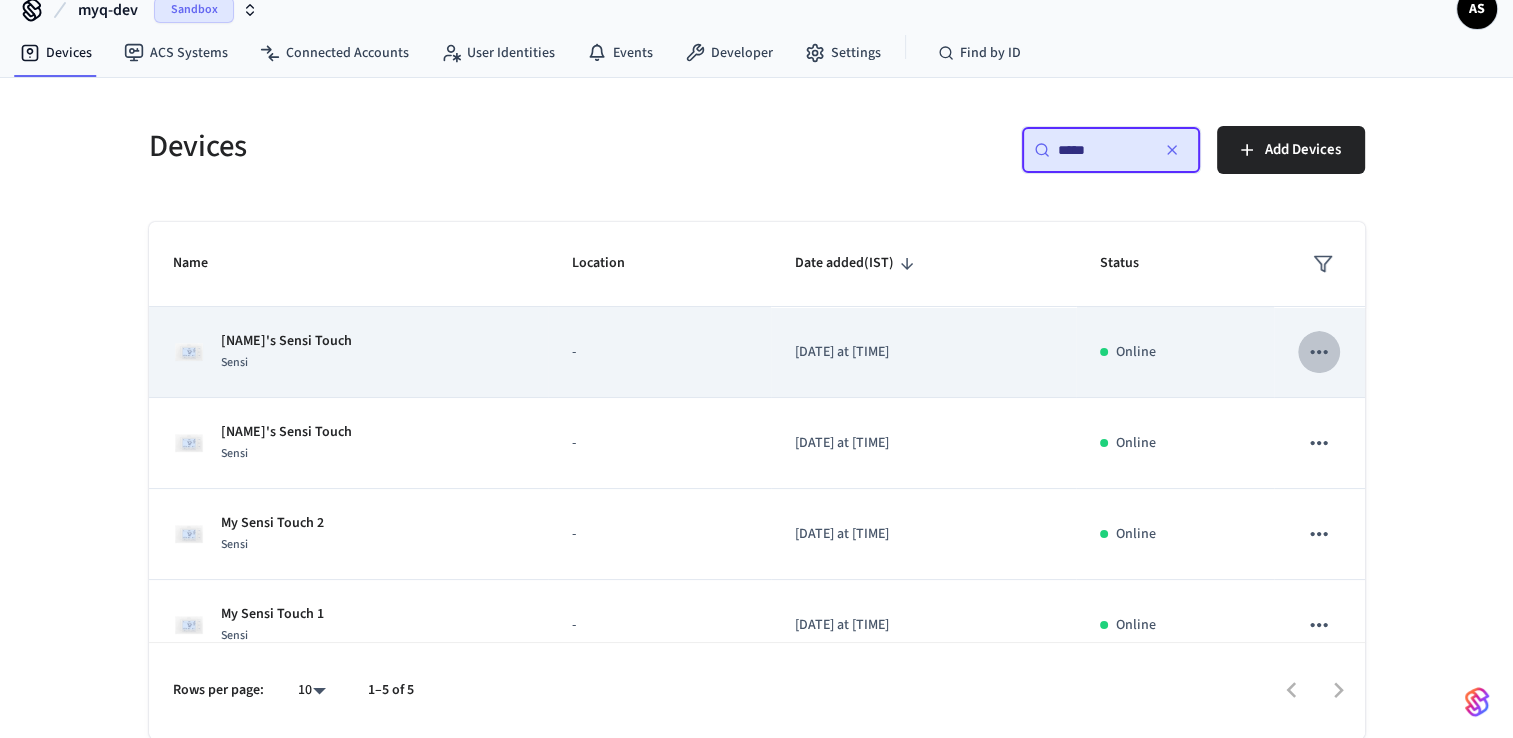 click 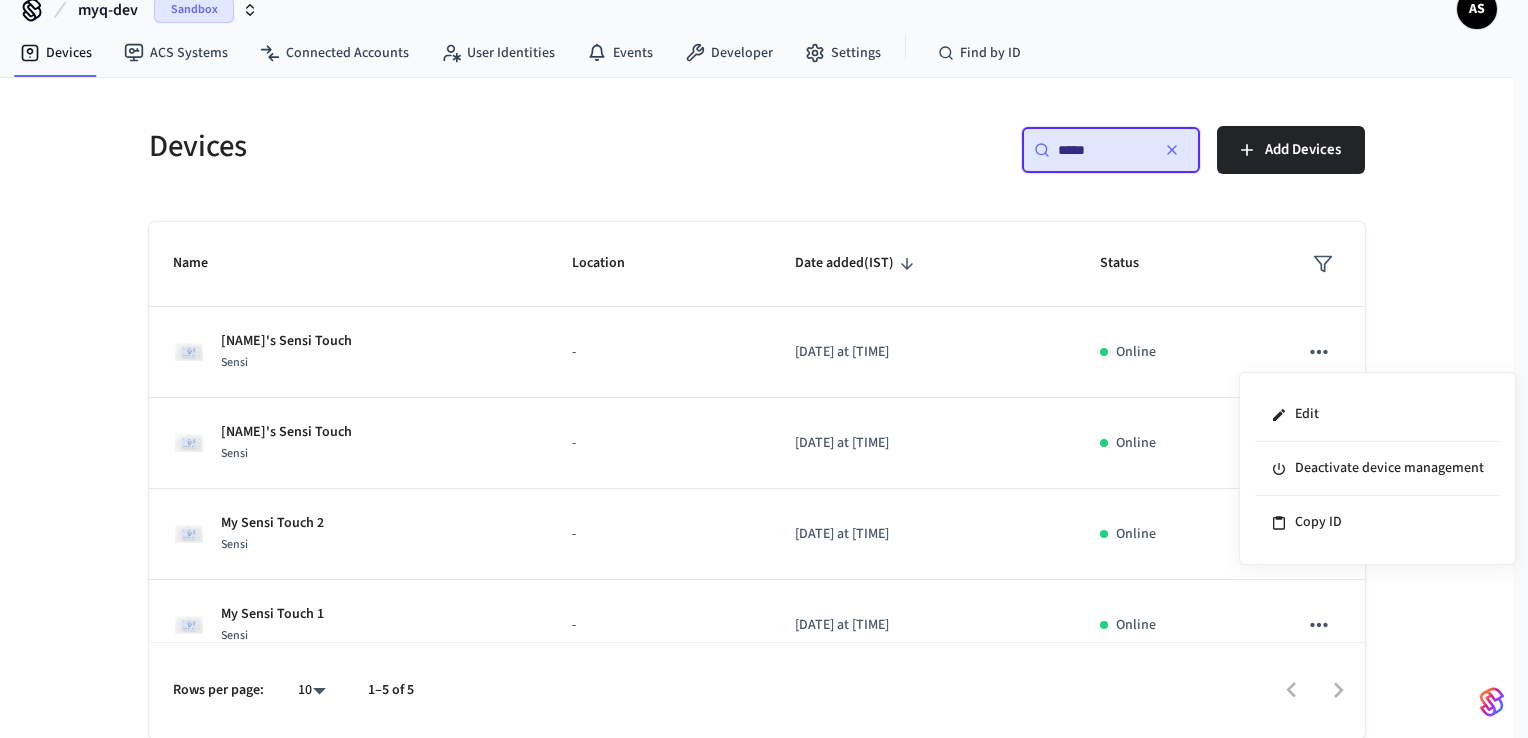 drag, startPoint x: 1412, startPoint y: 335, endPoint x: 1404, endPoint y: 356, distance: 22.472204 